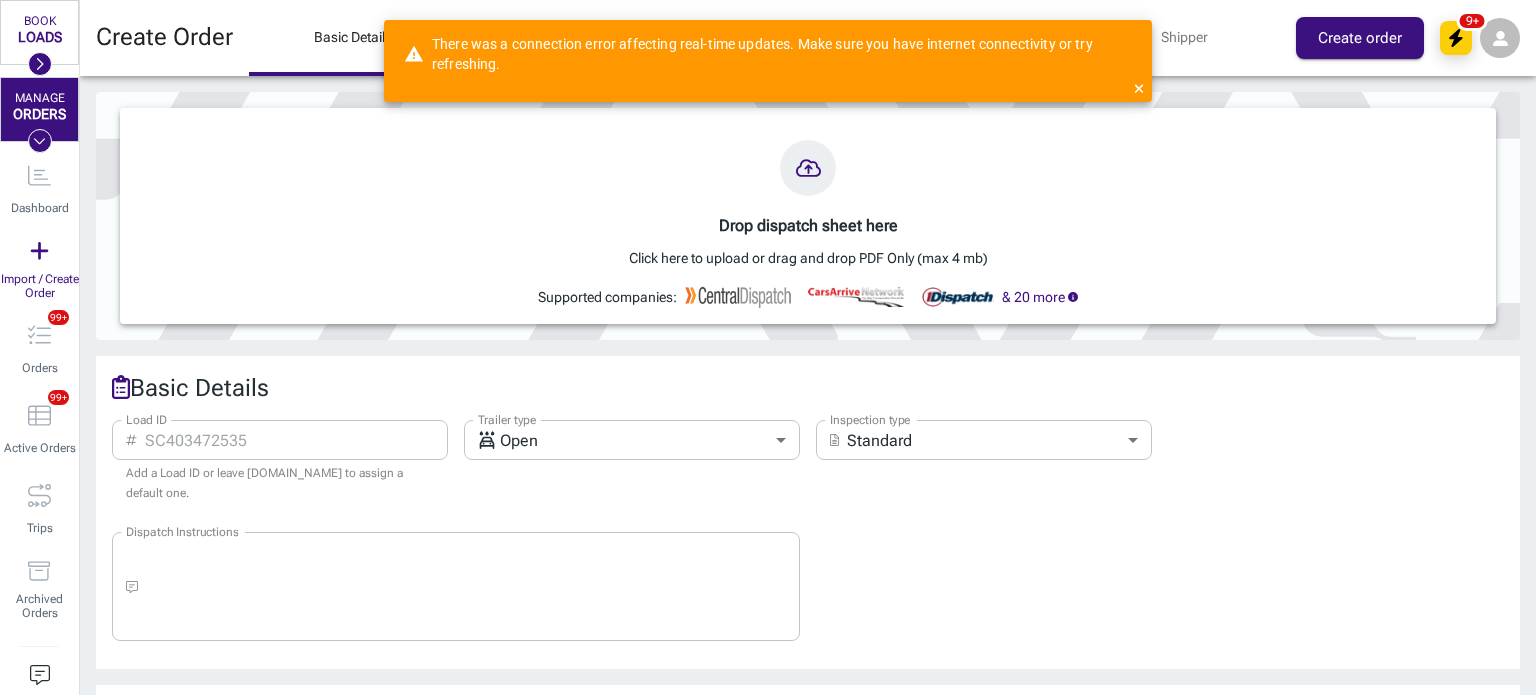 scroll, scrollTop: 0, scrollLeft: 0, axis: both 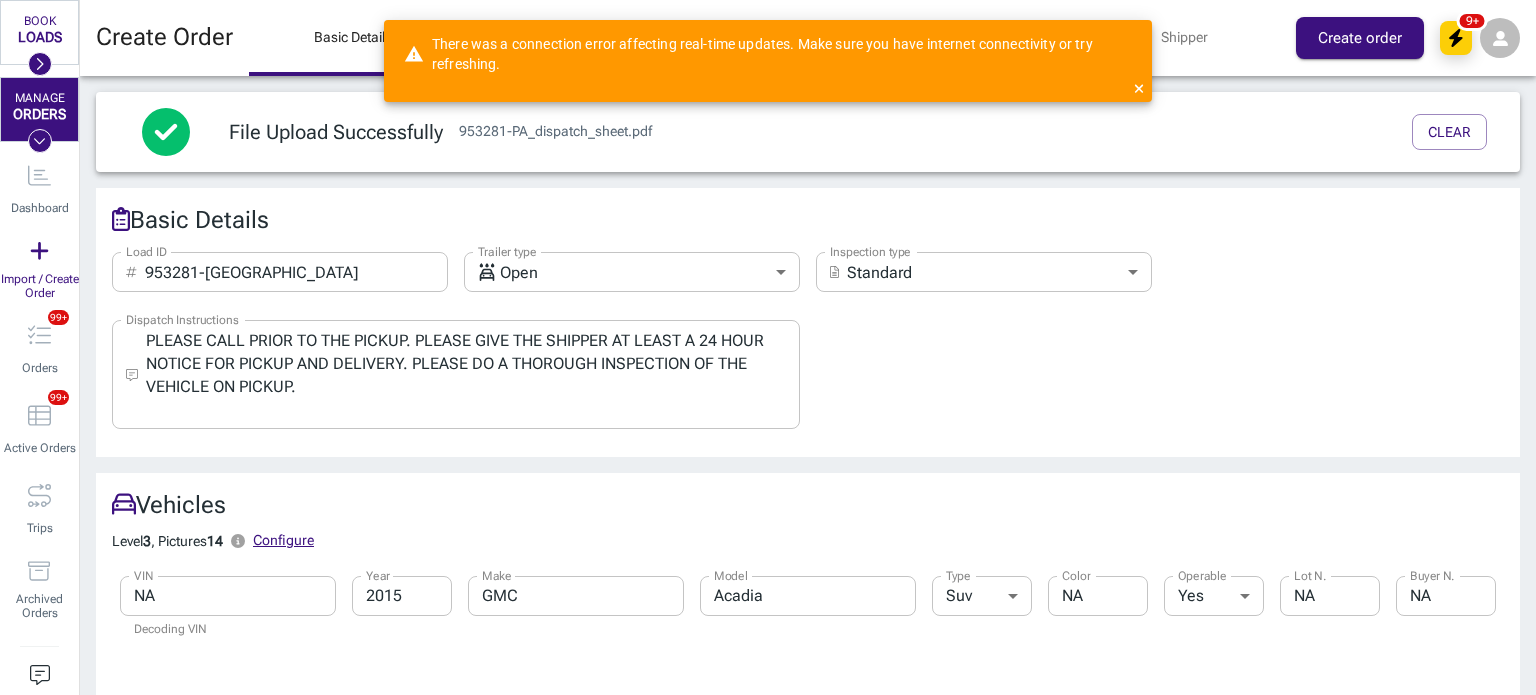type on "953281-[GEOGRAPHIC_DATA]" 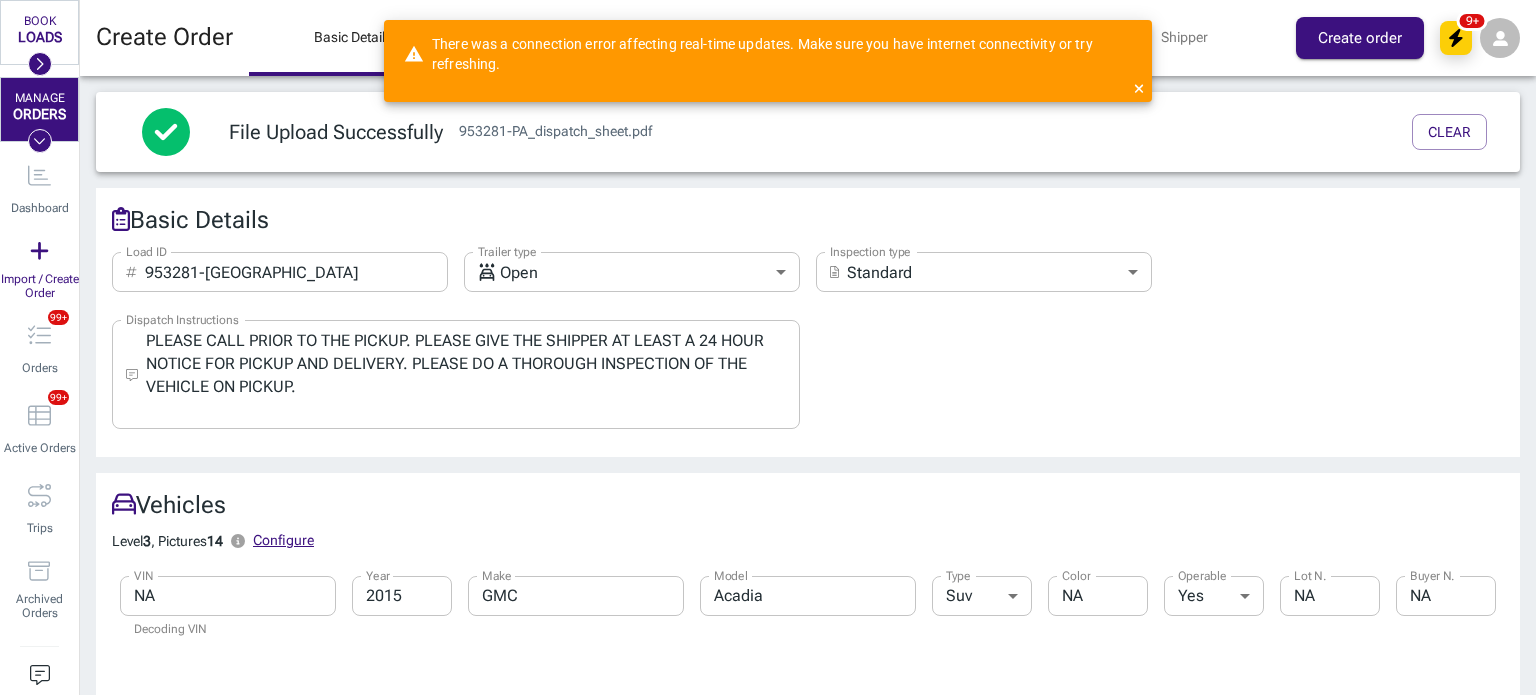 type on "[PERSON_NAME]" 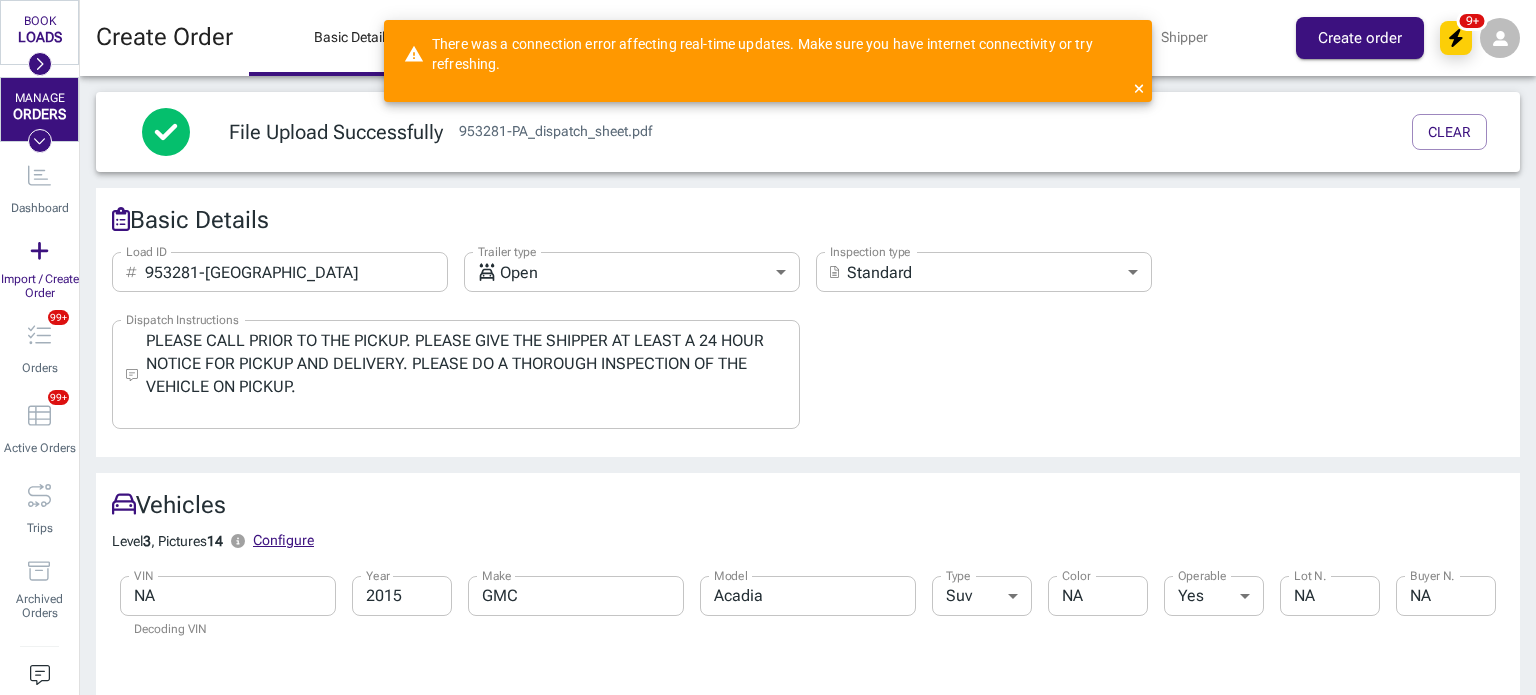 type on "[PERSON_NAME]" 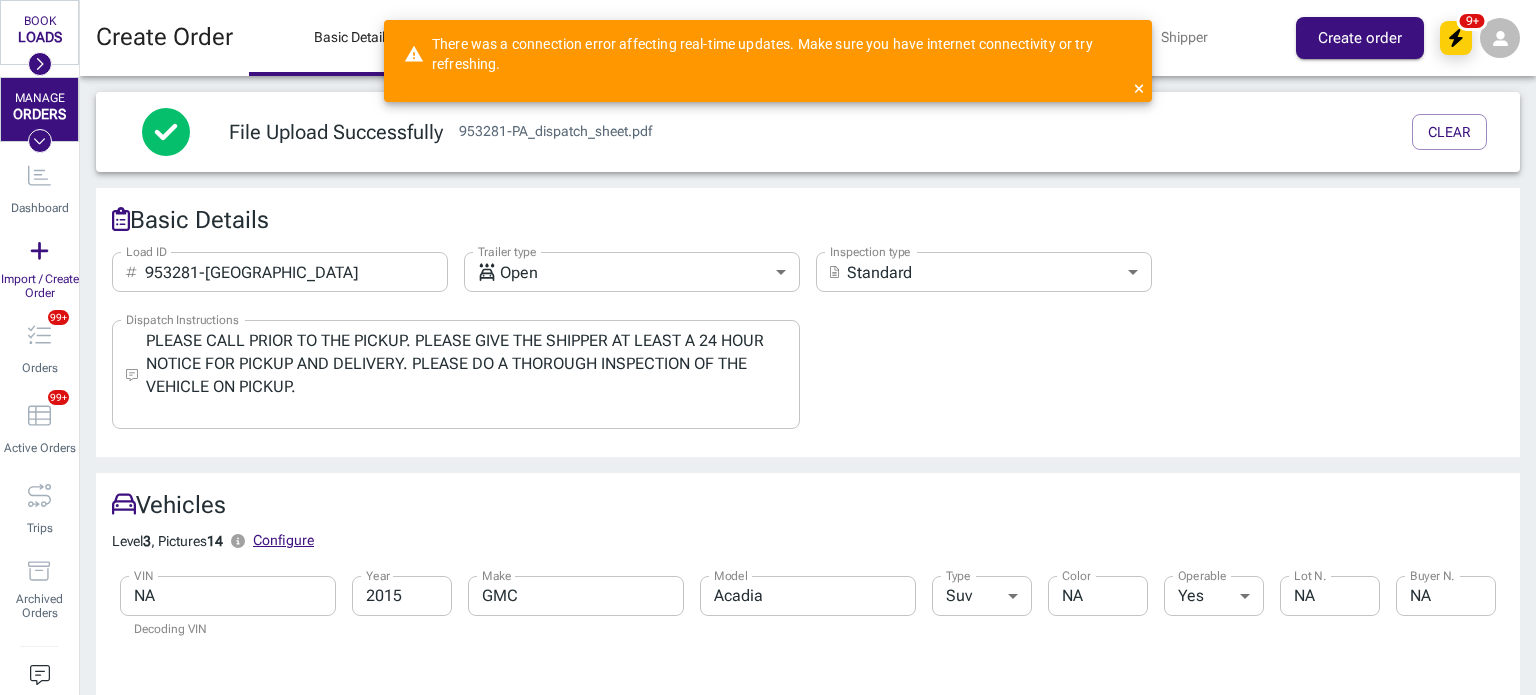 type on "[PERSON_NAME]" 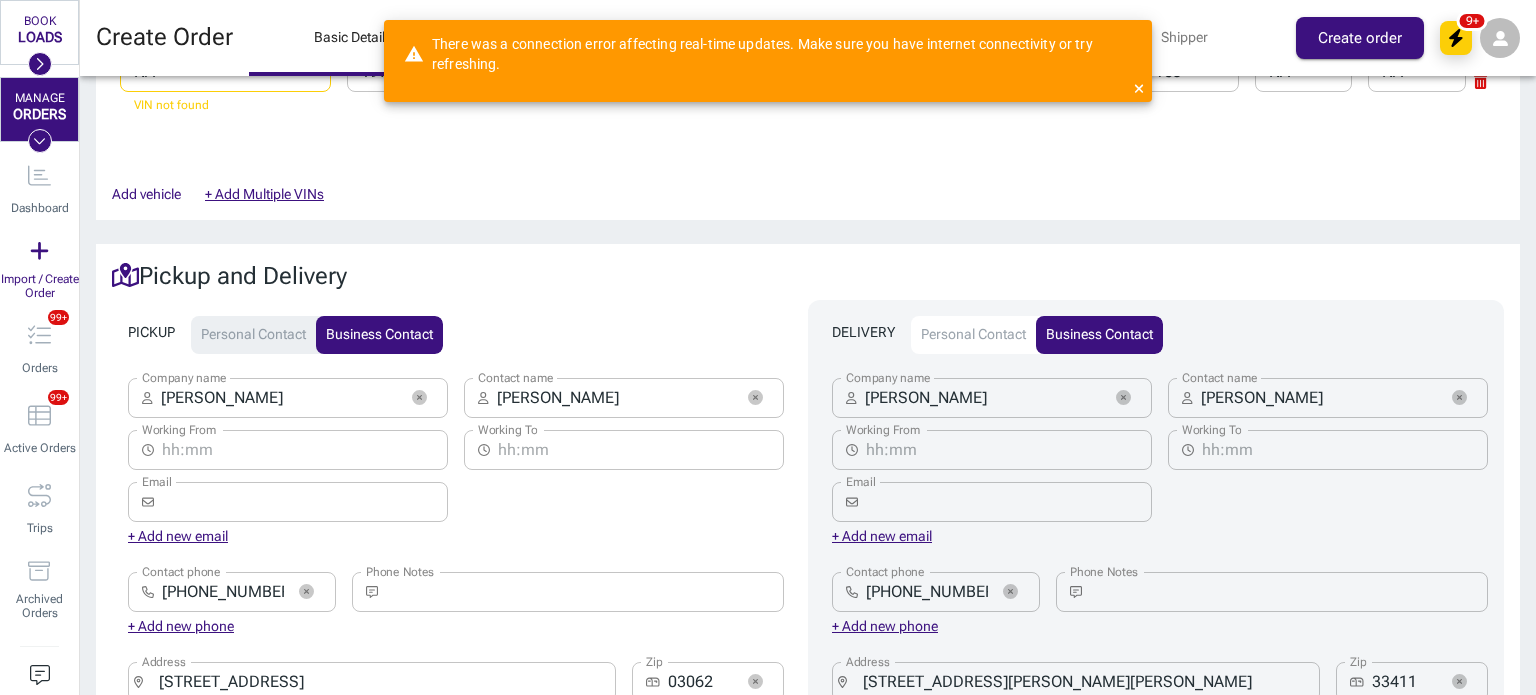 scroll, scrollTop: 758, scrollLeft: 0, axis: vertical 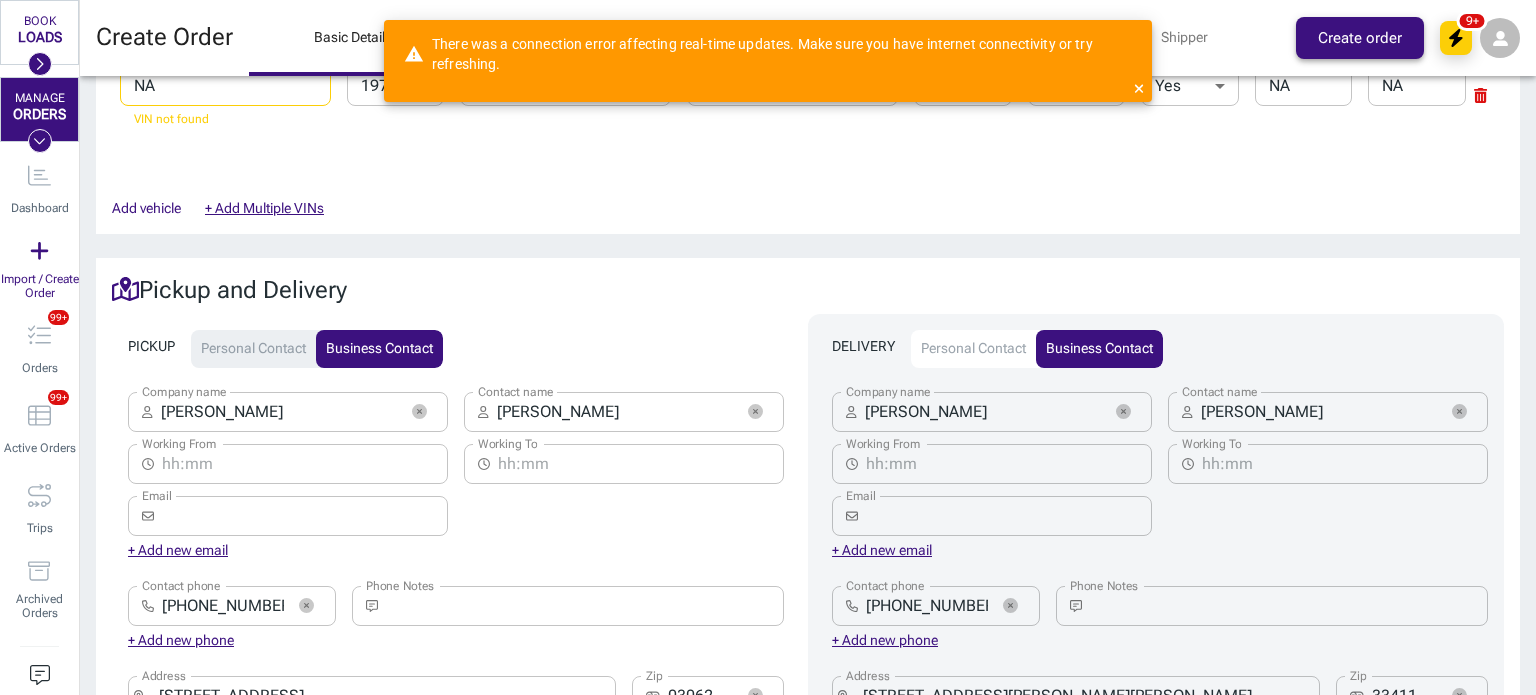 click on "Create order" at bounding box center (1360, 38) 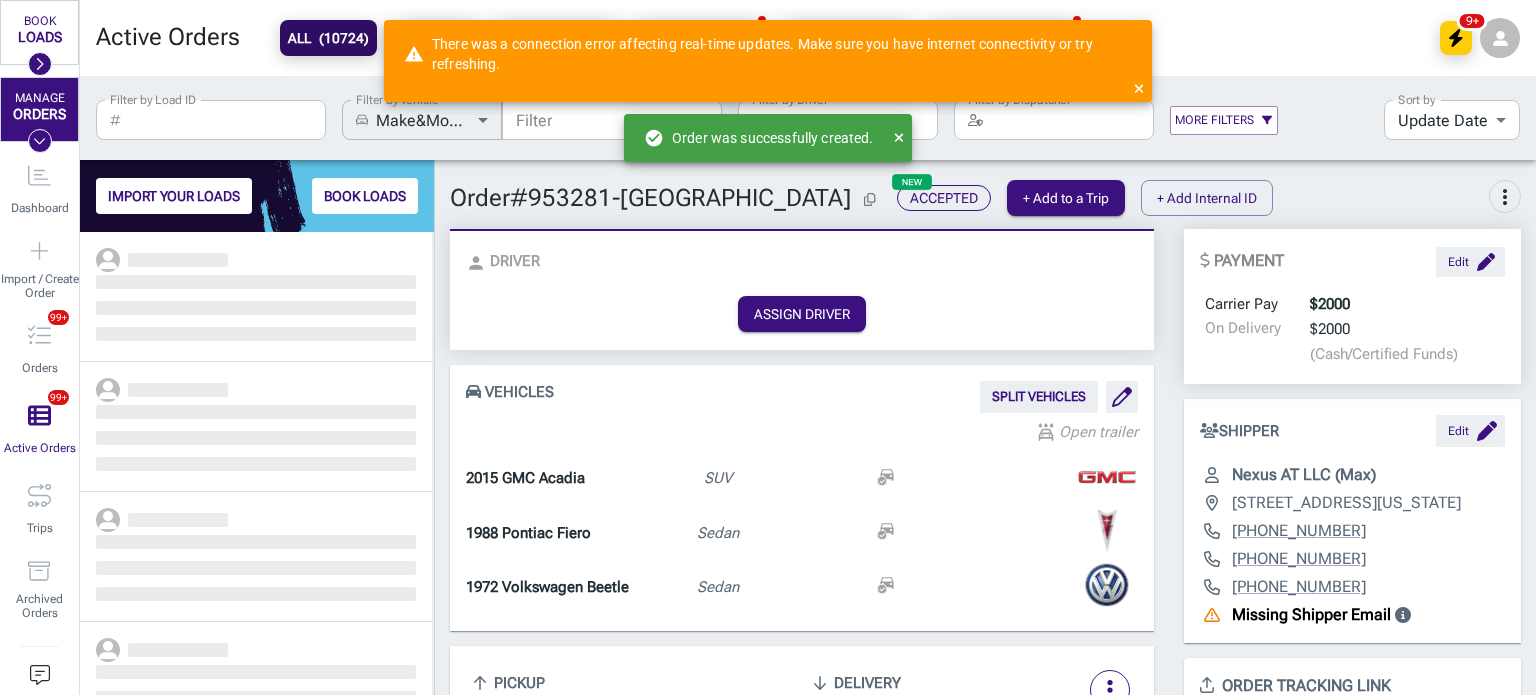 scroll, scrollTop: 448, scrollLeft: 339, axis: both 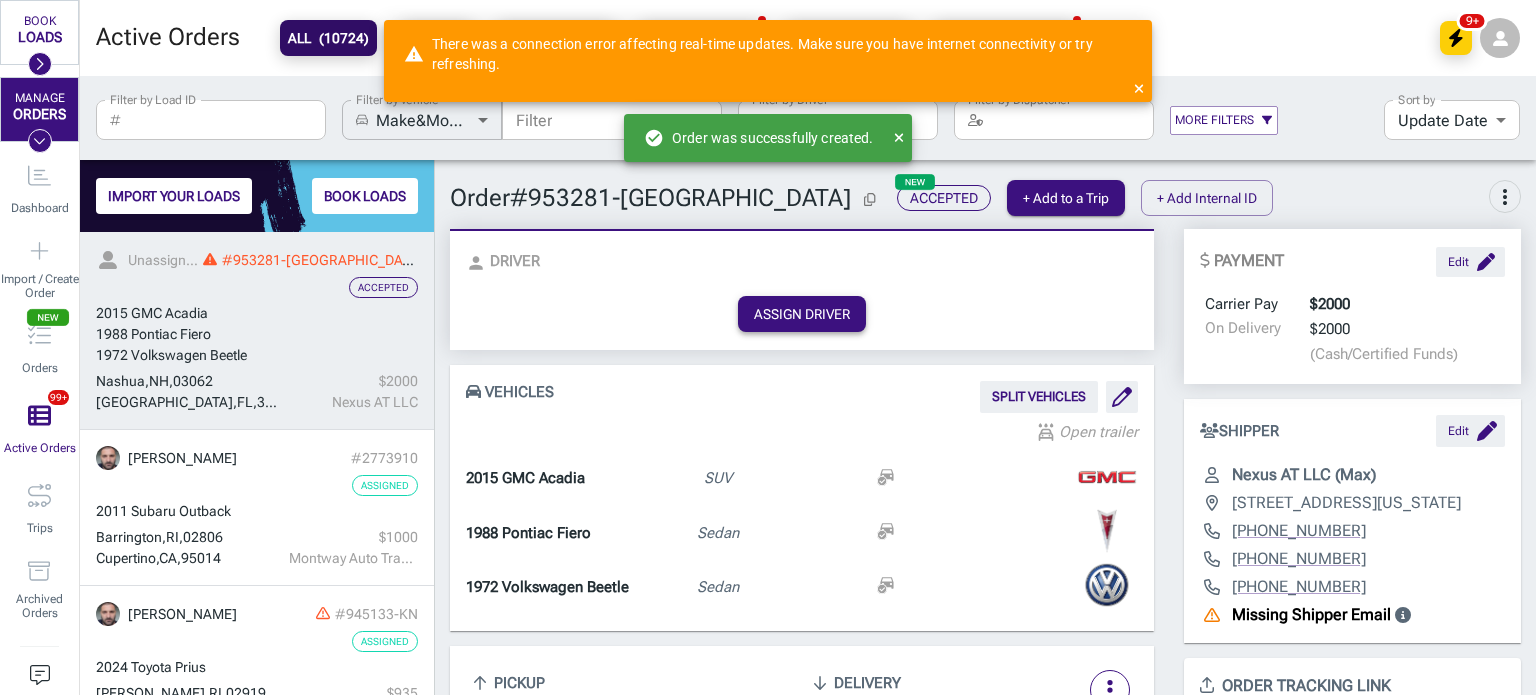 click on "ASSIGN DRIVER" at bounding box center (802, 314) 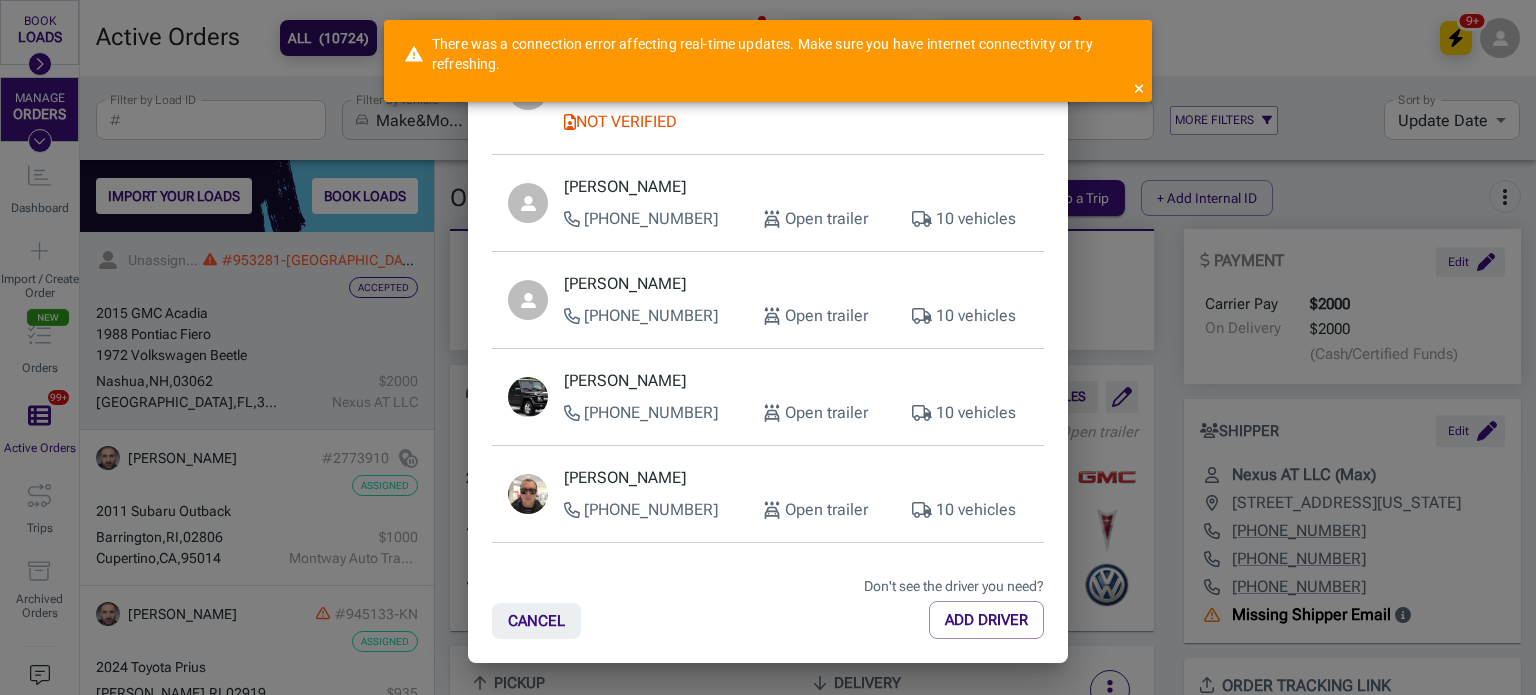 scroll, scrollTop: 739, scrollLeft: 0, axis: vertical 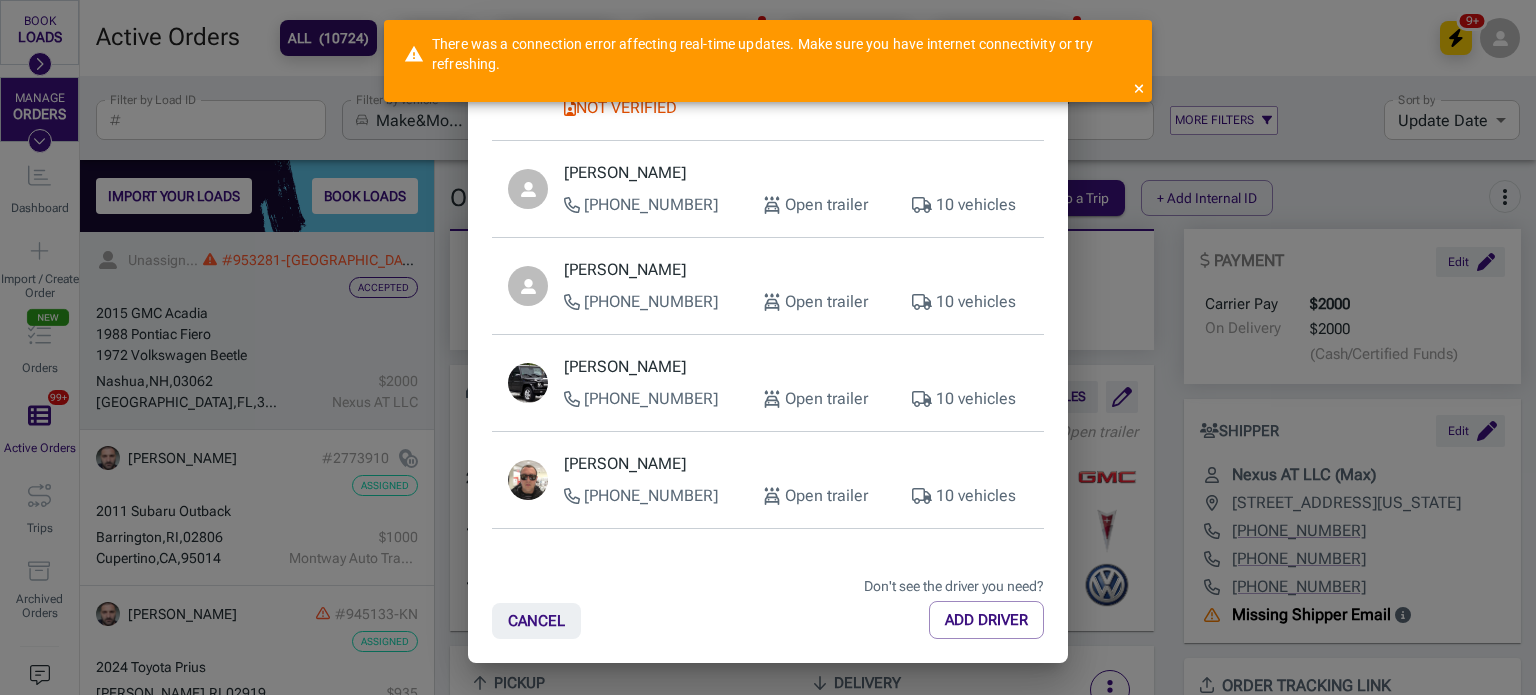 click on "[PHONE_NUMBER]   Open trailer   10 vehicles" at bounding box center [796, 399] 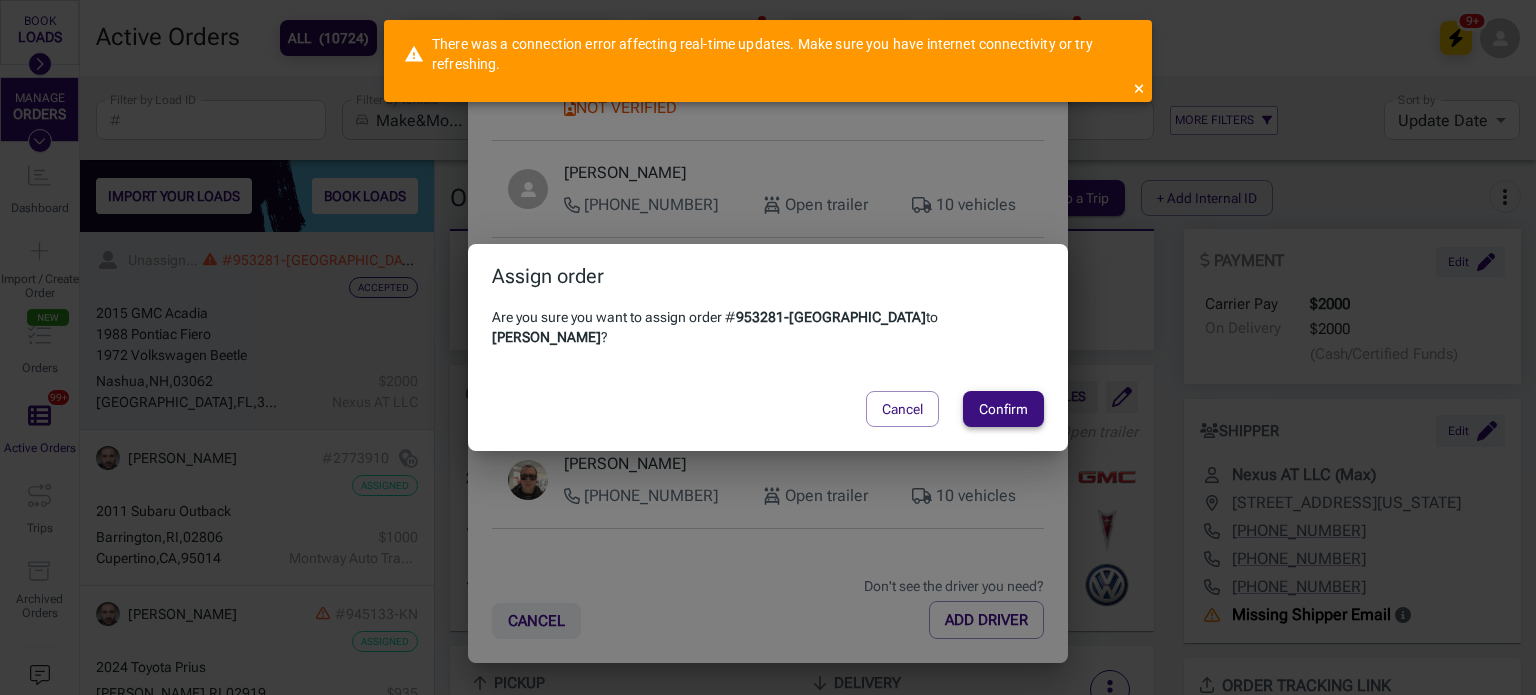 click on "Confirm" at bounding box center [1003, 409] 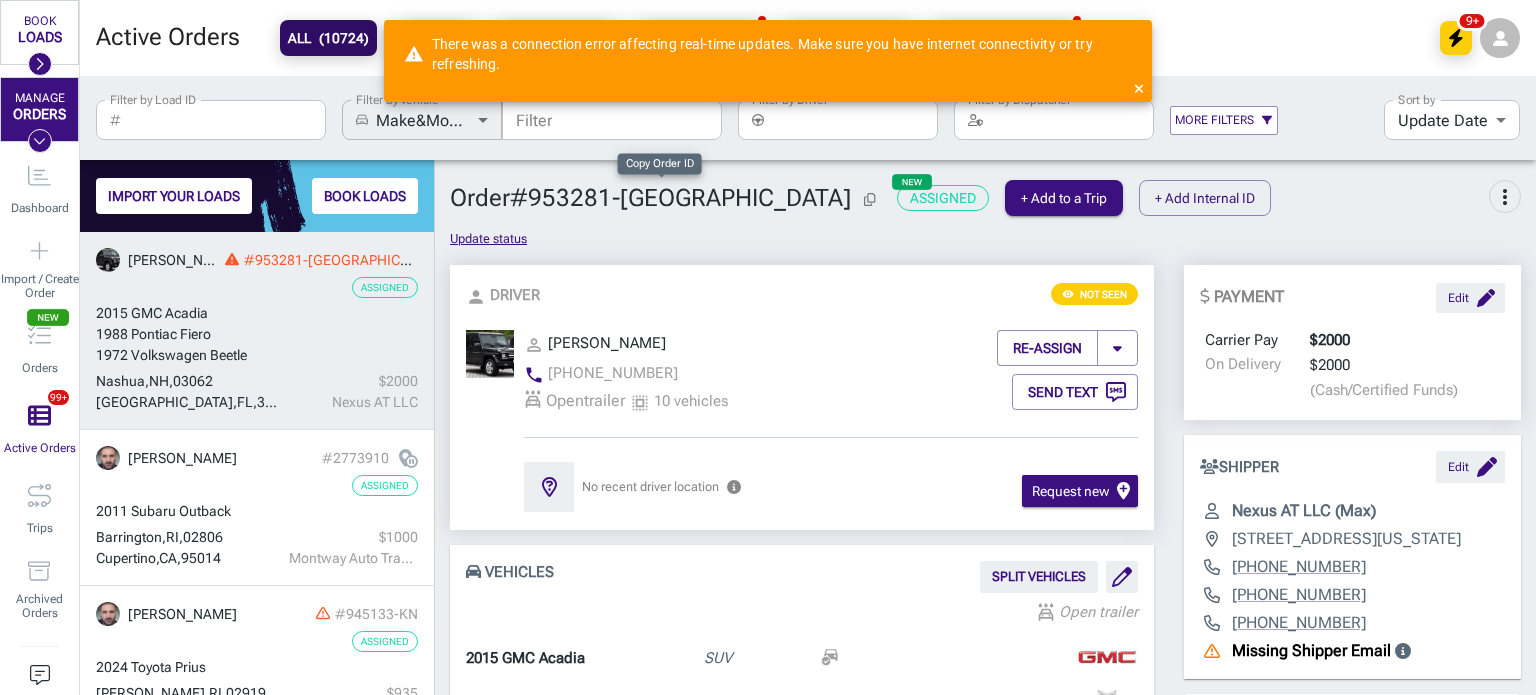 click 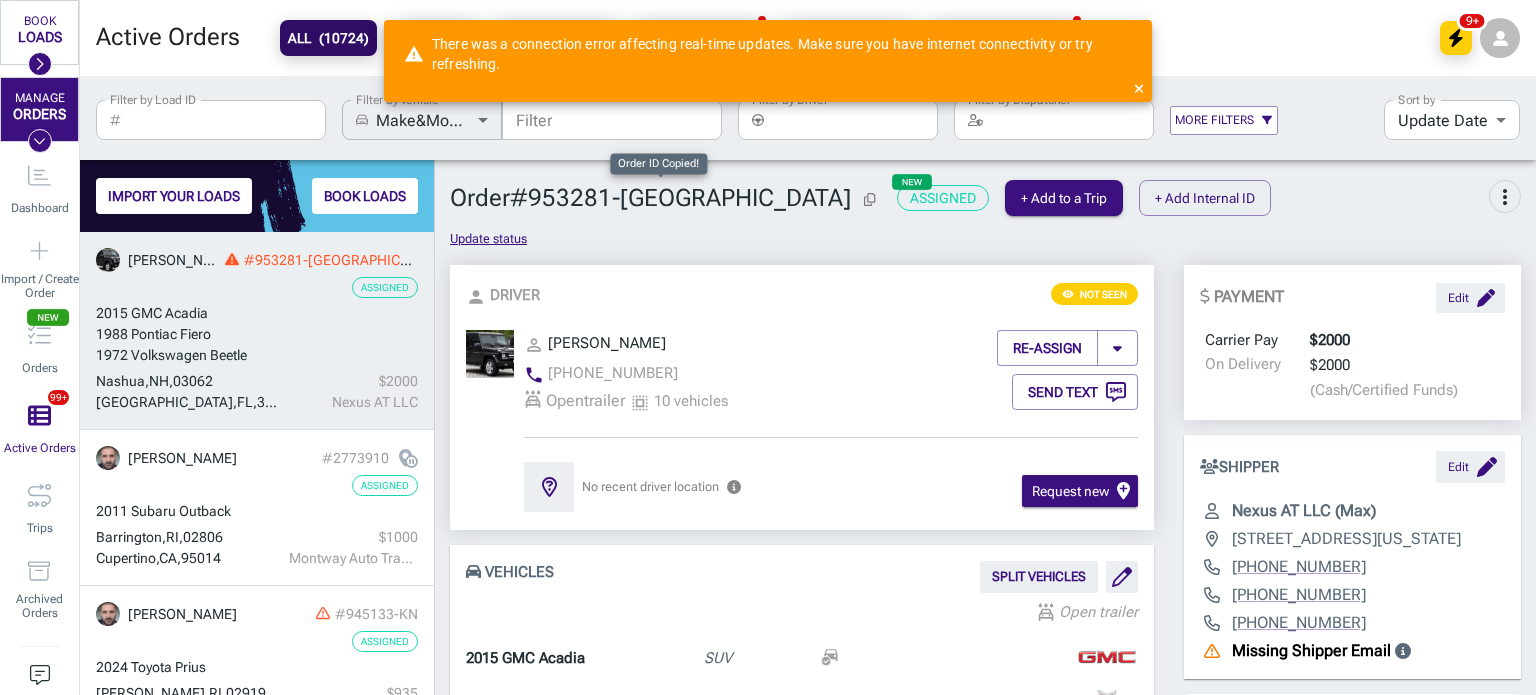 type 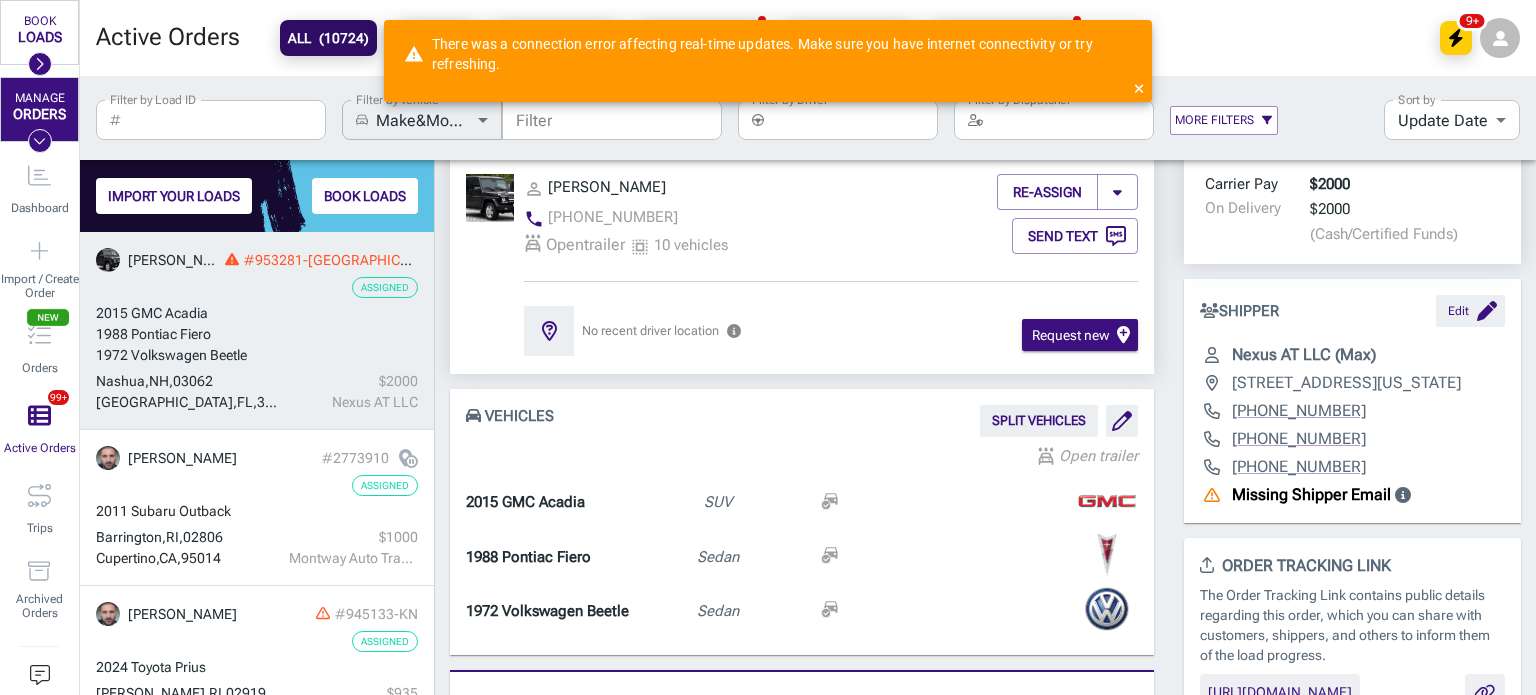 scroll, scrollTop: 227, scrollLeft: 0, axis: vertical 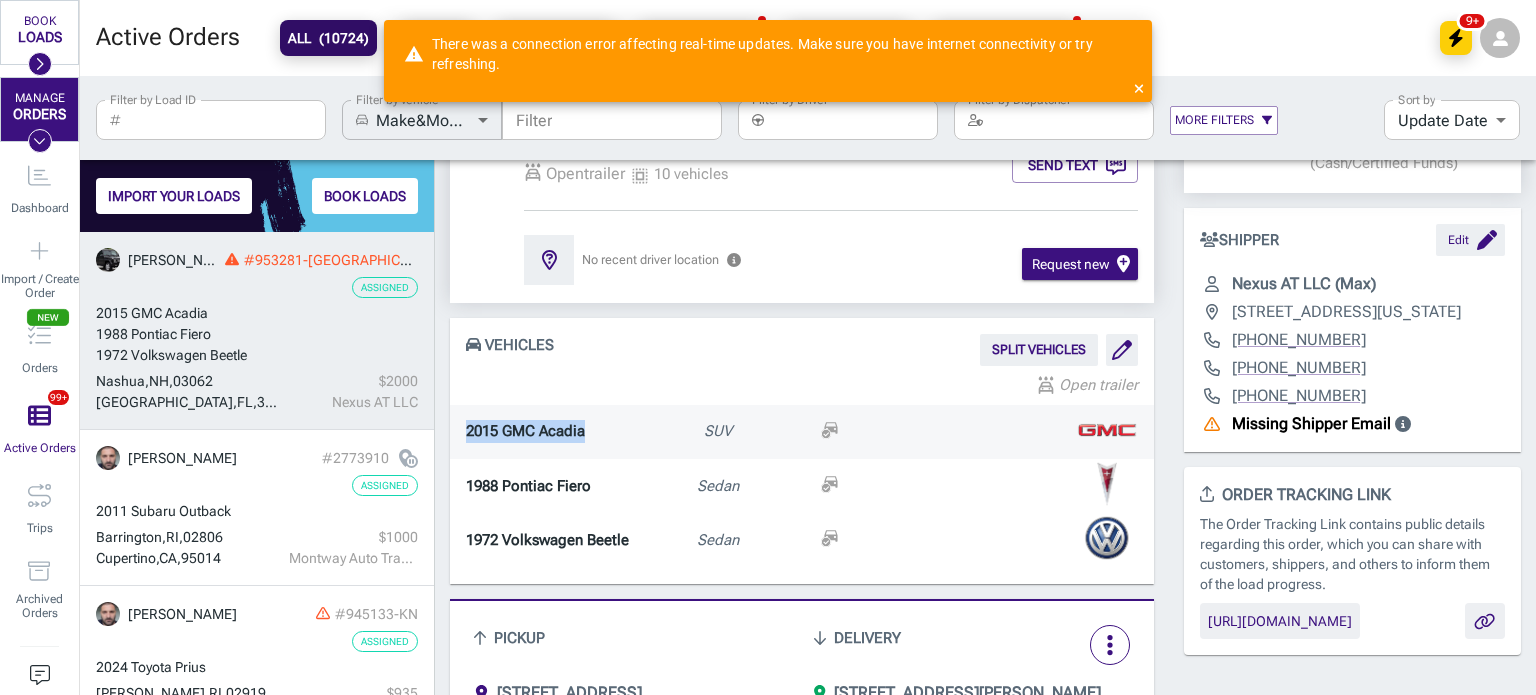 drag, startPoint x: 587, startPoint y: 430, endPoint x: 467, endPoint y: 438, distance: 120.26637 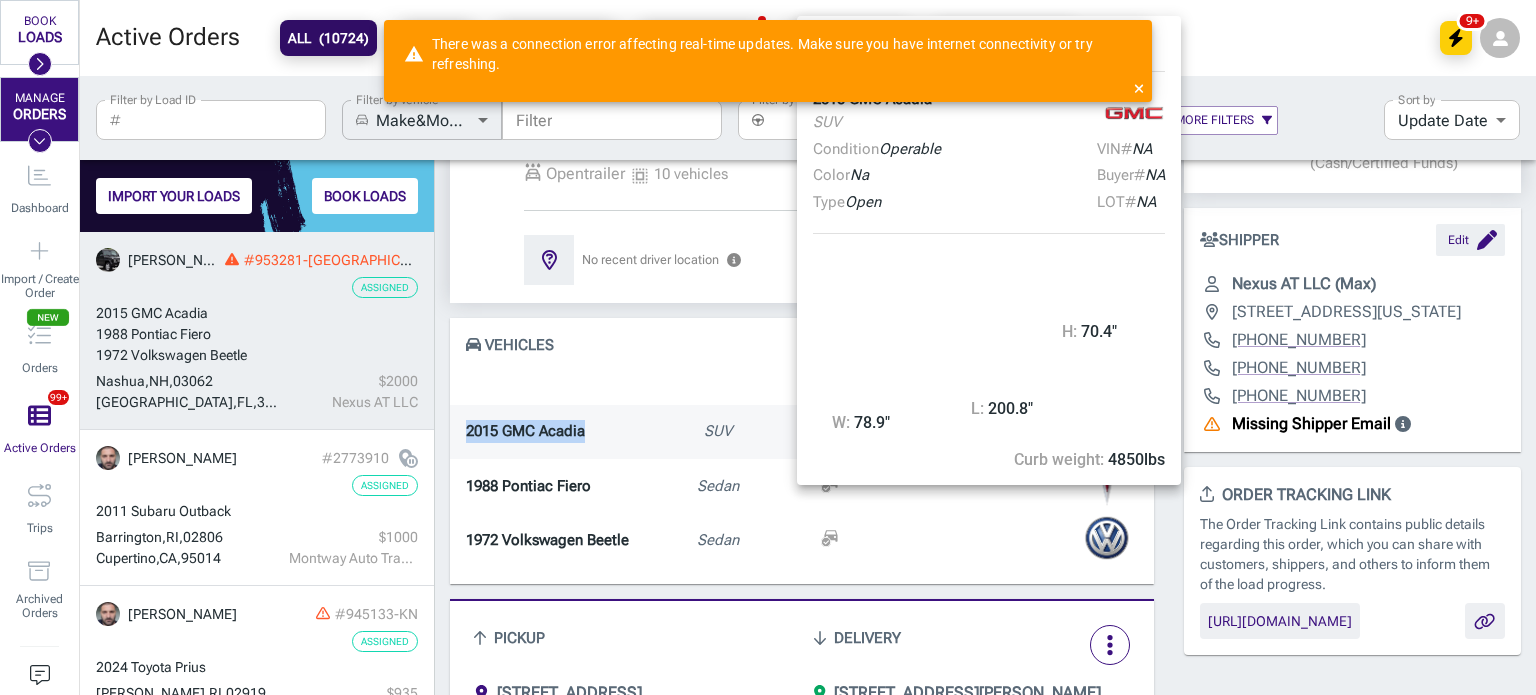 copy on "2015 GMC Acadia" 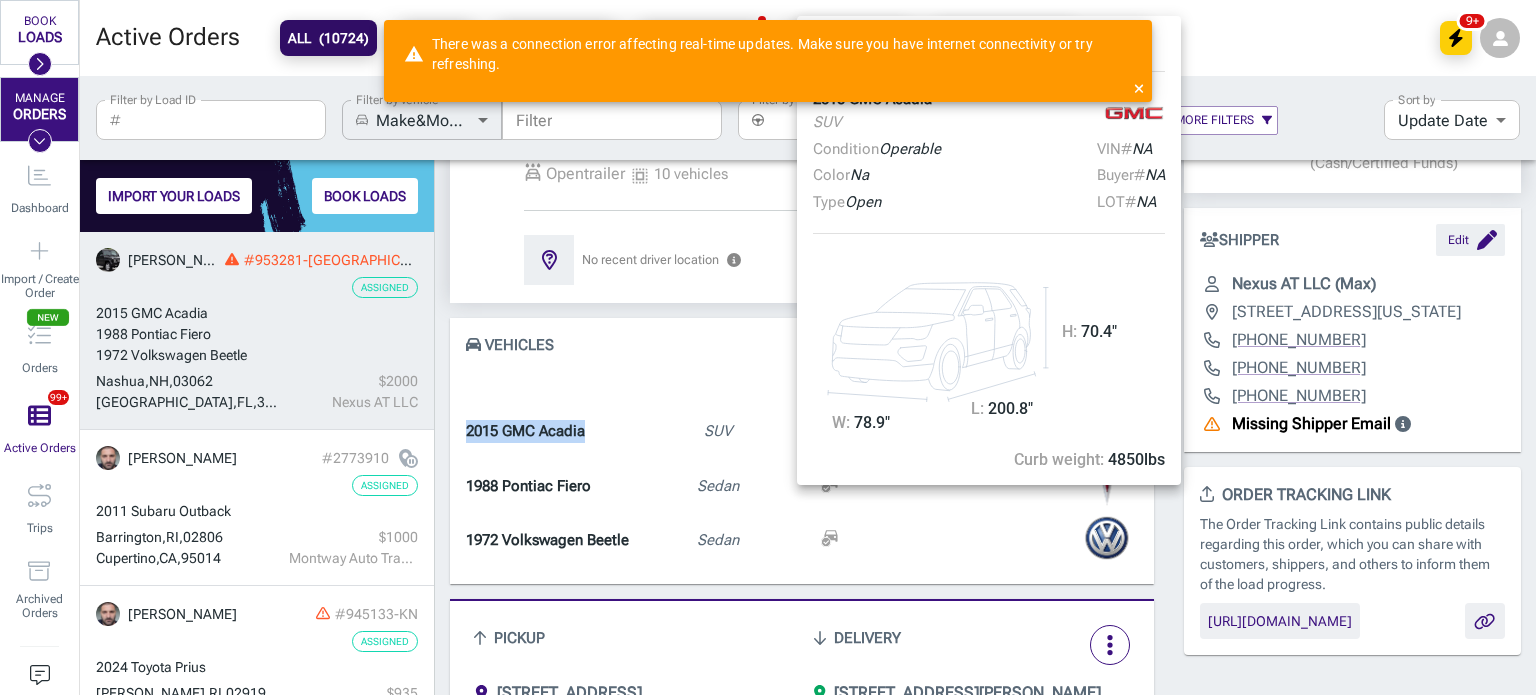 copy on "2015 GMC Acadia" 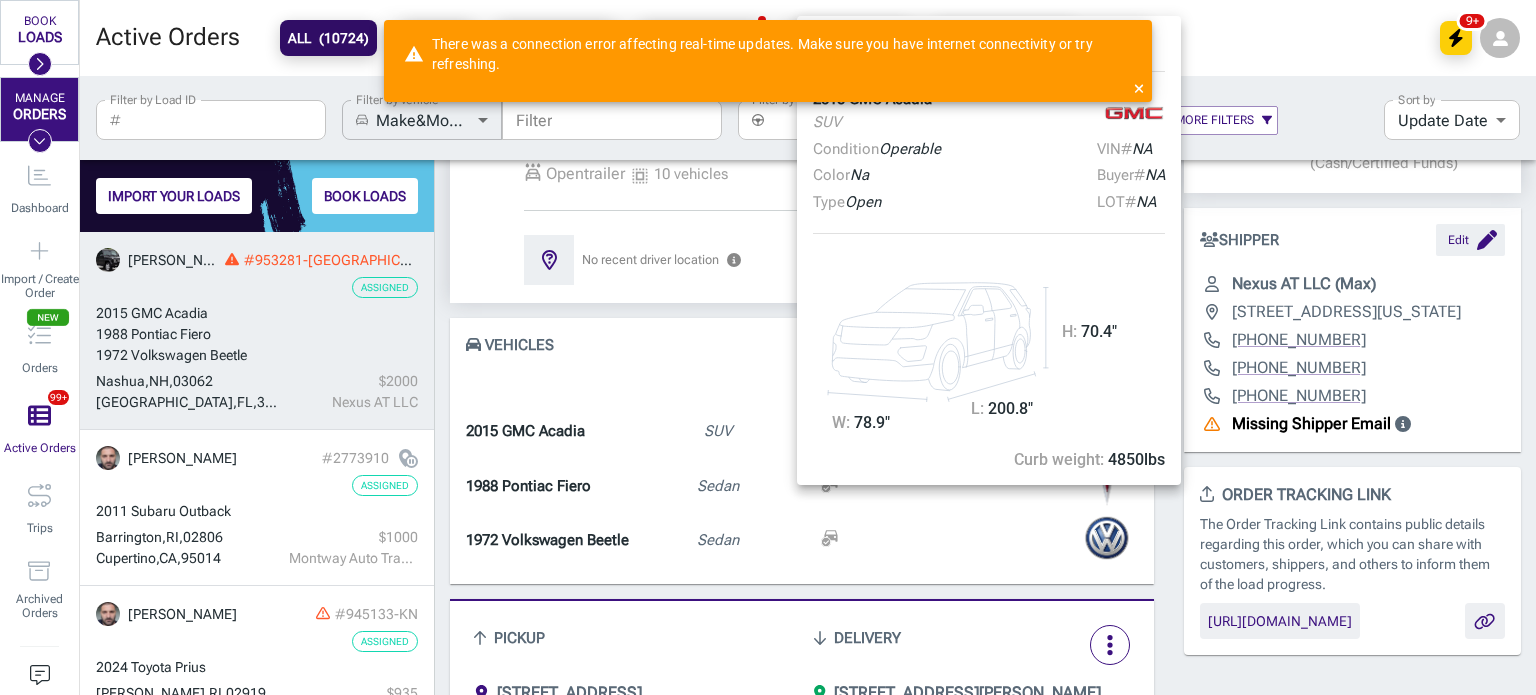 drag, startPoint x: 595, startPoint y: 483, endPoint x: 432, endPoint y: 475, distance: 163.1962 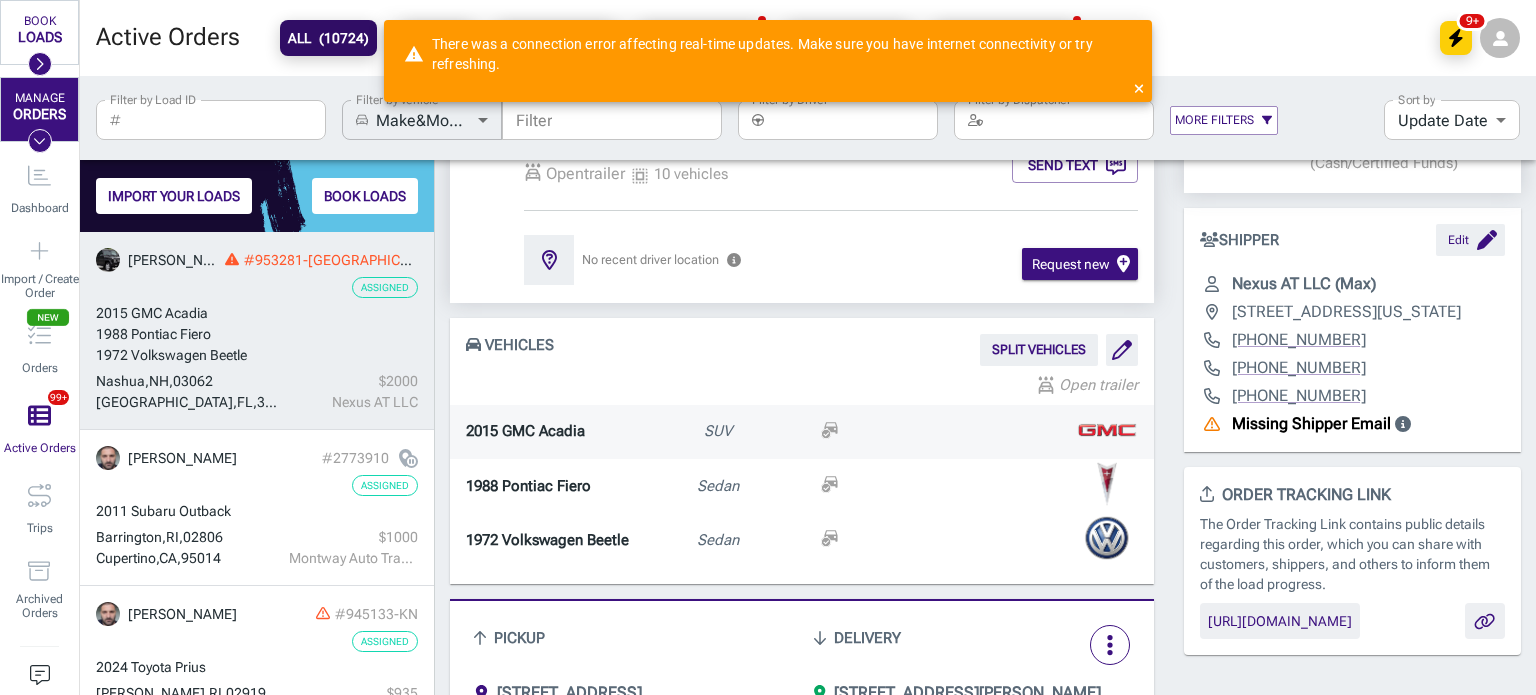 click on "2015 GMC Acadia" at bounding box center [550, 431] 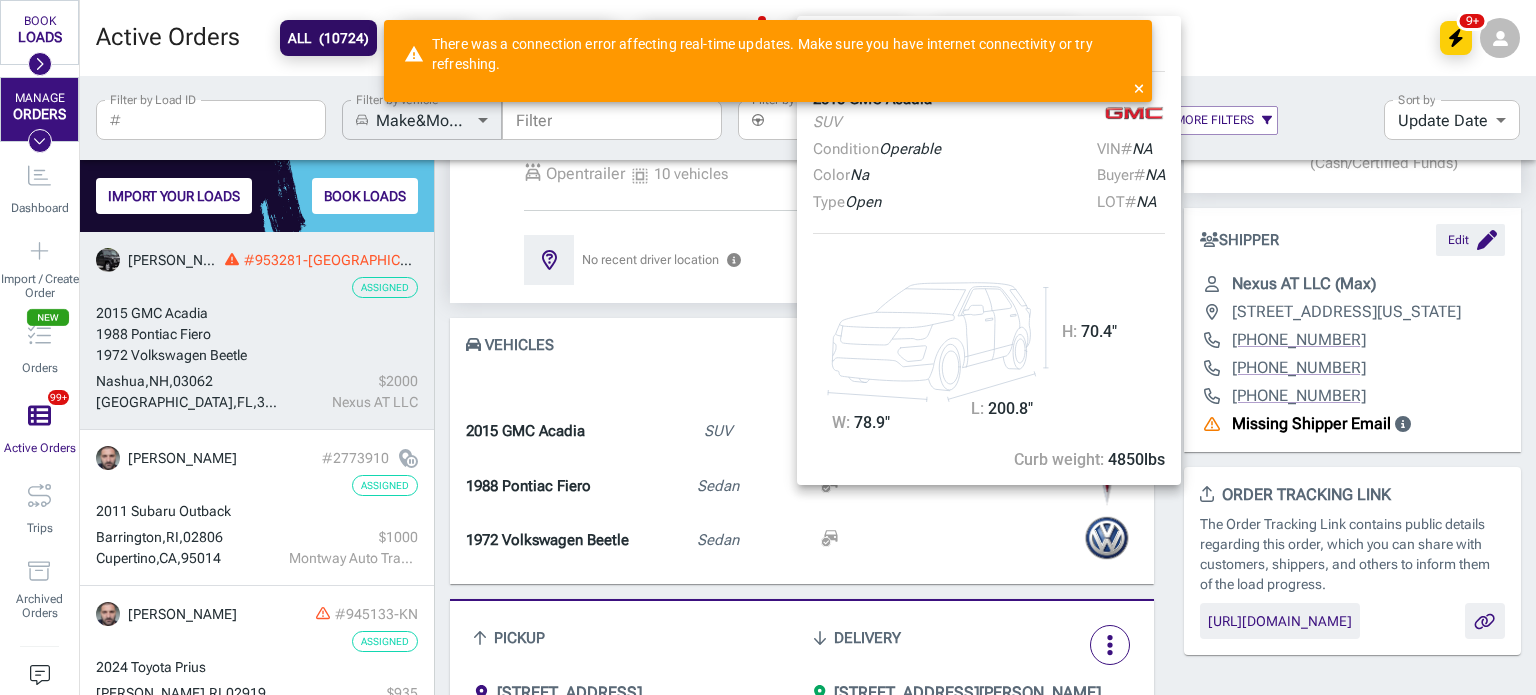 click at bounding box center [768, 347] 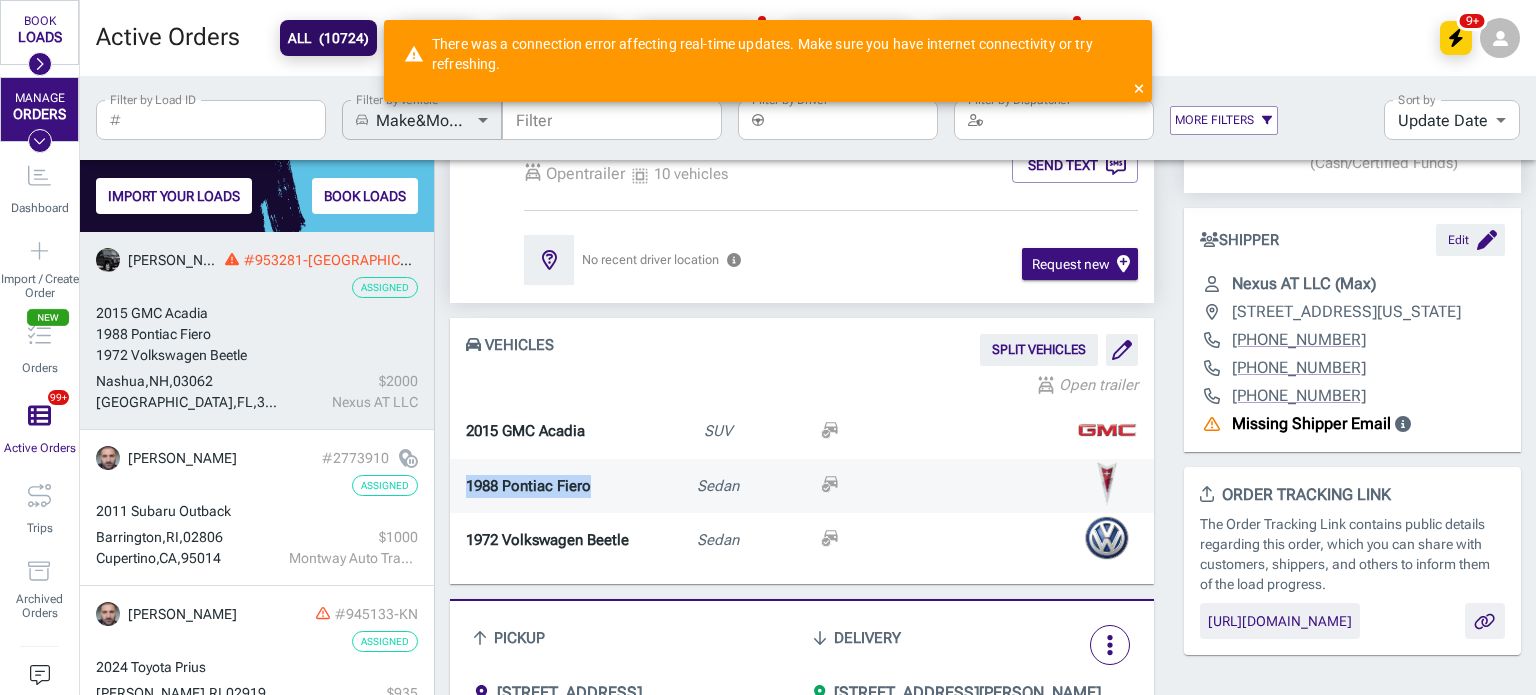 drag, startPoint x: 598, startPoint y: 481, endPoint x: 465, endPoint y: 494, distance: 133.63383 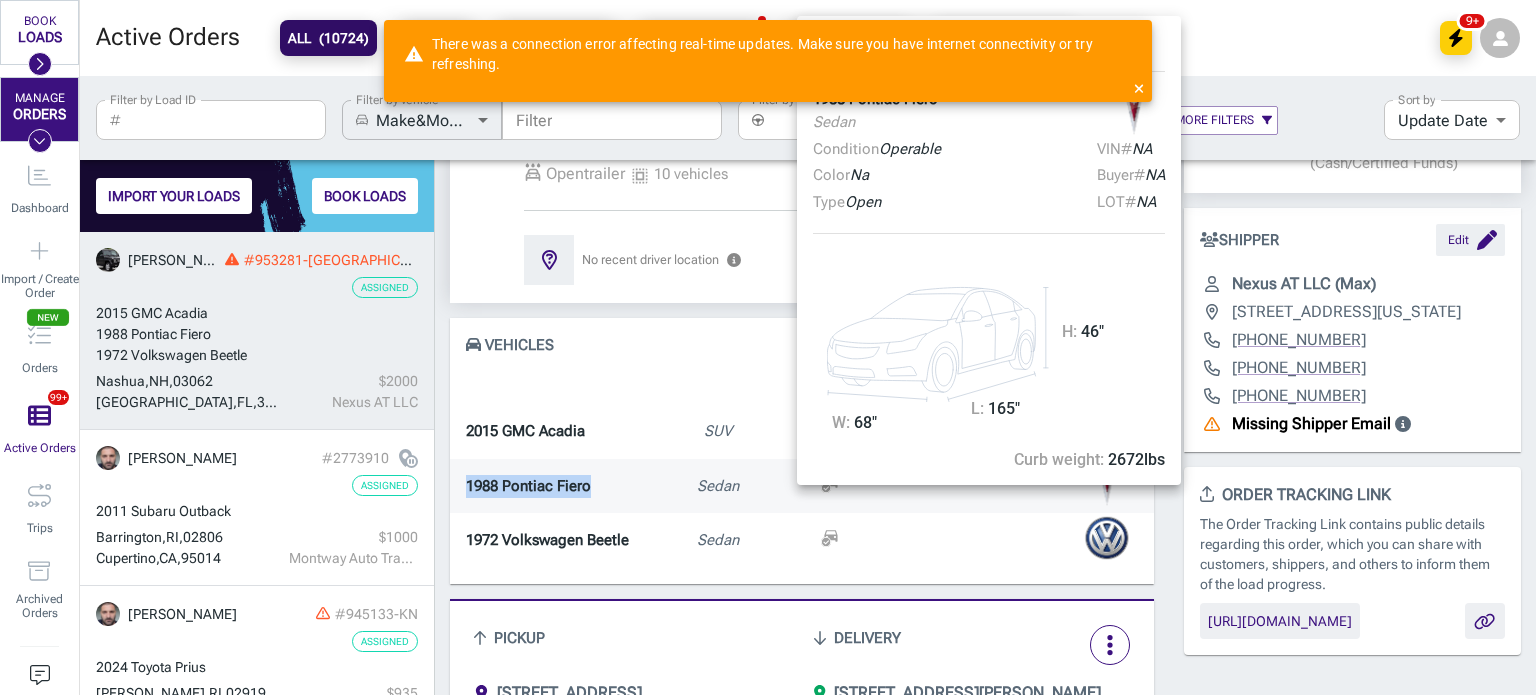 copy on "1988 Pontiac Fiero" 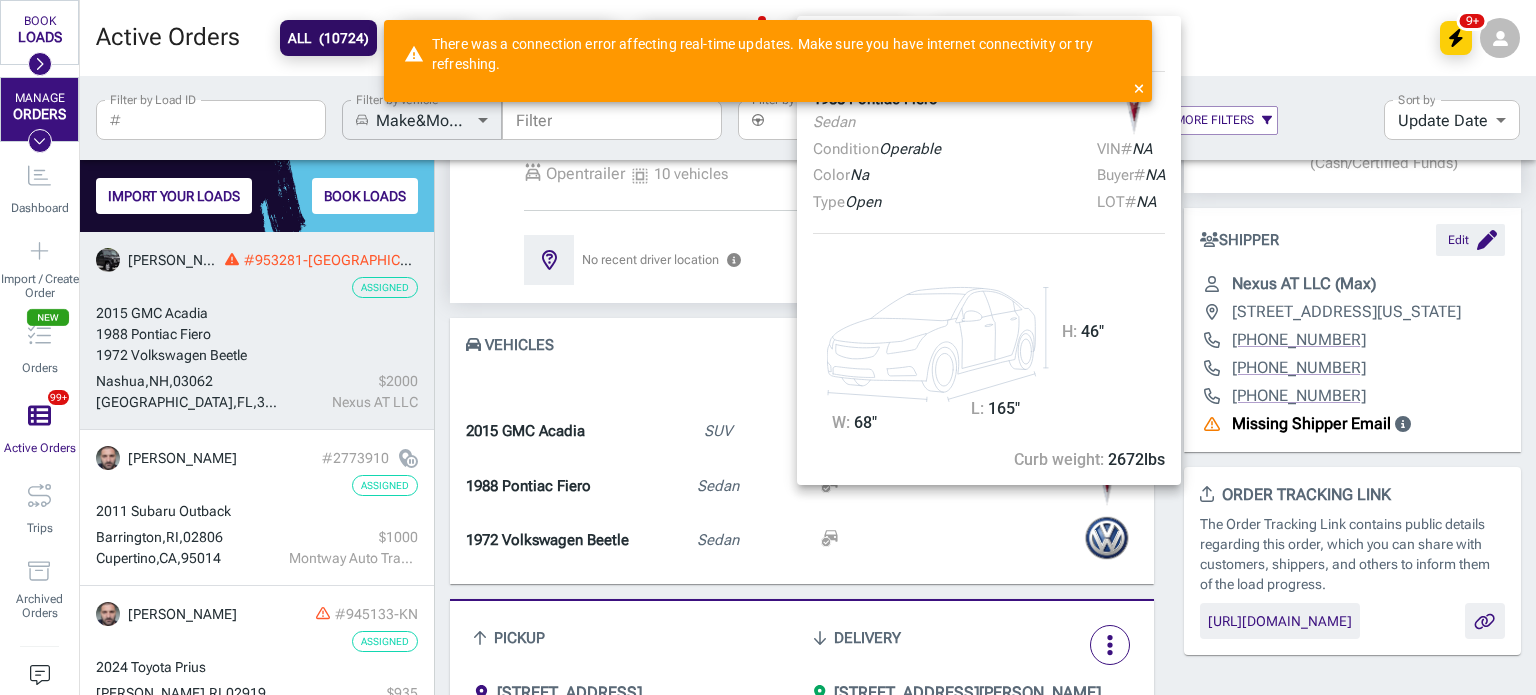 click at bounding box center (768, 347) 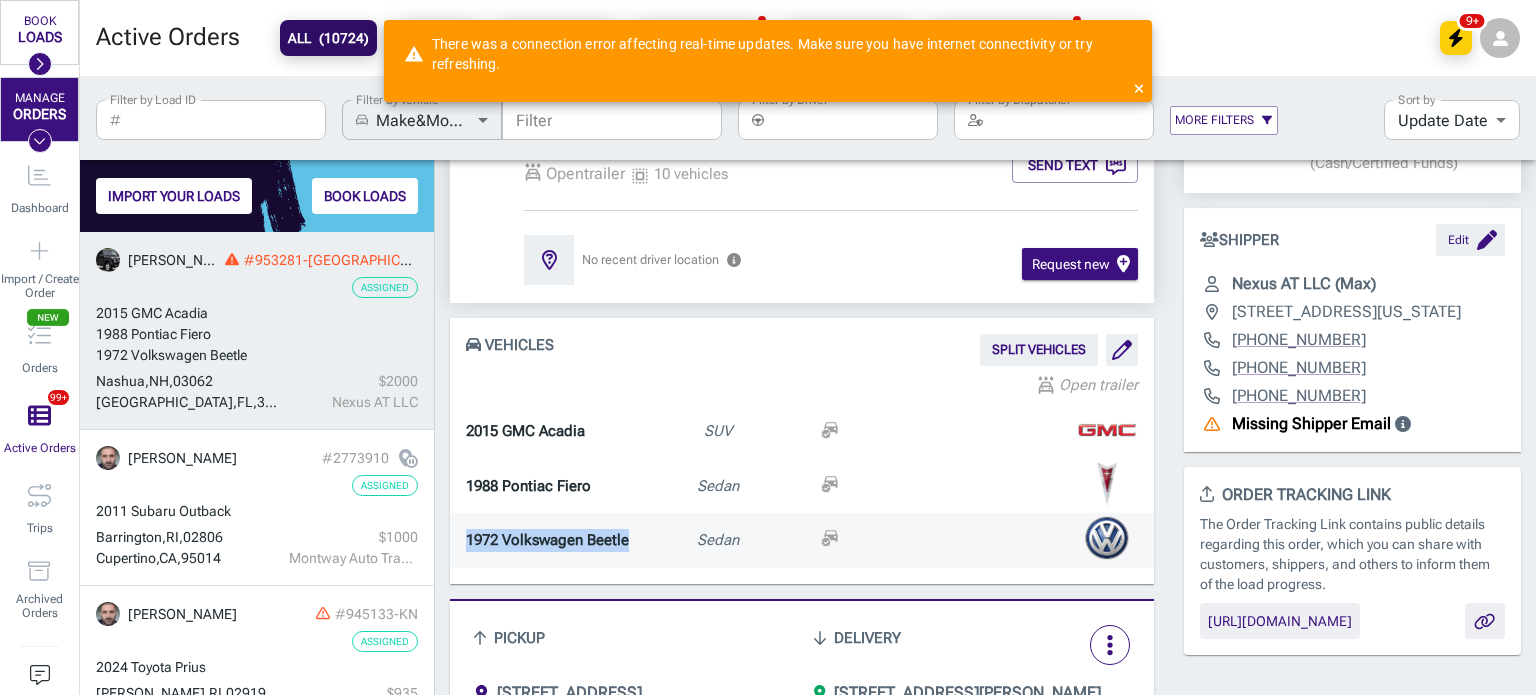 drag, startPoint x: 509, startPoint y: 550, endPoint x: 464, endPoint y: 527, distance: 50.537113 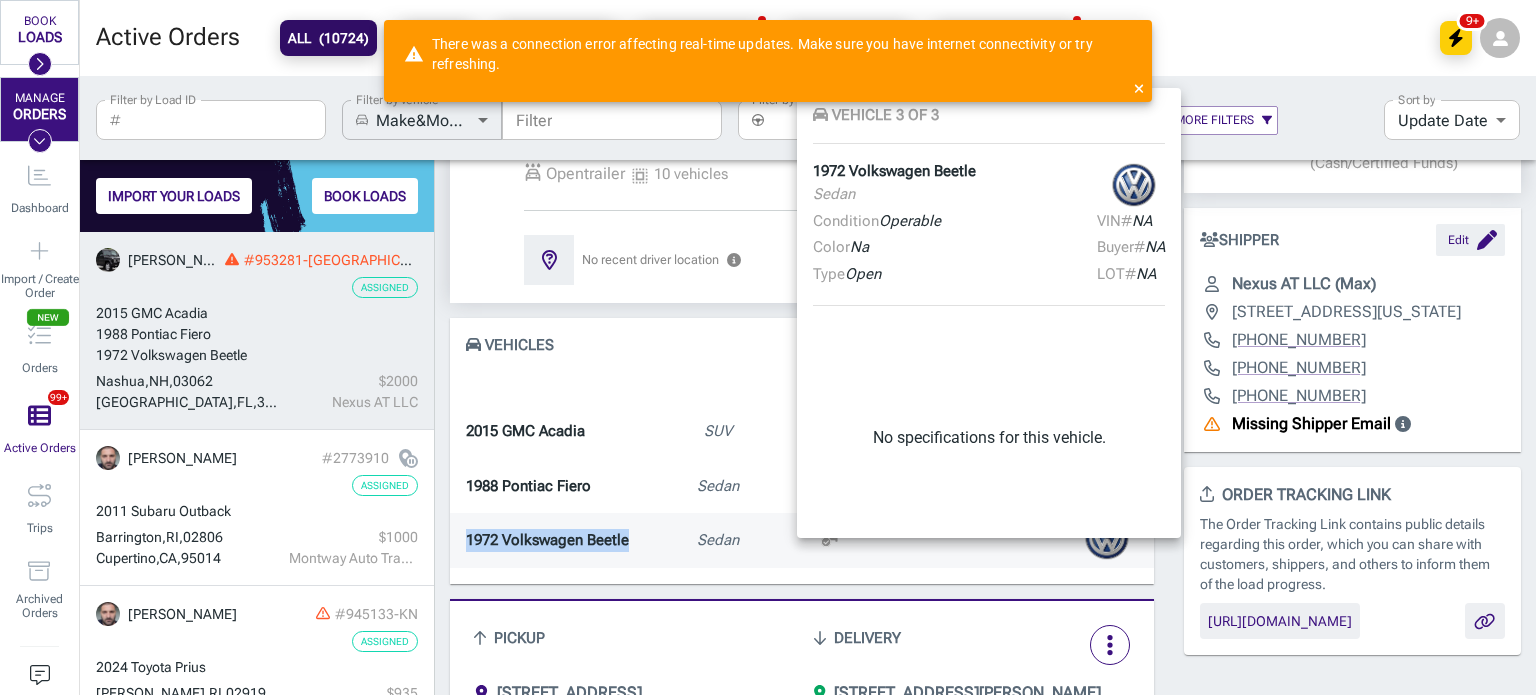 copy on "1972 Volkswagen Beetle" 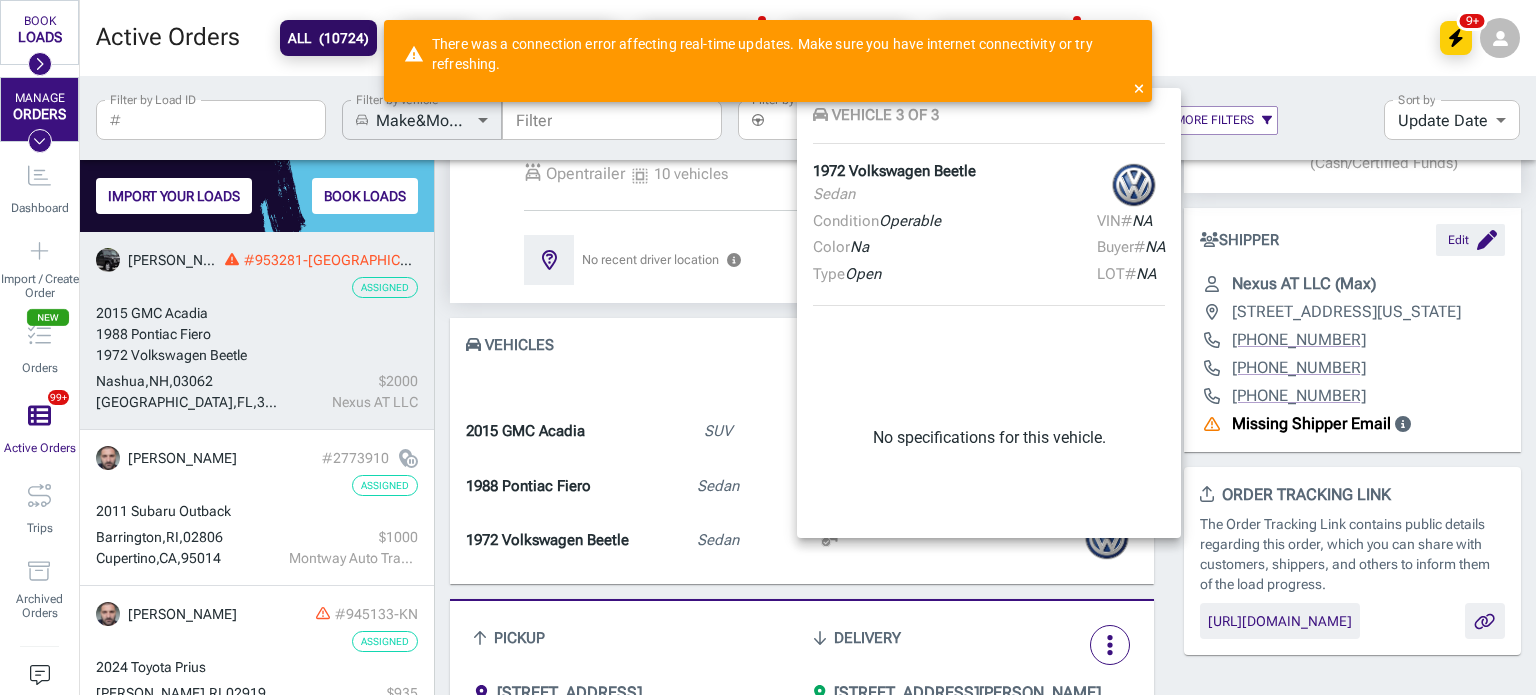 click at bounding box center (768, 347) 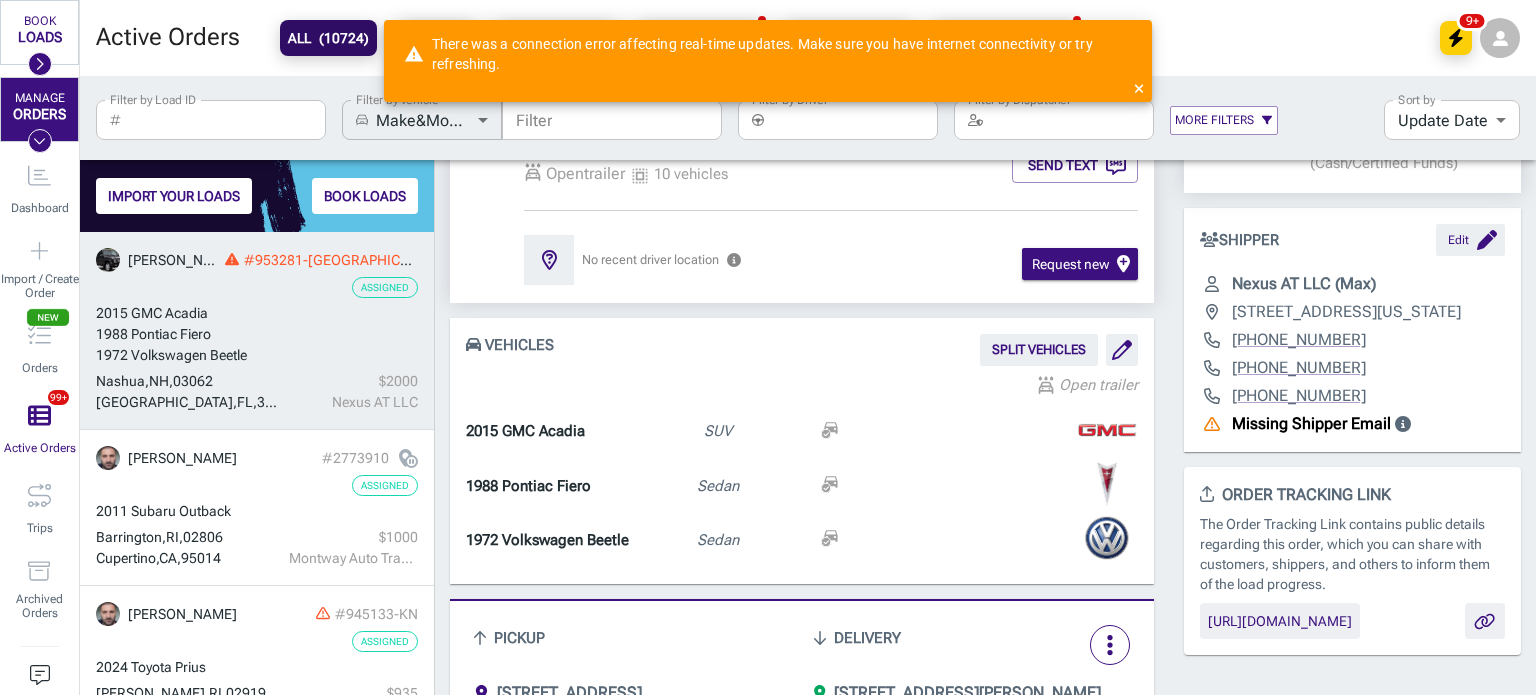 scroll, scrollTop: 0, scrollLeft: 0, axis: both 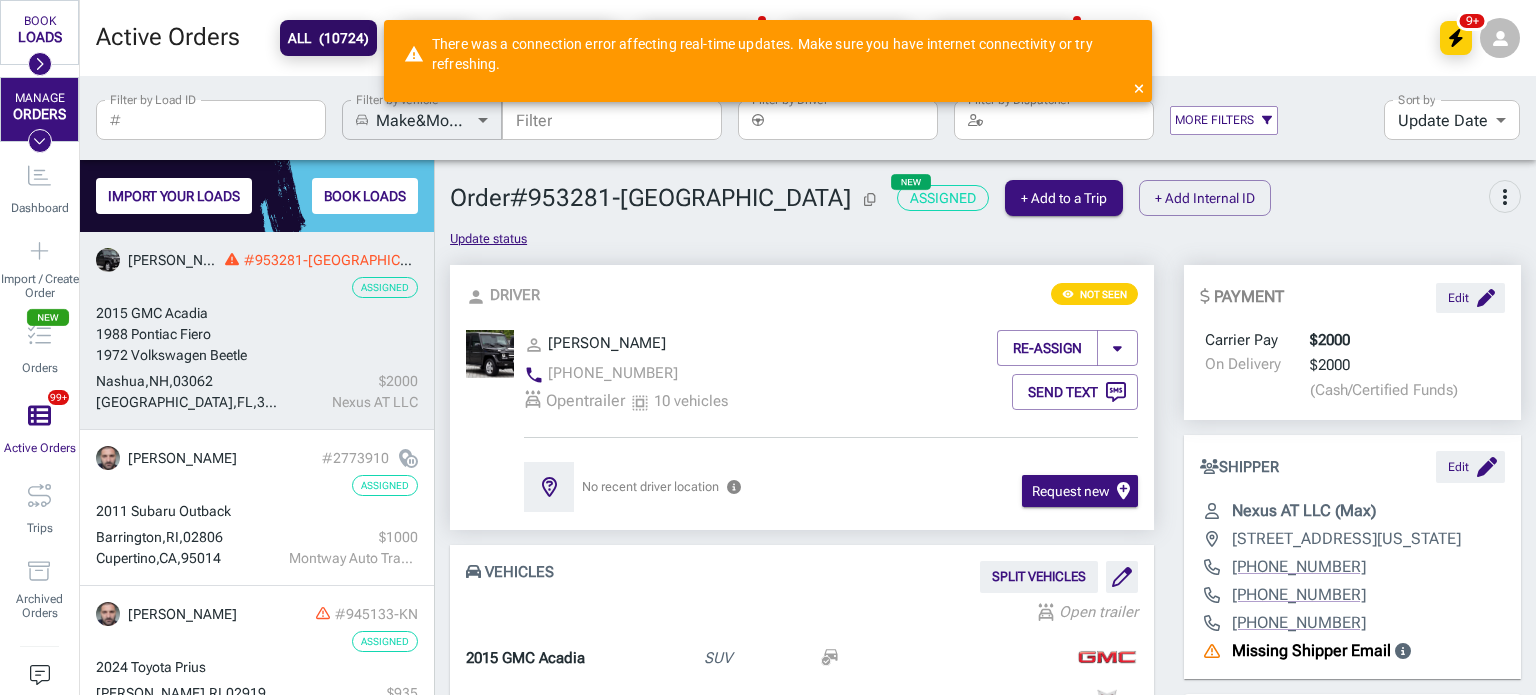 drag, startPoint x: 1514, startPoint y: 254, endPoint x: 1520, endPoint y: 283, distance: 29.614185 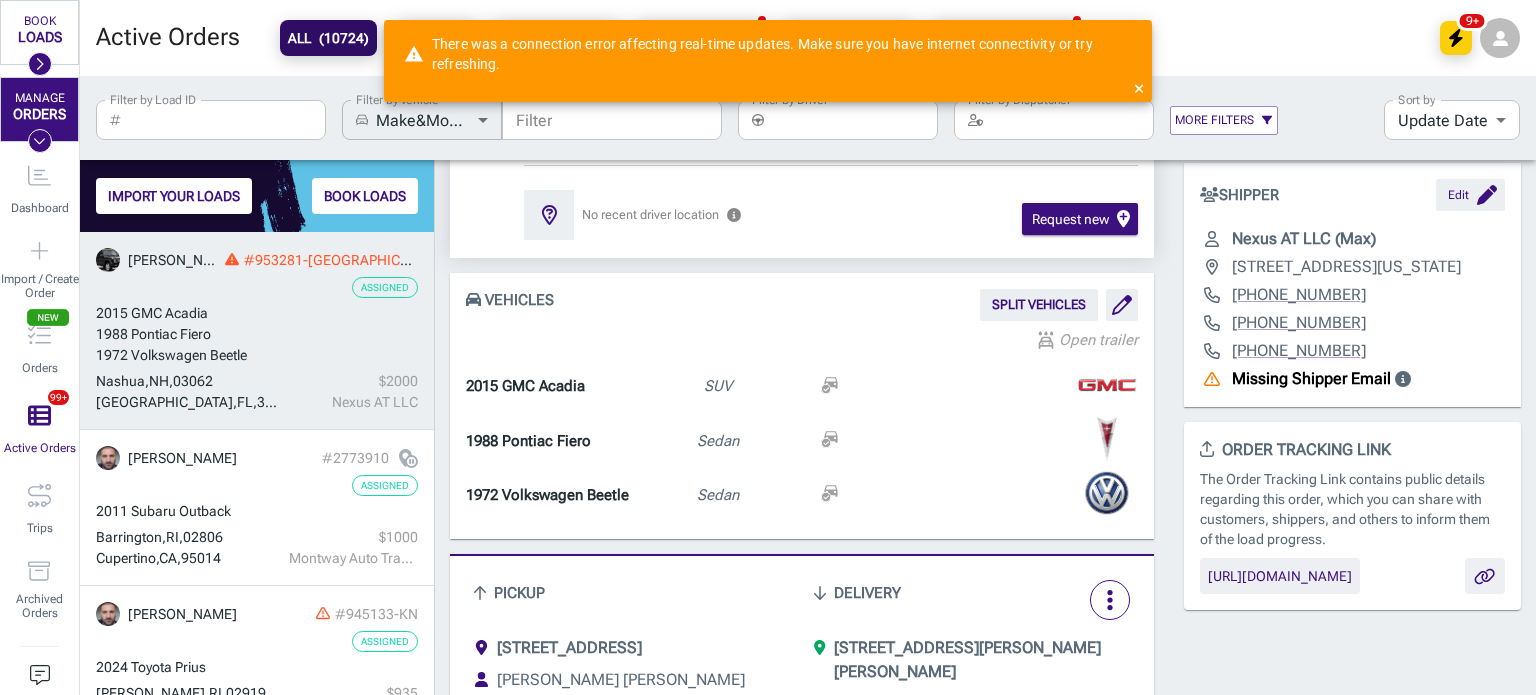 scroll, scrollTop: 407, scrollLeft: 0, axis: vertical 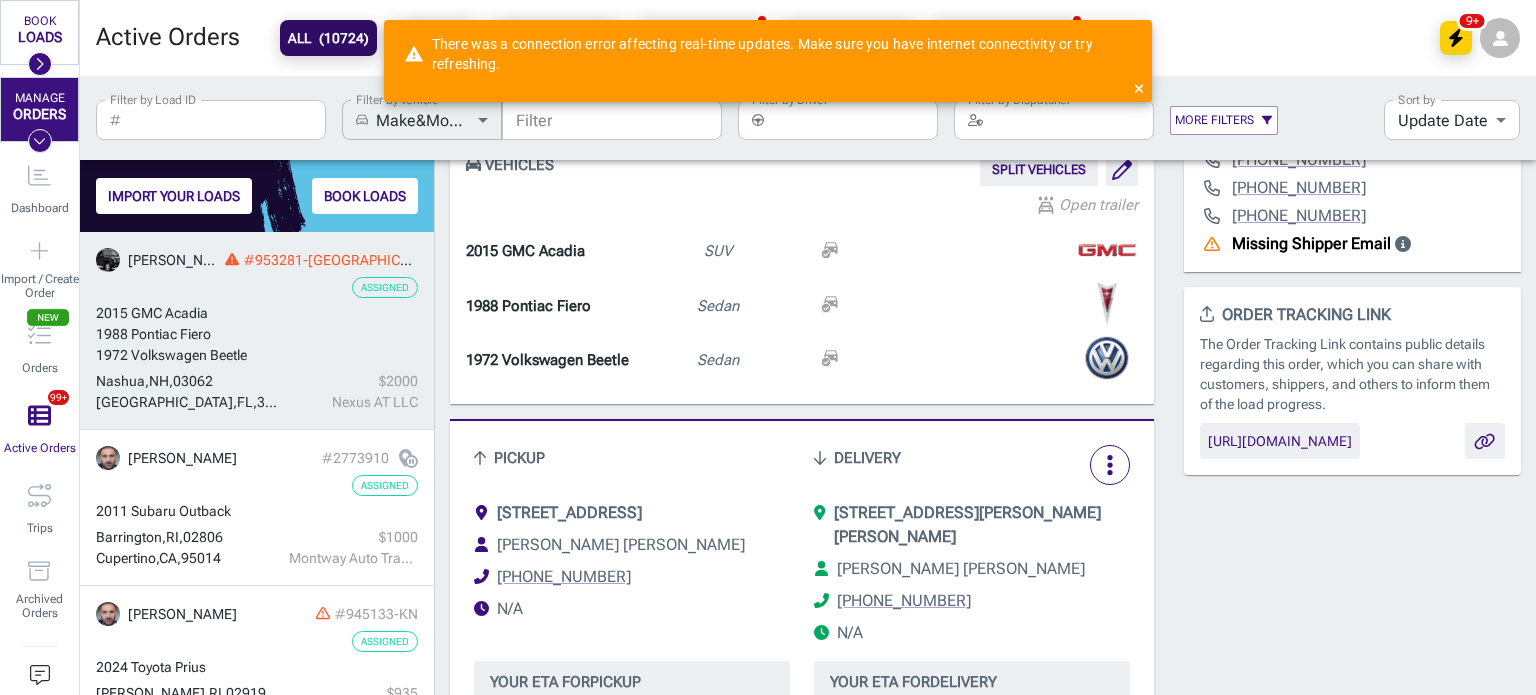 drag, startPoint x: 630, startPoint y: 517, endPoint x: 716, endPoint y: 513, distance: 86.09297 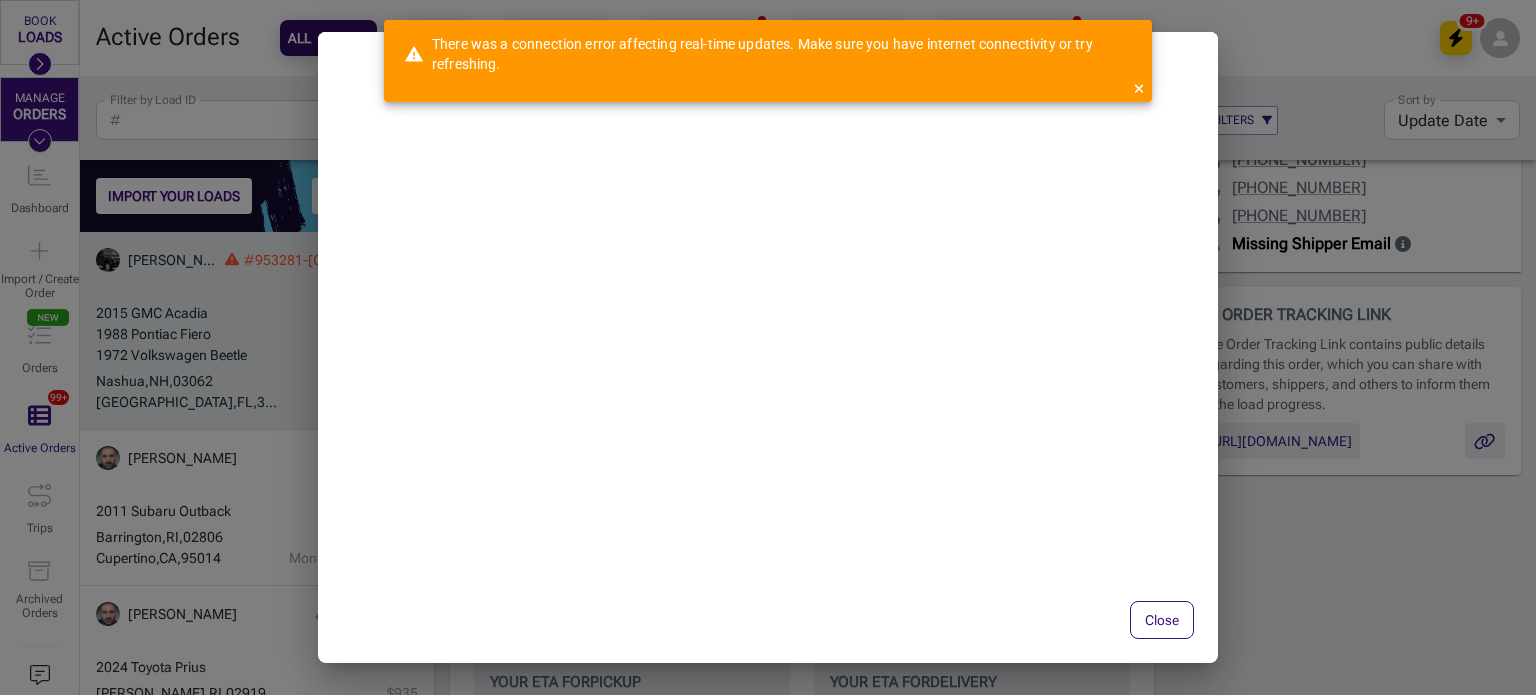 copy on "[GEOGRAPHIC_DATA], [GEOGRAPHIC_DATA]" 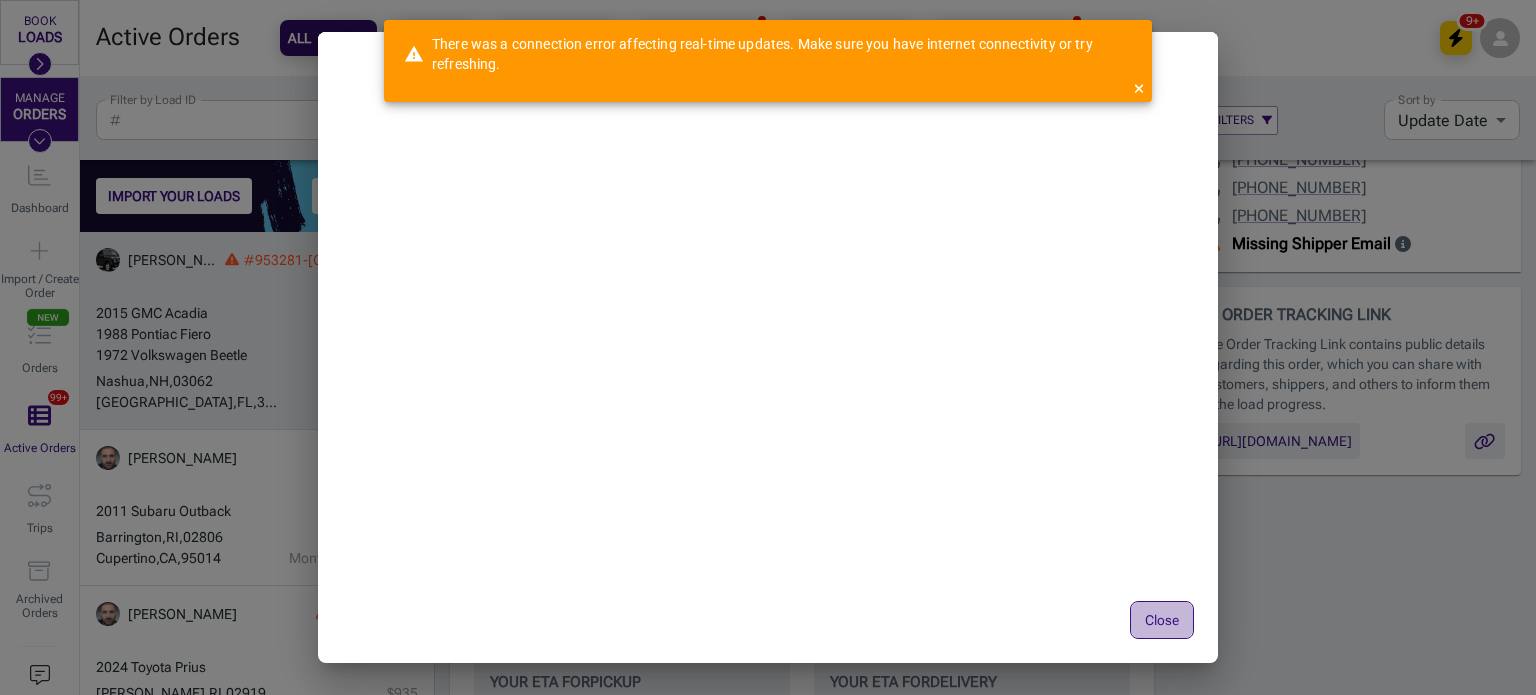 click on "Close" at bounding box center (1162, 620) 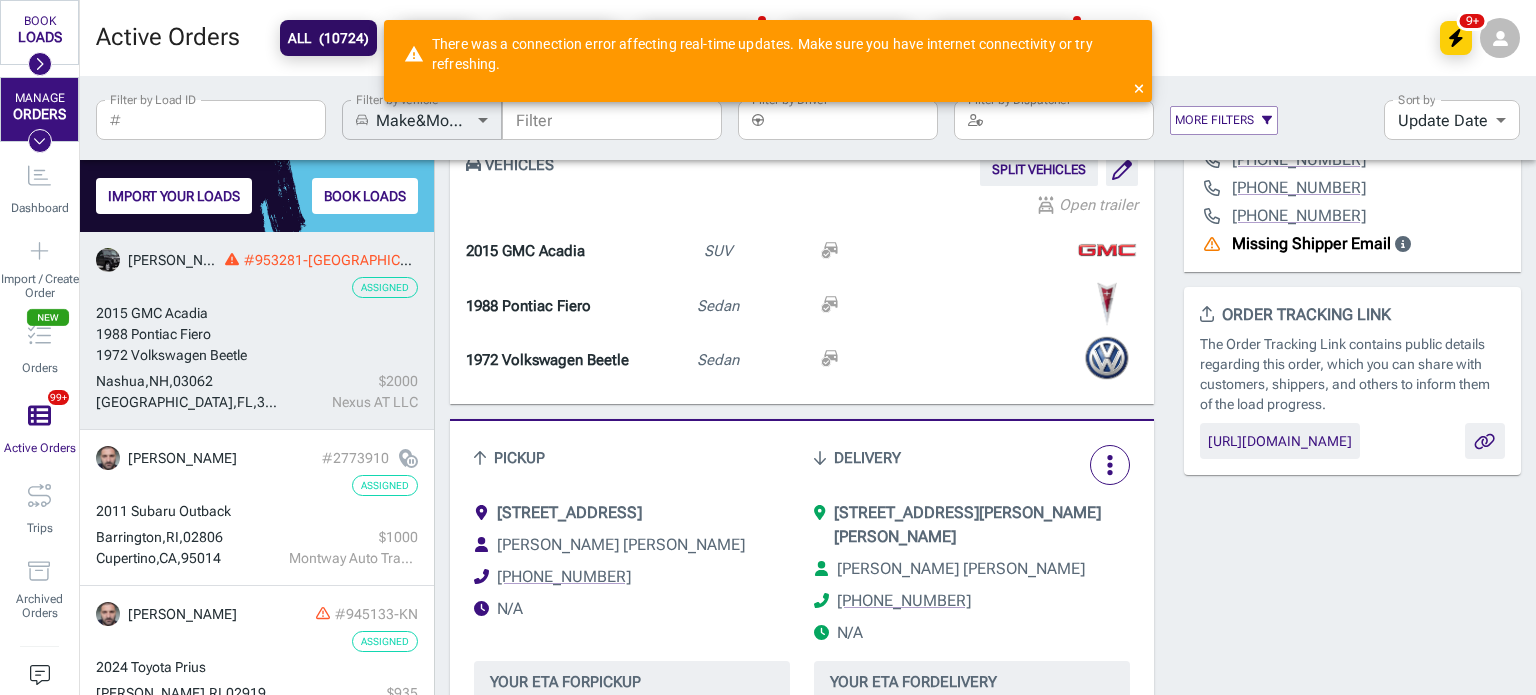 drag, startPoint x: 1027, startPoint y: 519, endPoint x: 901, endPoint y: 532, distance: 126.66886 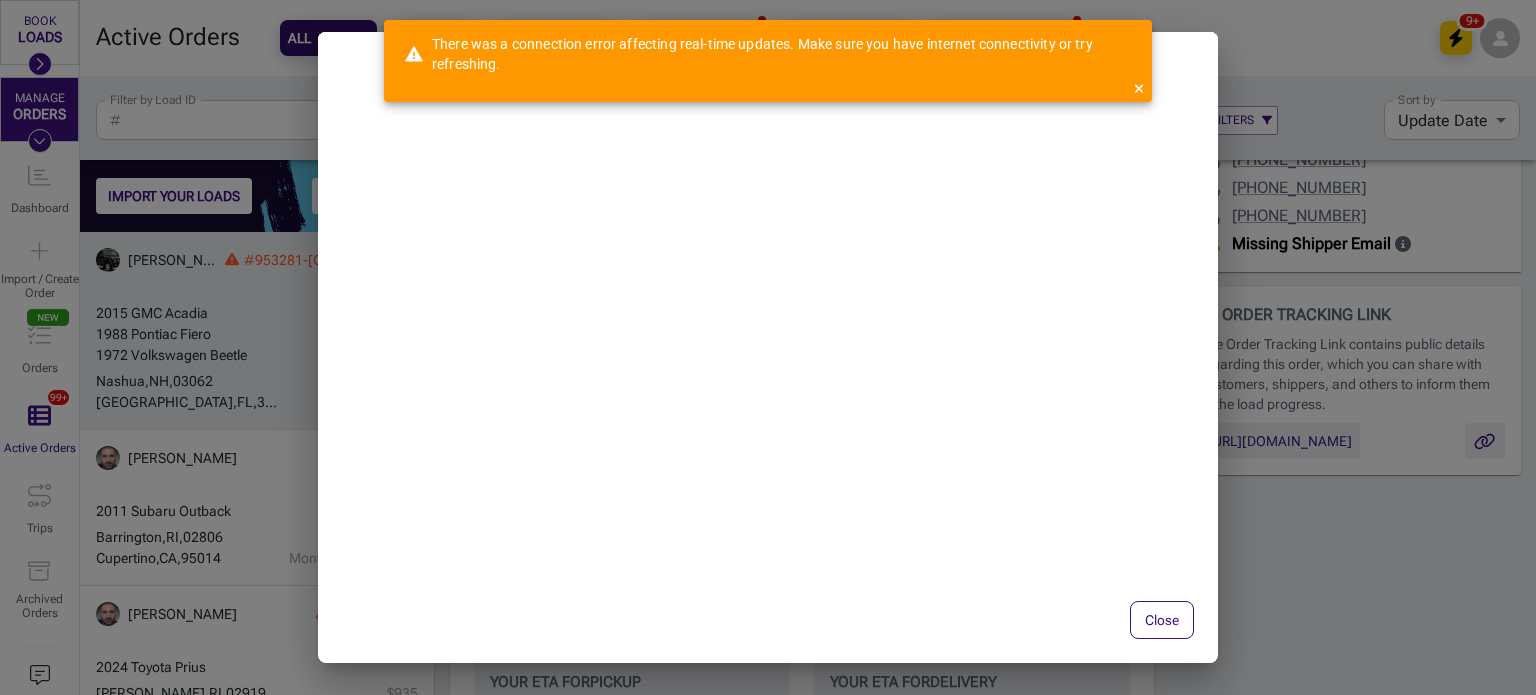 copy on "[GEOGRAPHIC_DATA], [GEOGRAPHIC_DATA]" 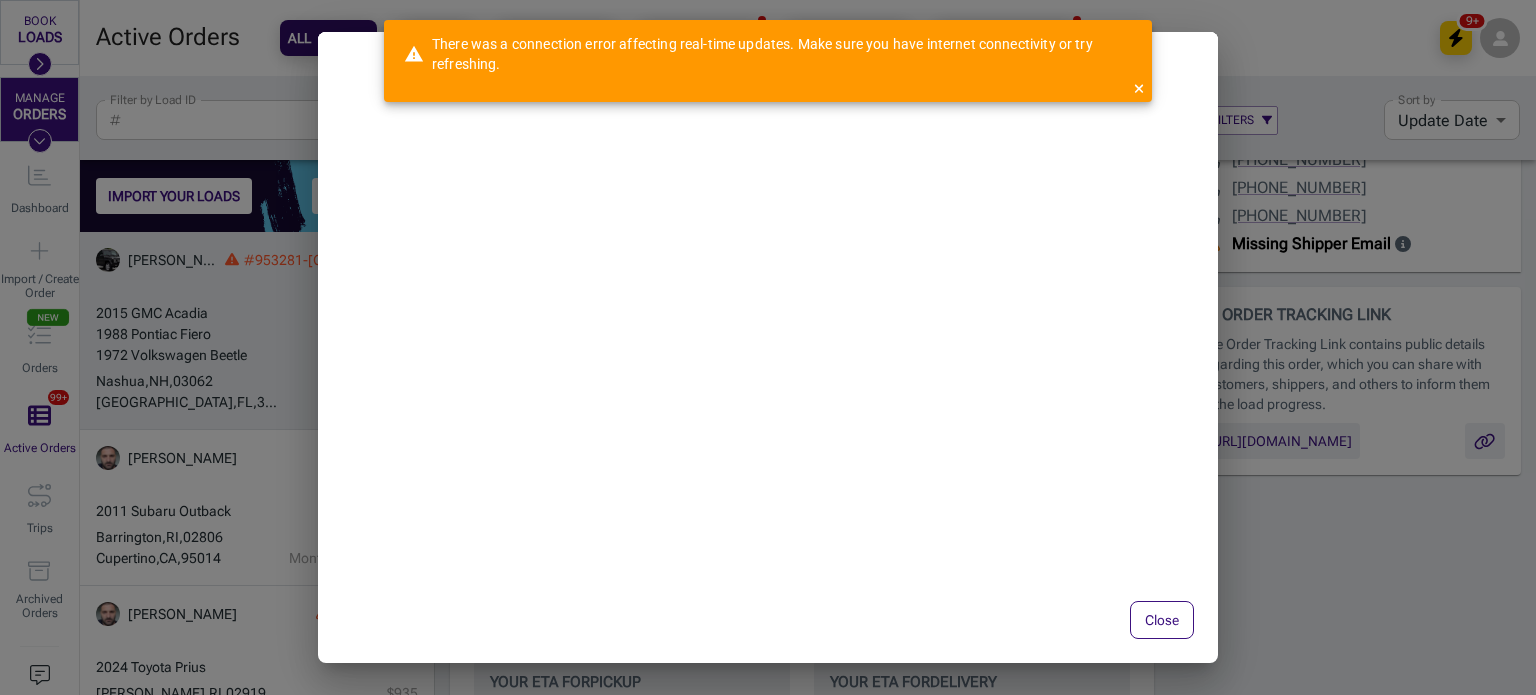 click on "Close" at bounding box center (1162, 620) 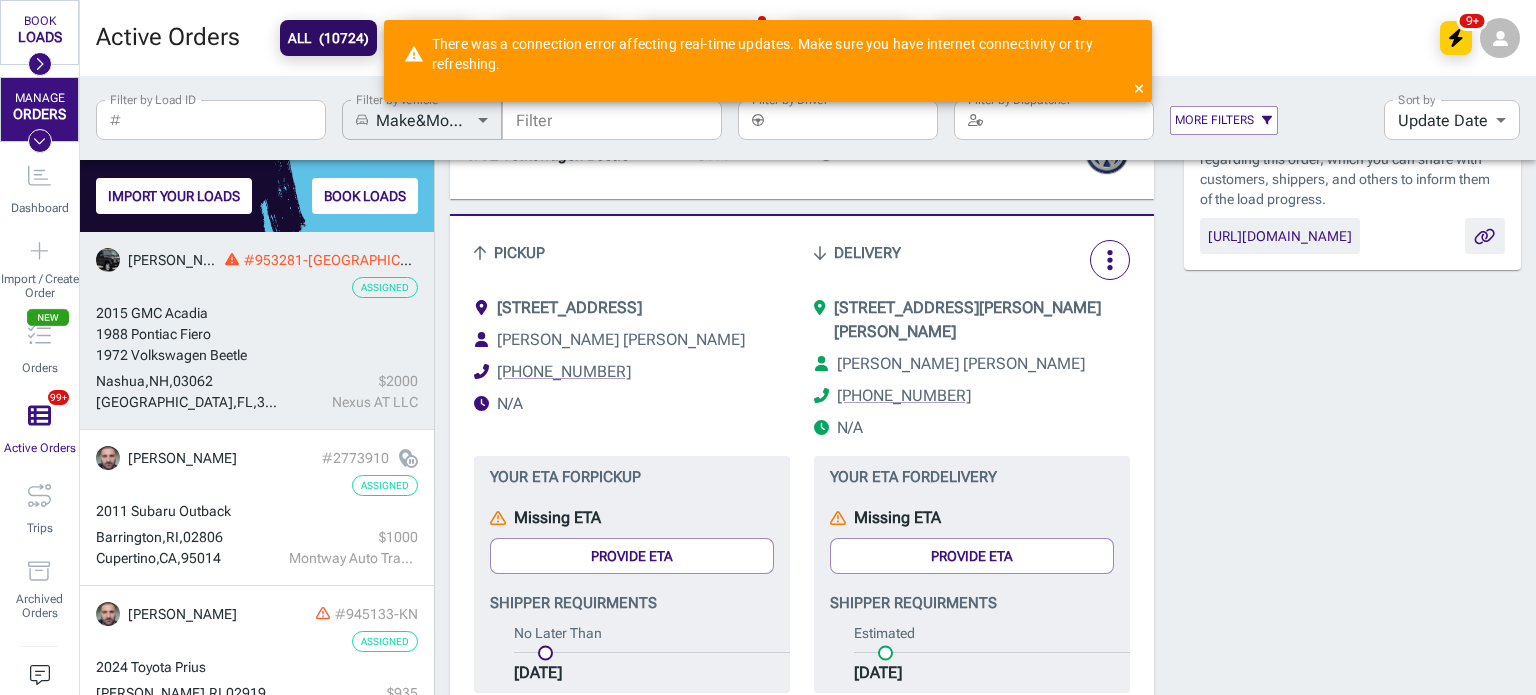 scroll, scrollTop: 728, scrollLeft: 0, axis: vertical 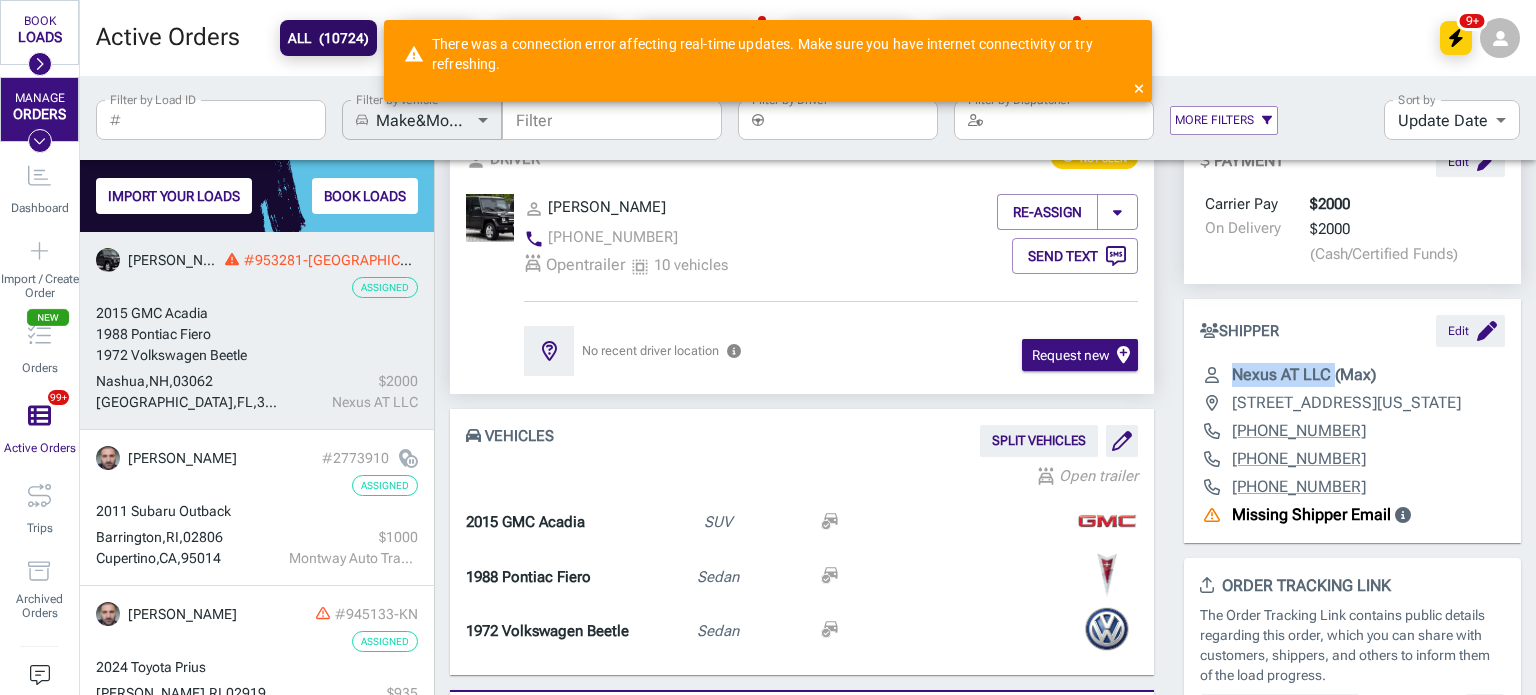 drag, startPoint x: 1326, startPoint y: 370, endPoint x: 1176, endPoint y: 364, distance: 150.11995 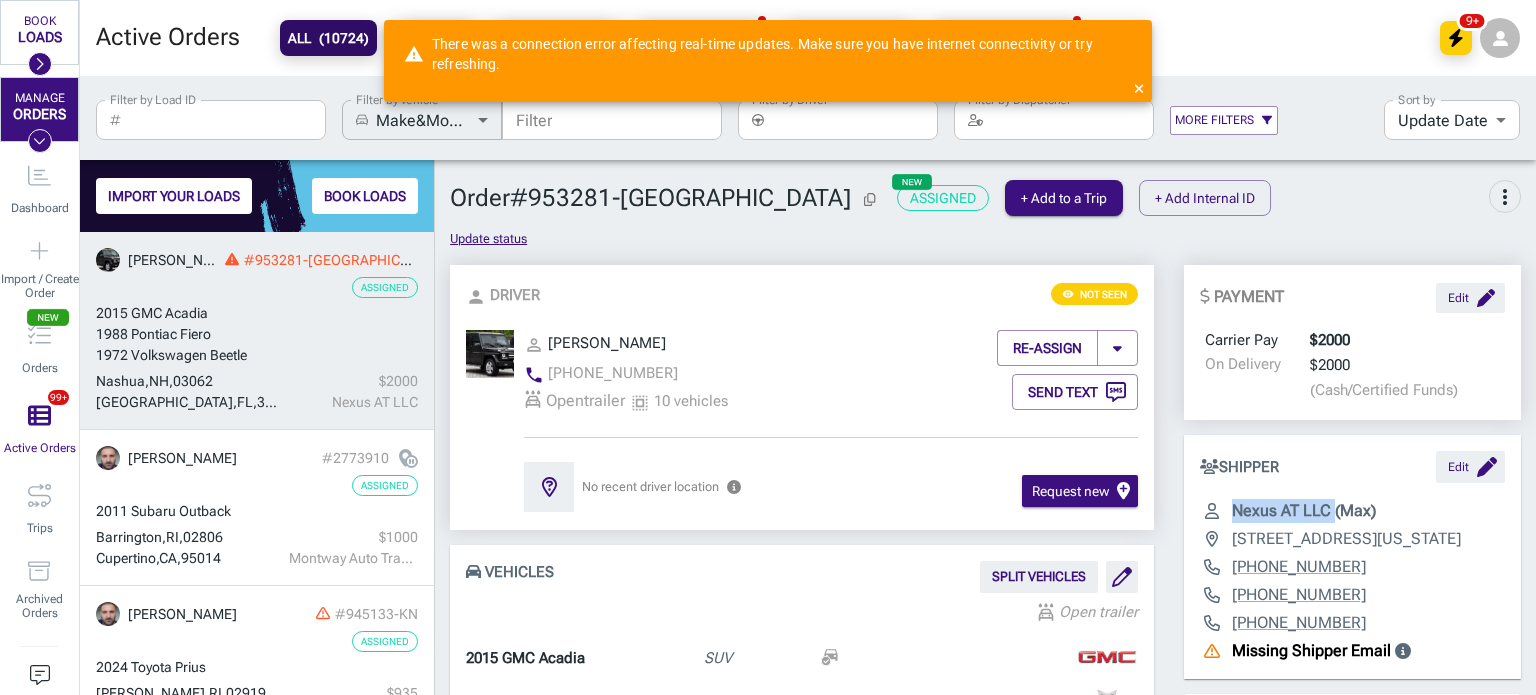 scroll, scrollTop: 8, scrollLeft: 0, axis: vertical 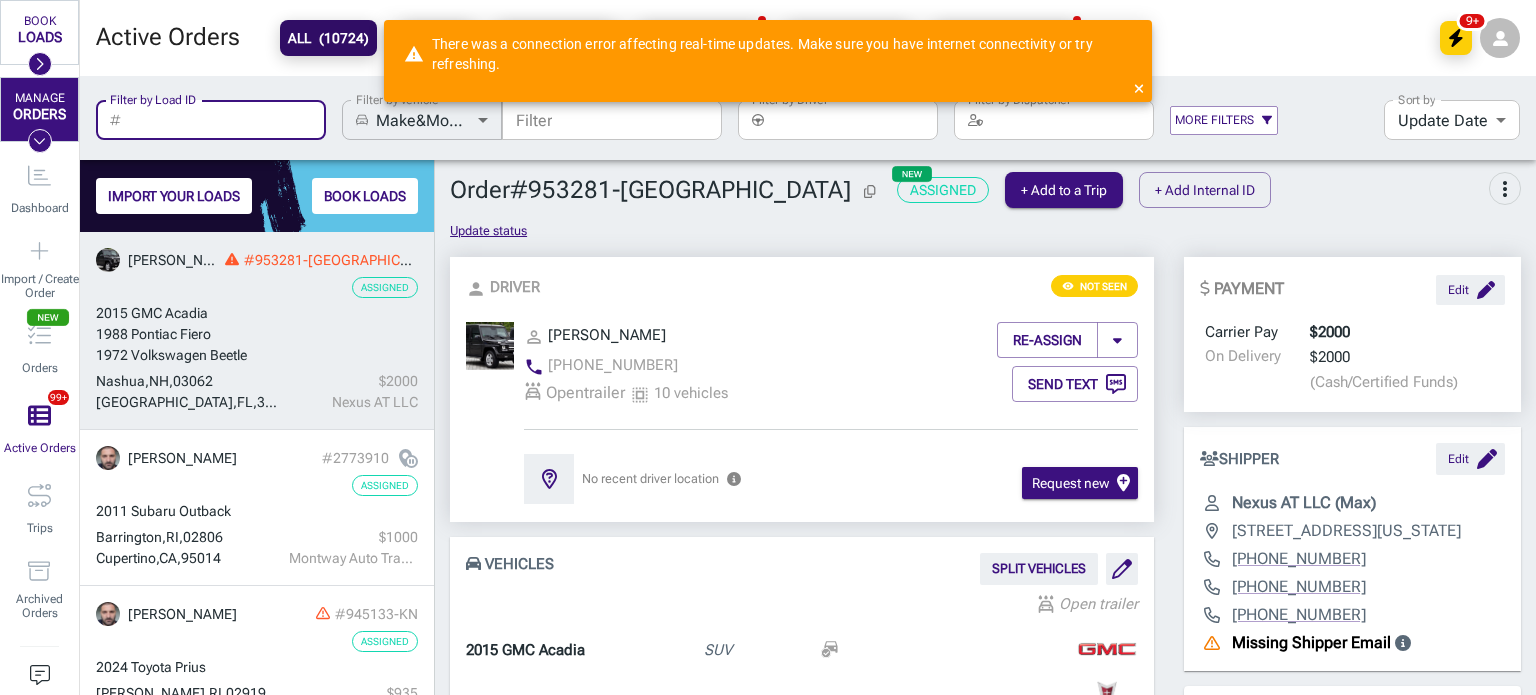 click on "Filter by Load ID" at bounding box center (228, 120) 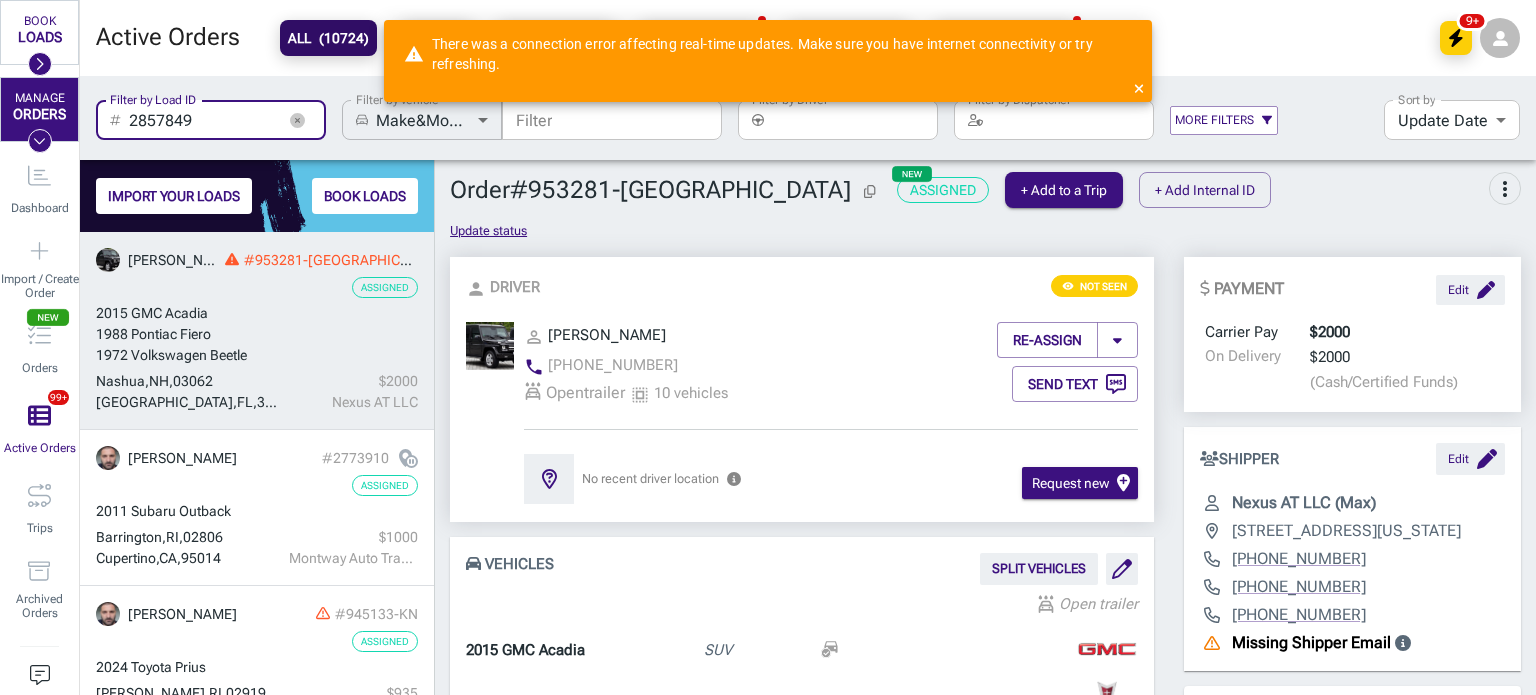 type on "2857849" 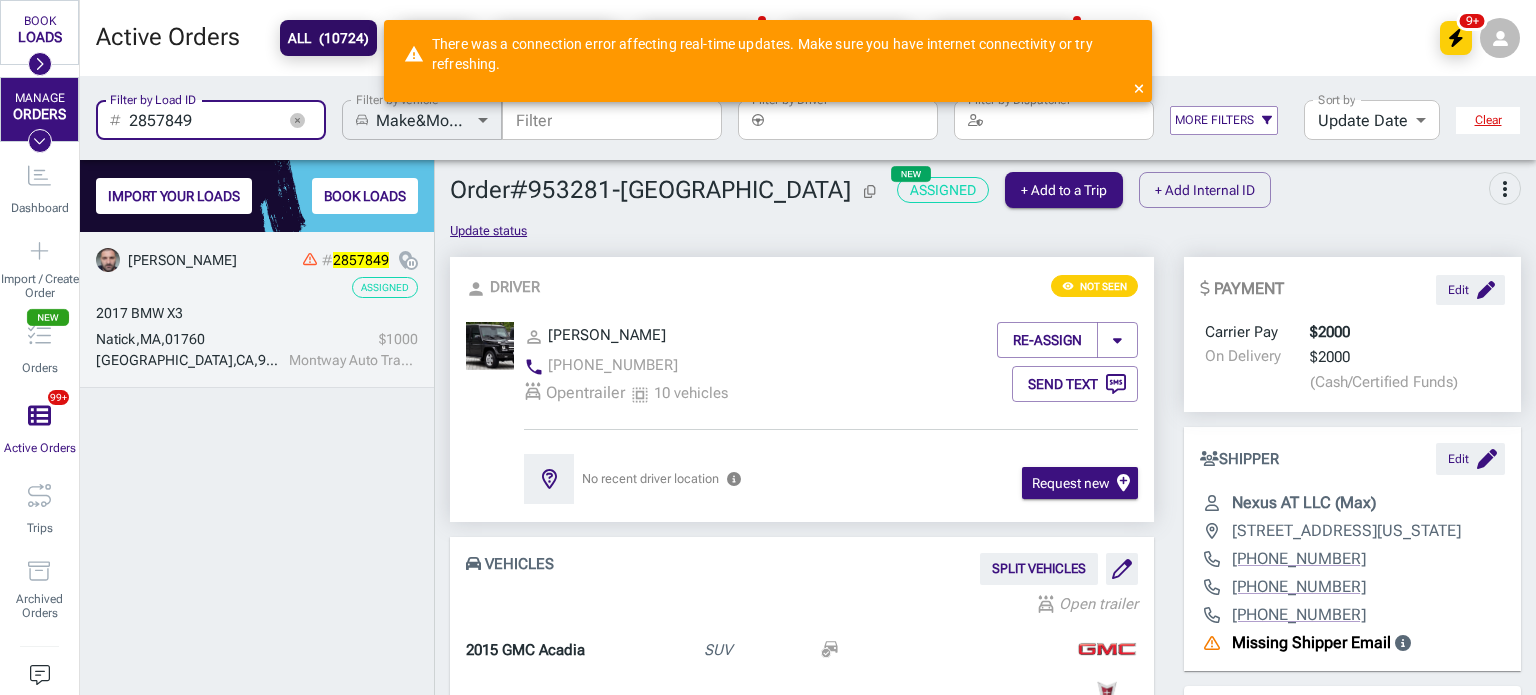 scroll, scrollTop: 16, scrollLeft: 16, axis: both 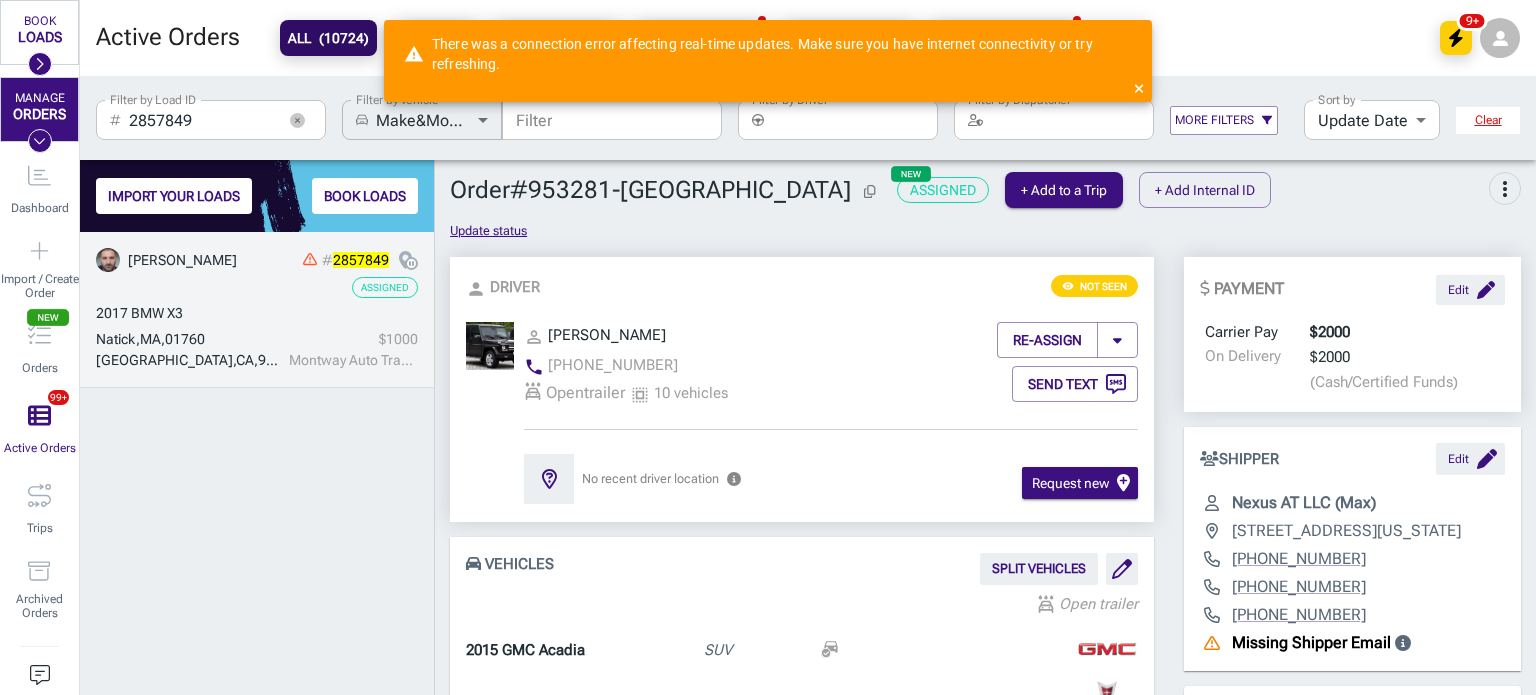 click on "2017   BMW X3" at bounding box center [257, 313] 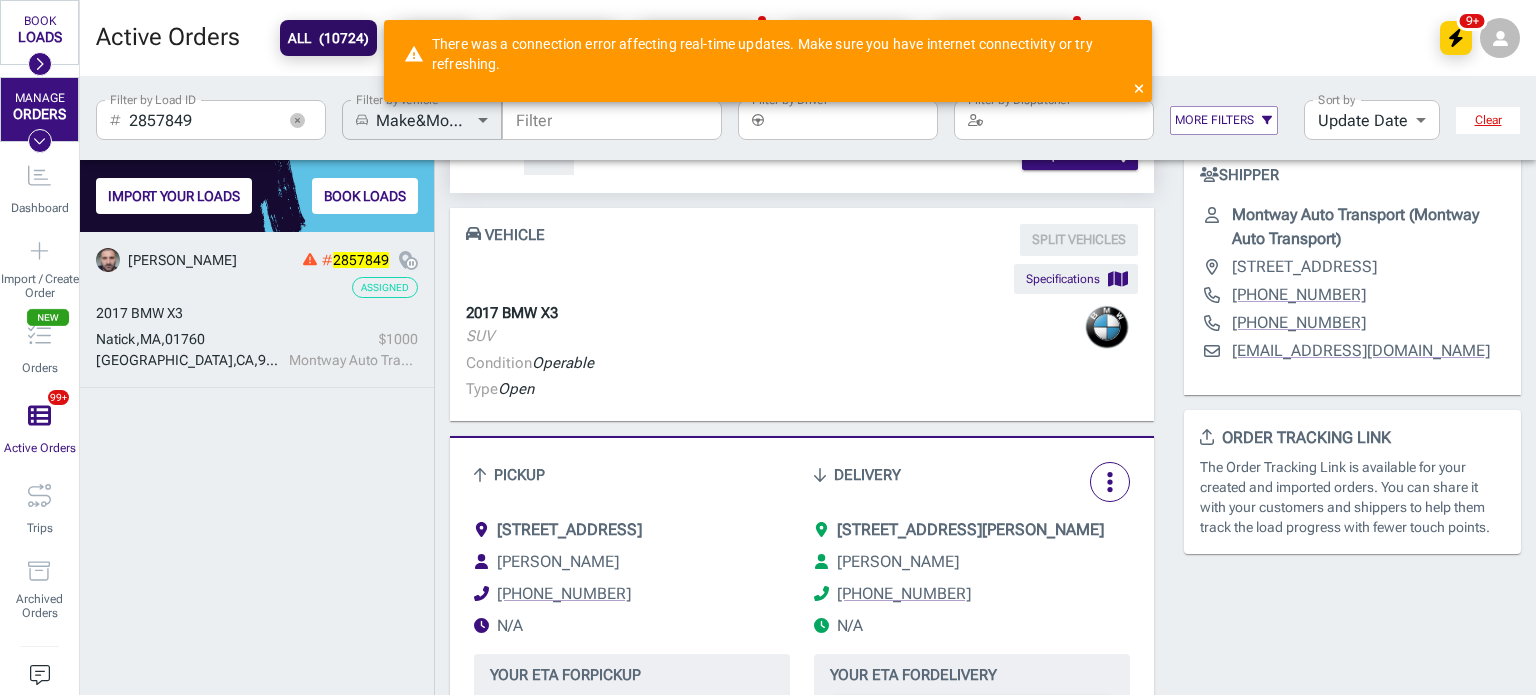scroll, scrollTop: 424, scrollLeft: 0, axis: vertical 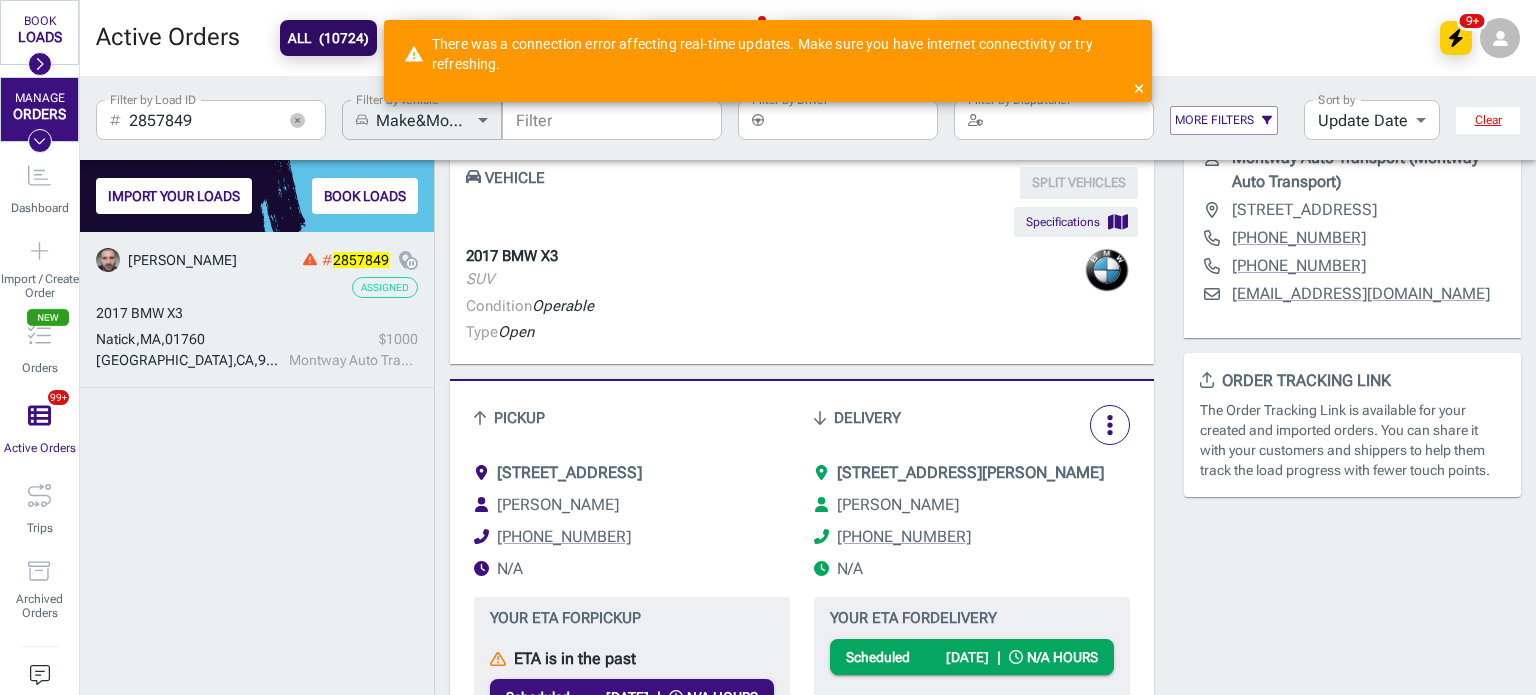 click at bounding box center (1110, 425) 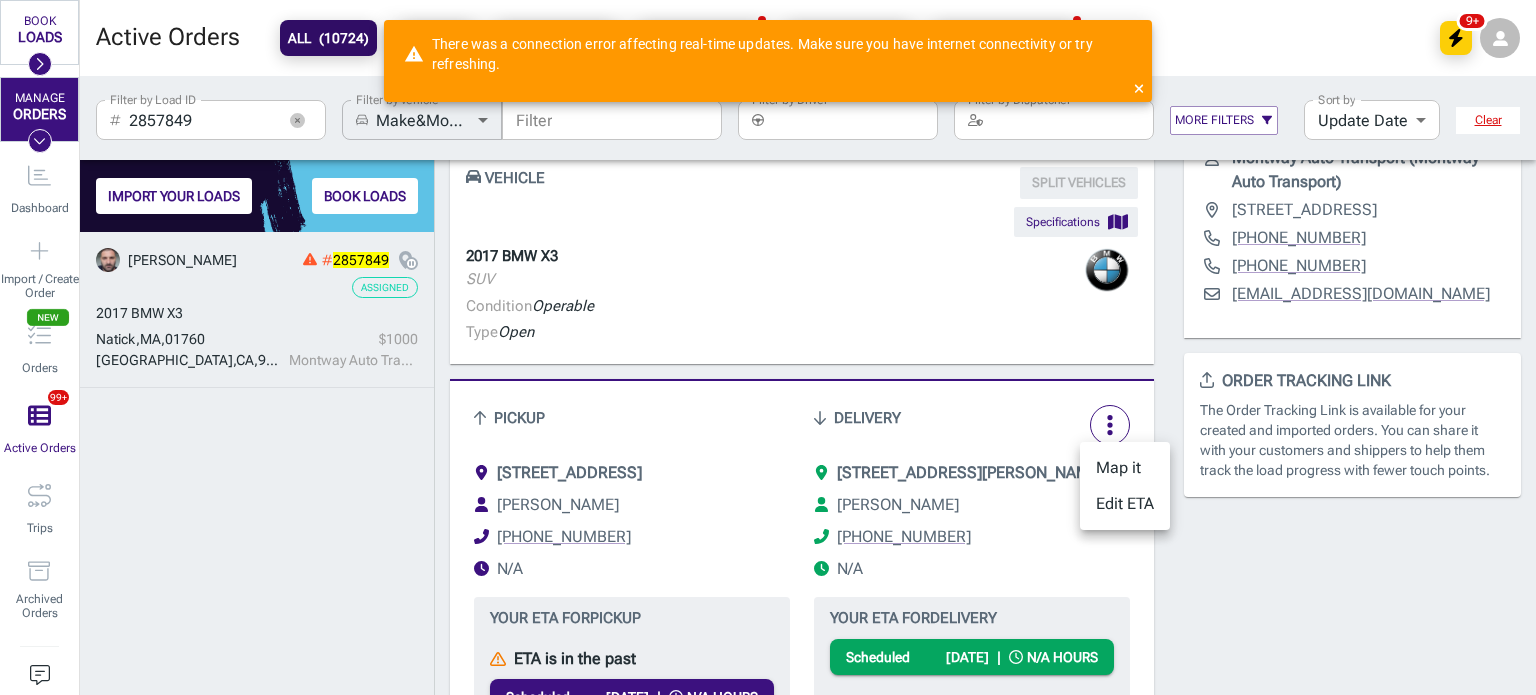 click at bounding box center [768, 347] 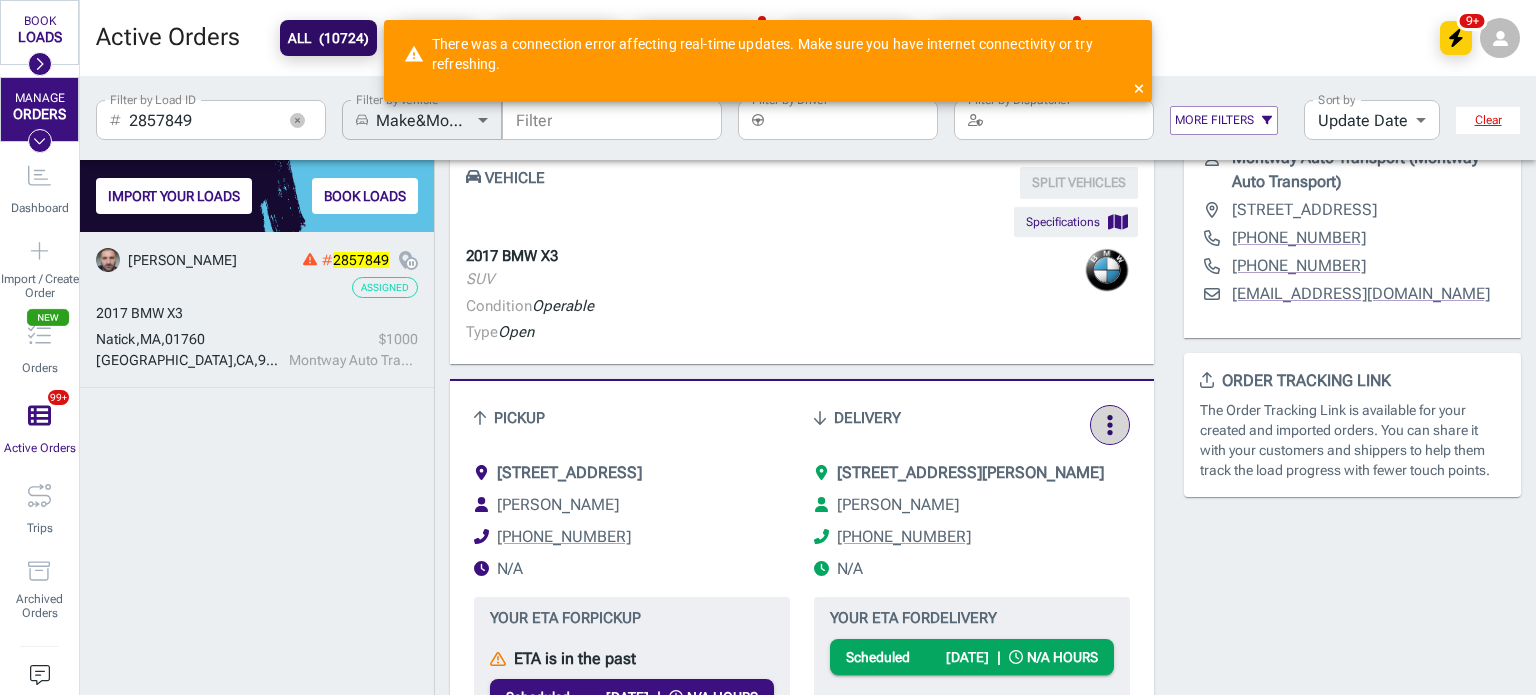 click at bounding box center (1110, 425) 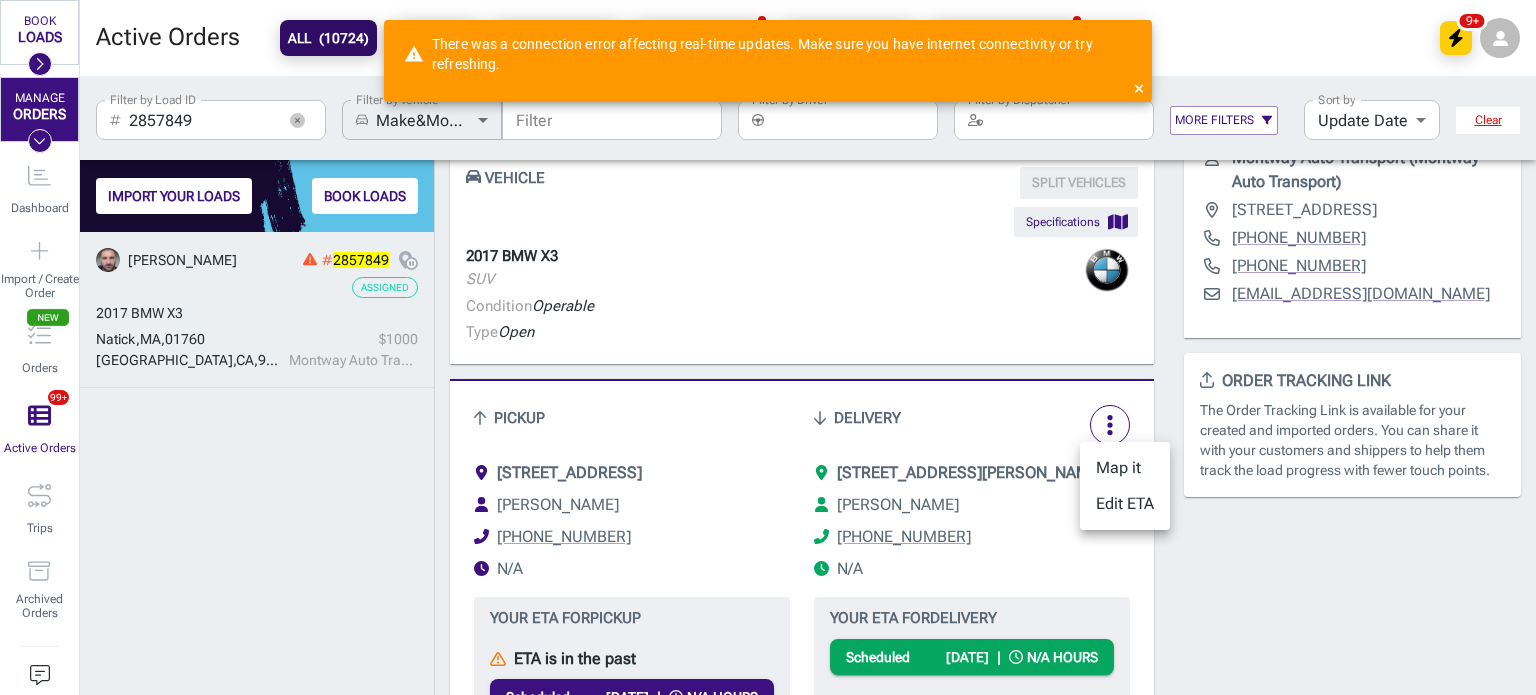 click at bounding box center [768, 347] 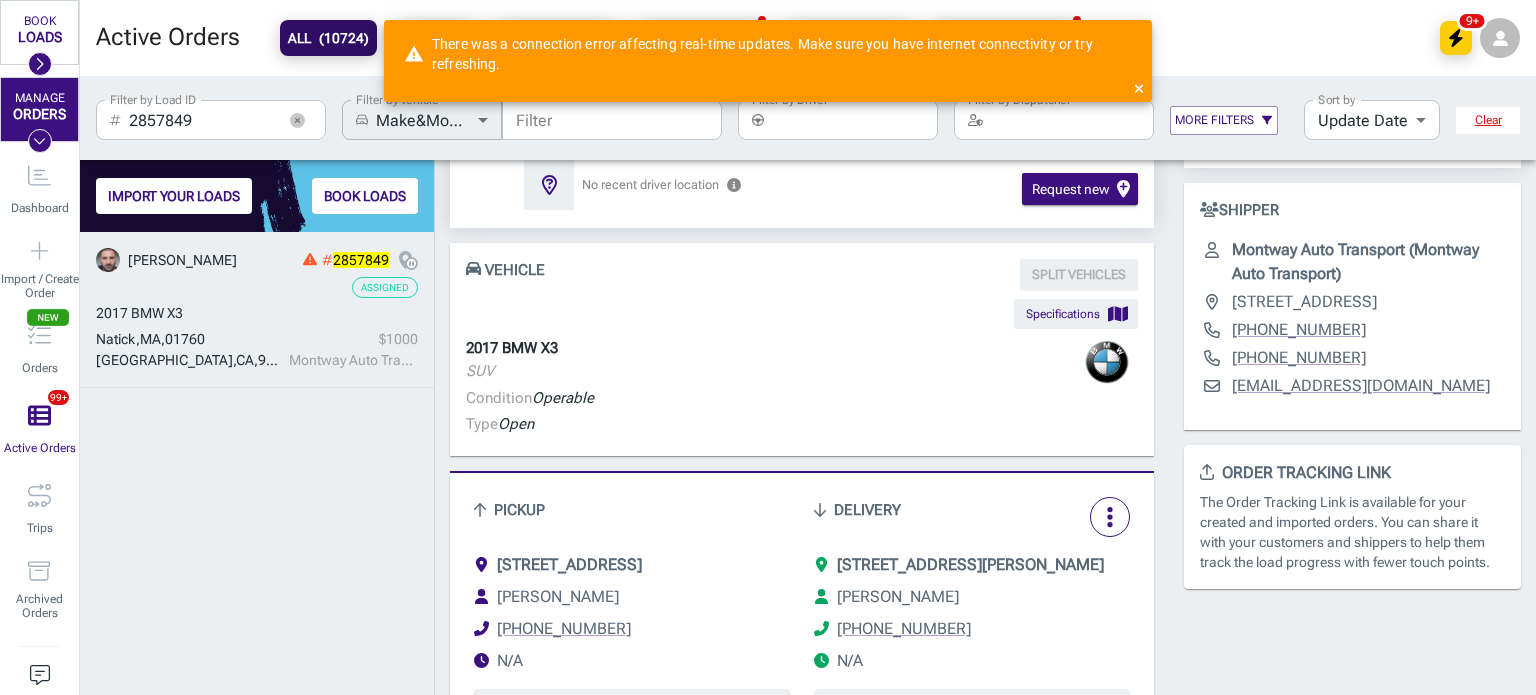 scroll, scrollTop: 335, scrollLeft: 0, axis: vertical 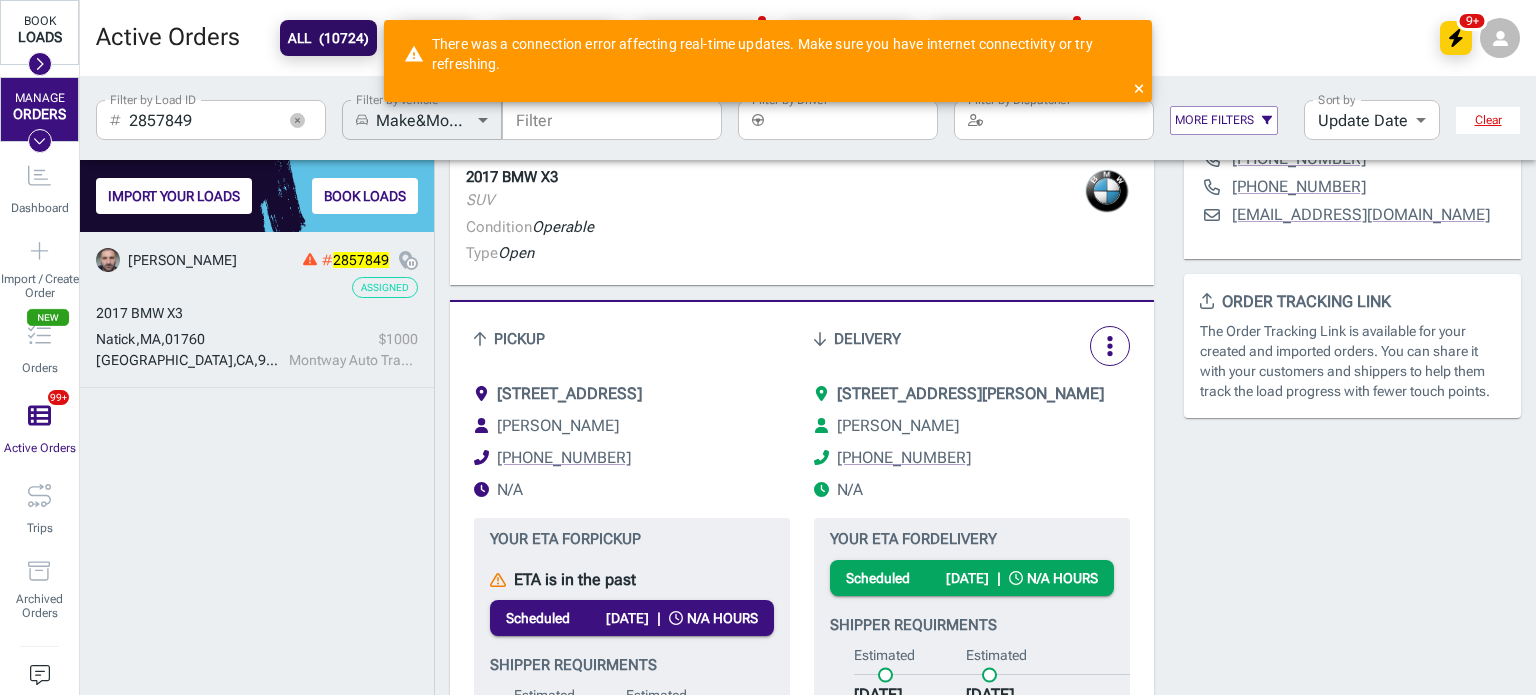 click at bounding box center [40, 64] 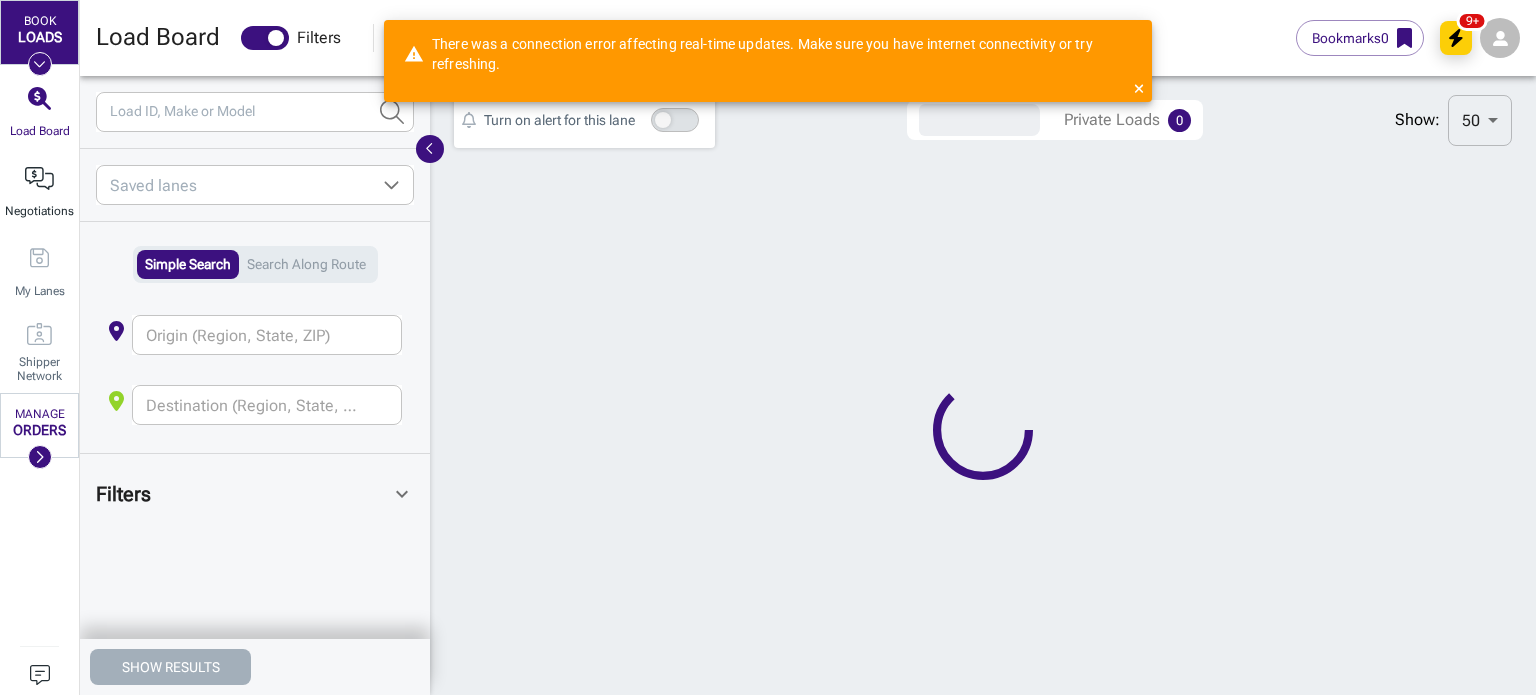click on "Negotiations" at bounding box center [39, 193] 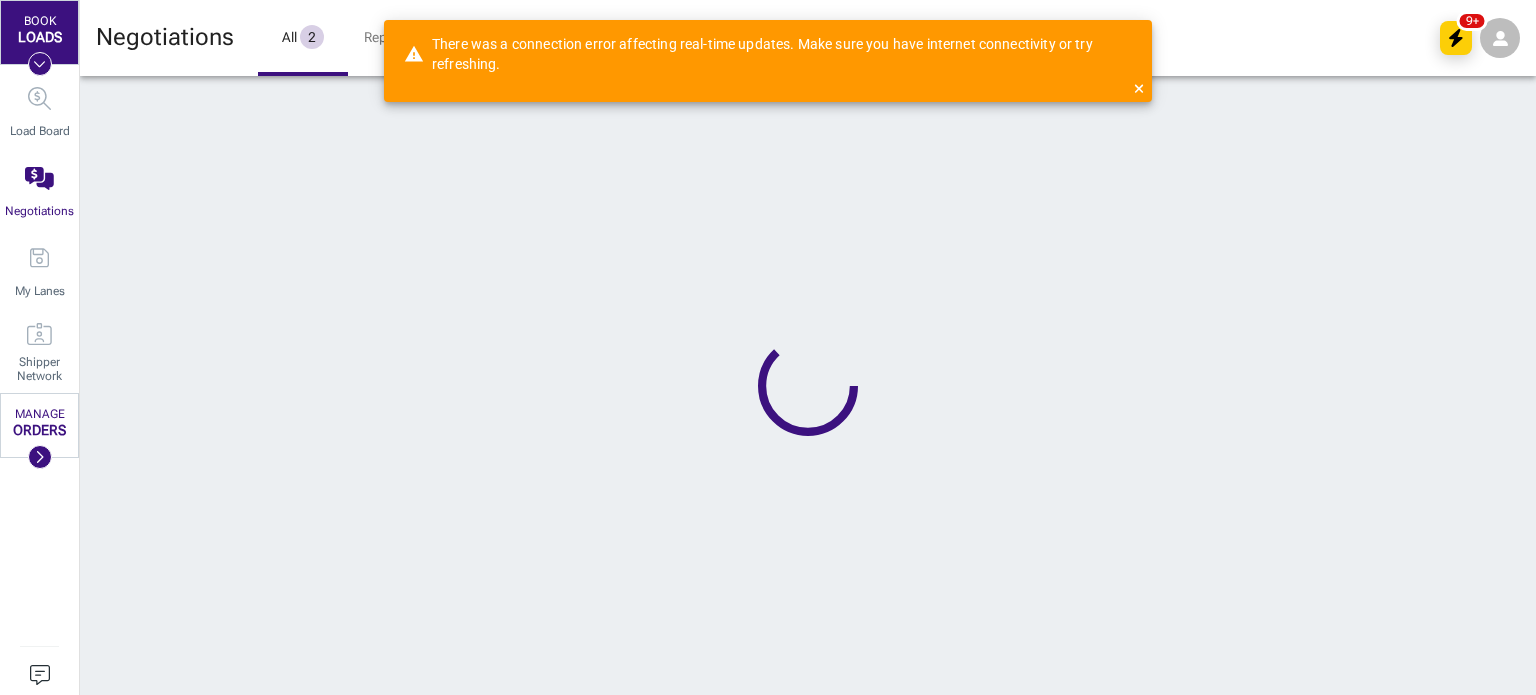 scroll, scrollTop: 0, scrollLeft: 16, axis: horizontal 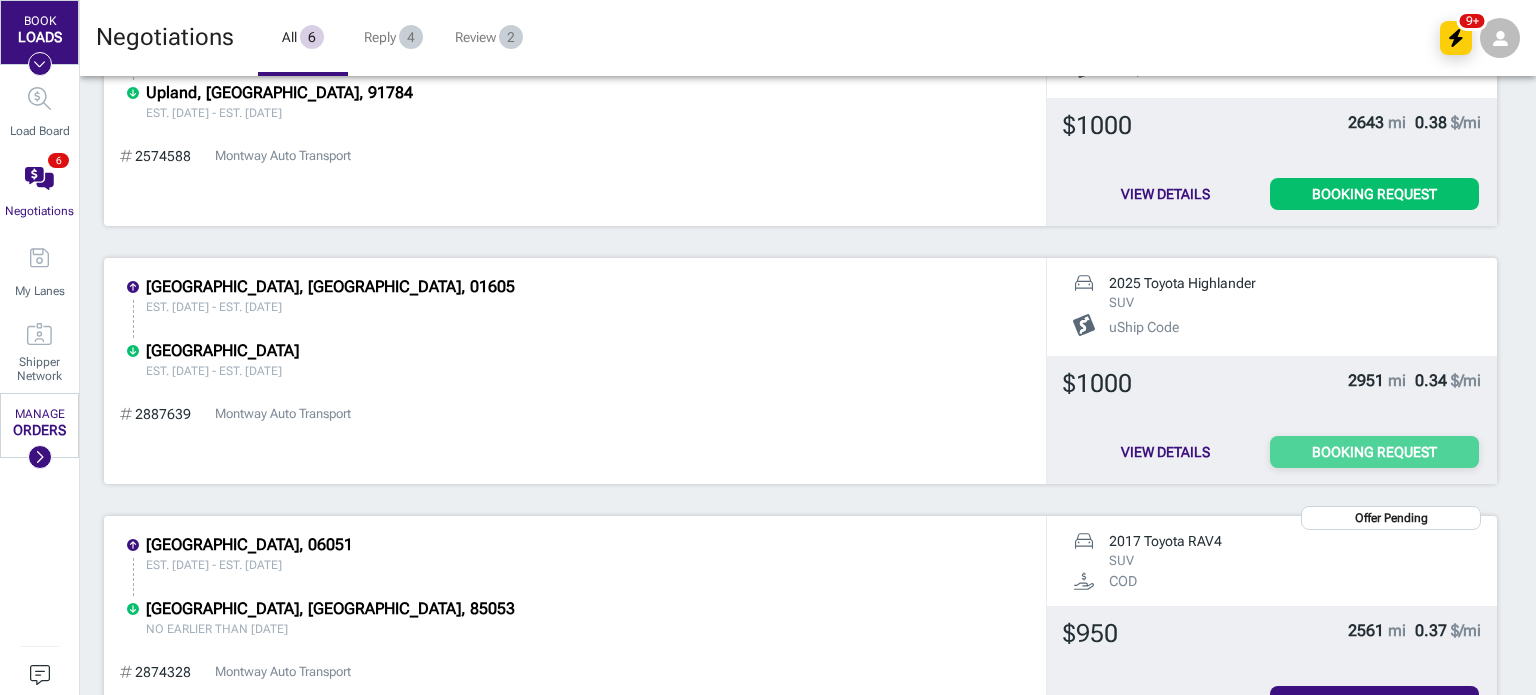 click on "Booking Request" at bounding box center [1374, 452] 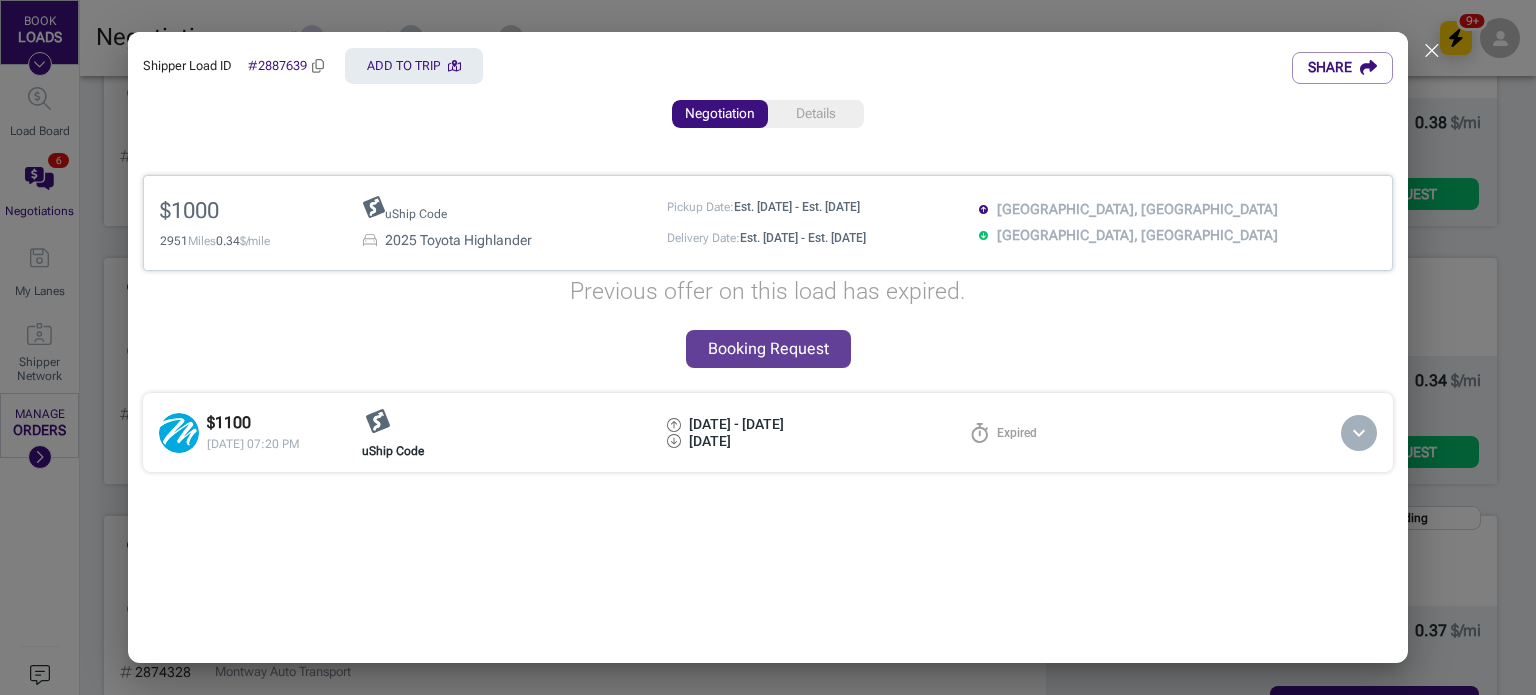click on "Booking Request" at bounding box center [768, 349] 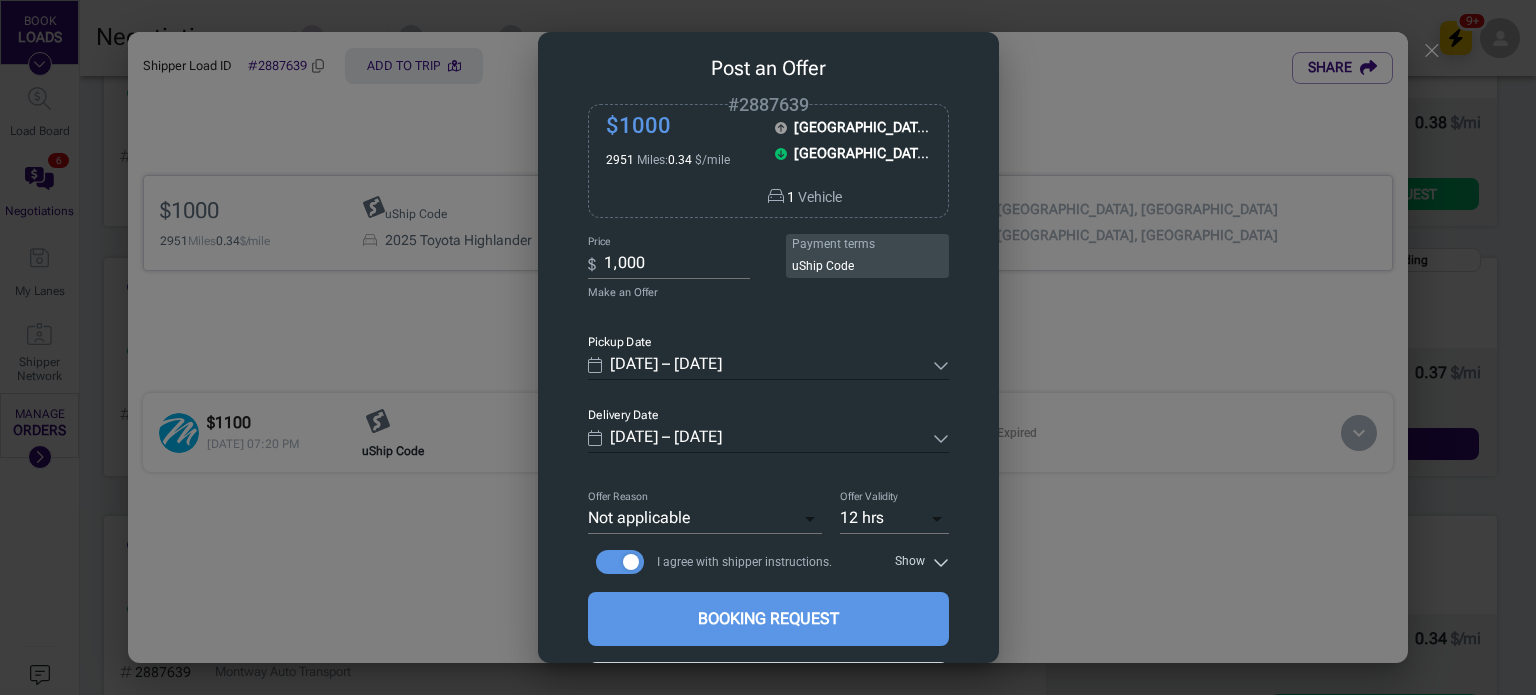 click on "[DATE] – [DATE]" at bounding box center (767, 365) 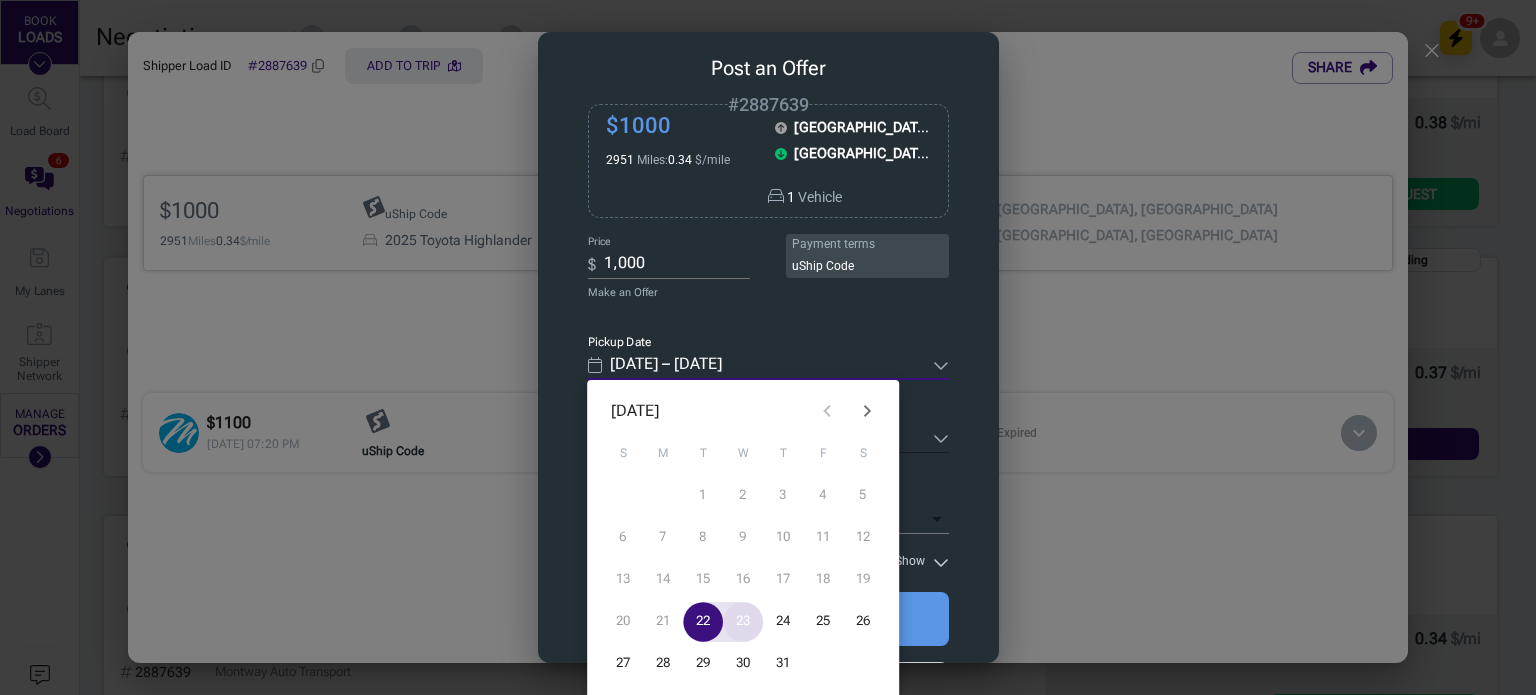 click on "23" at bounding box center (743, 622) 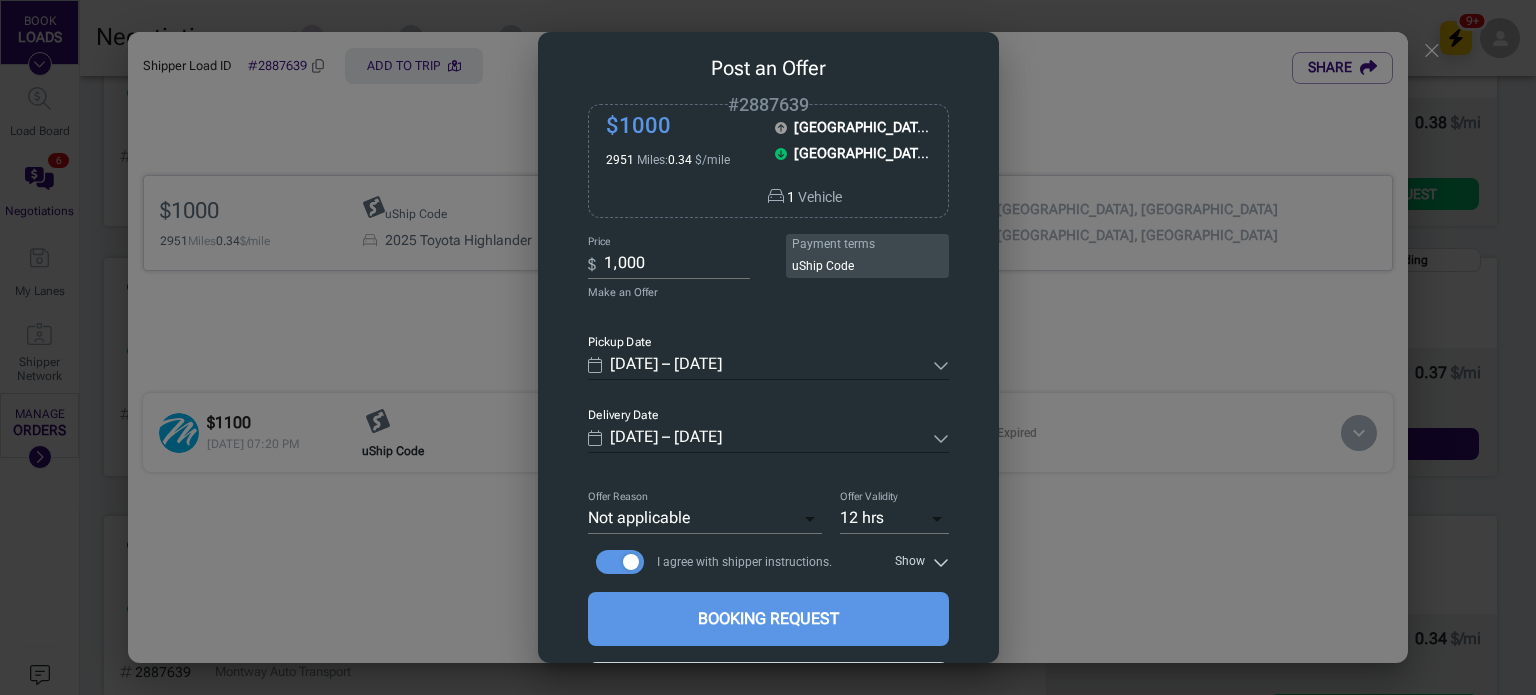 click on "23" at bounding box center [743, 516] 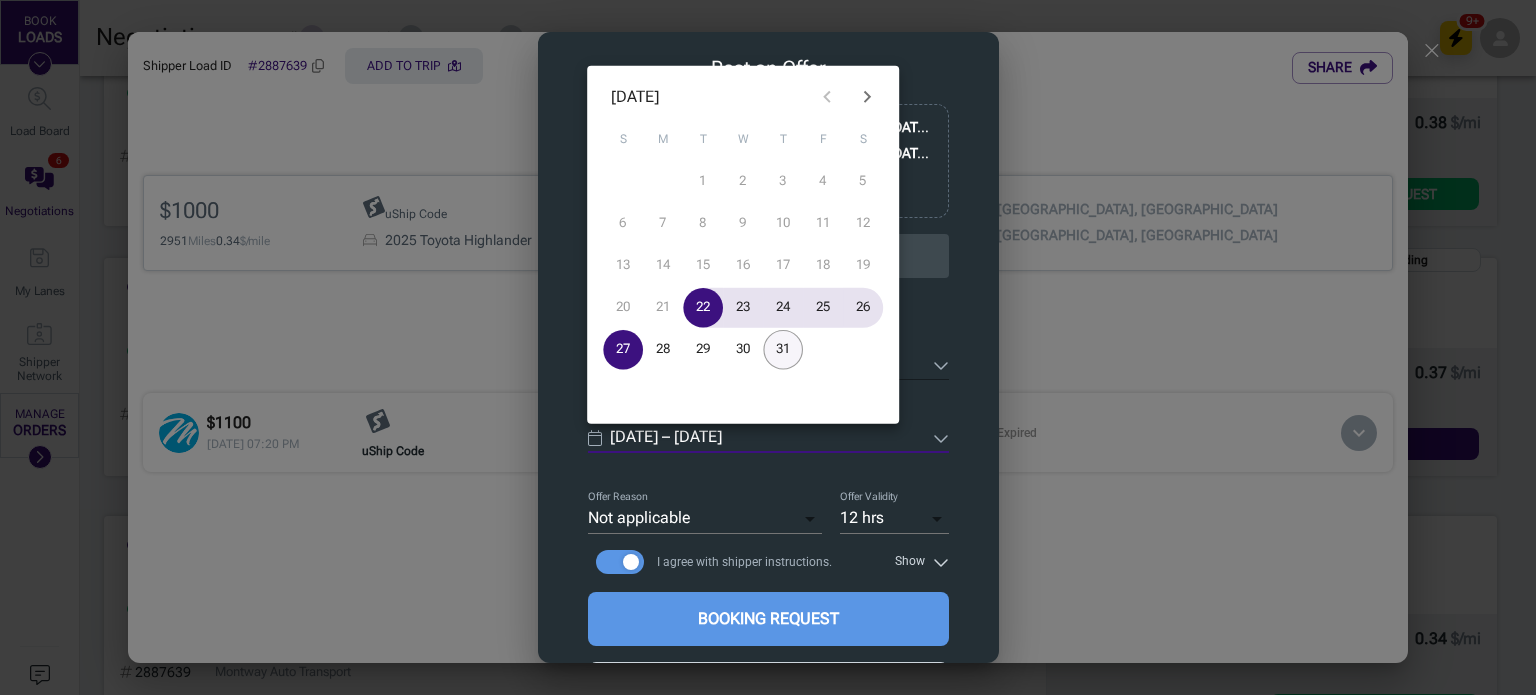 click on "31" at bounding box center (783, 350) 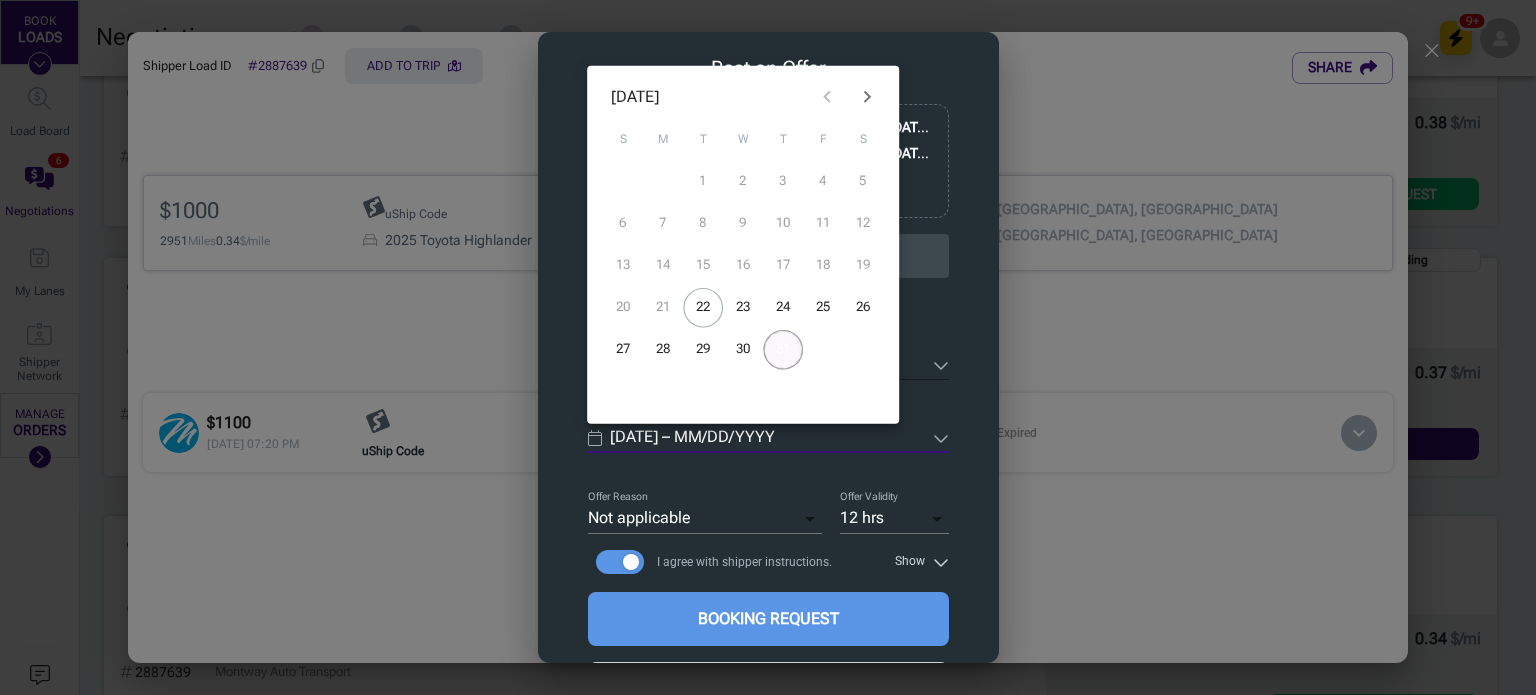 click on "31" at bounding box center [783, 350] 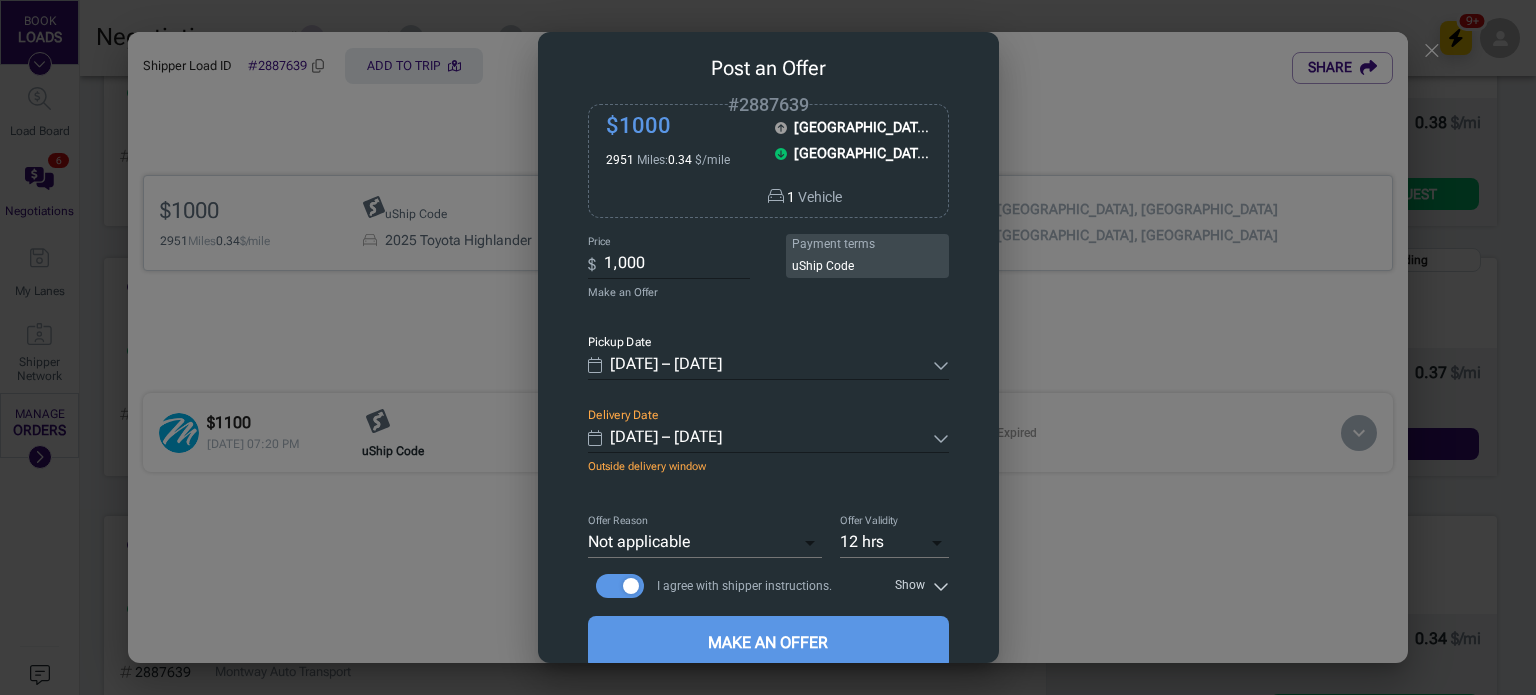 click on "1,000" at bounding box center [677, 264] 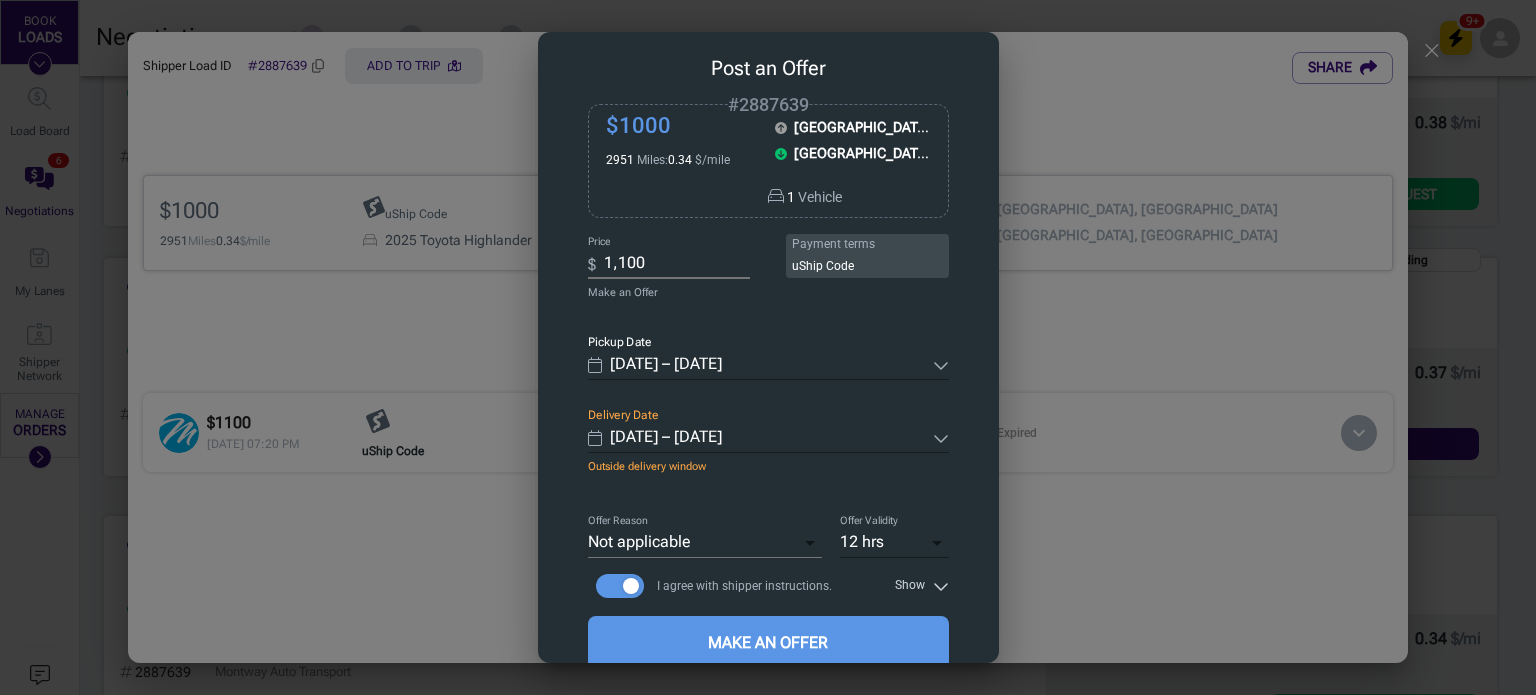 type on "1,100" 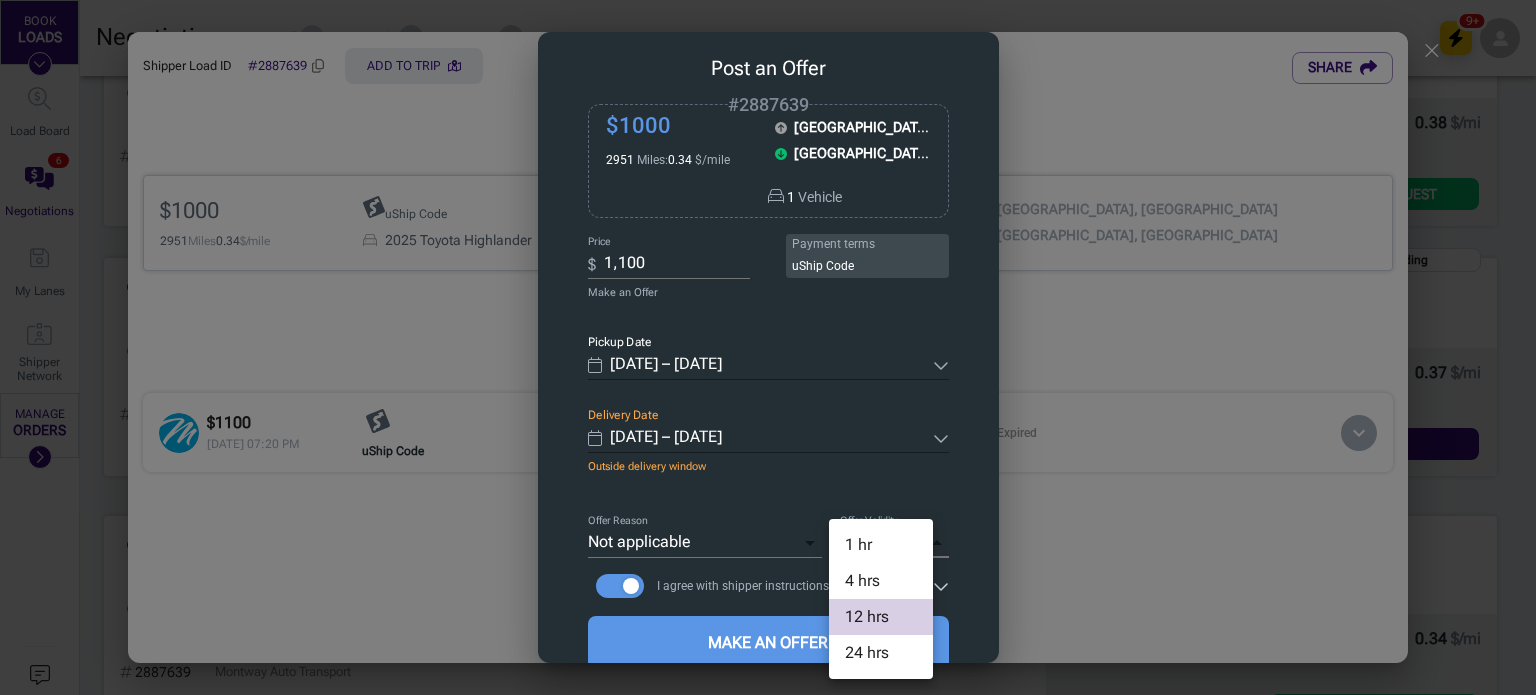 click on "4 hrs" at bounding box center (881, 581) 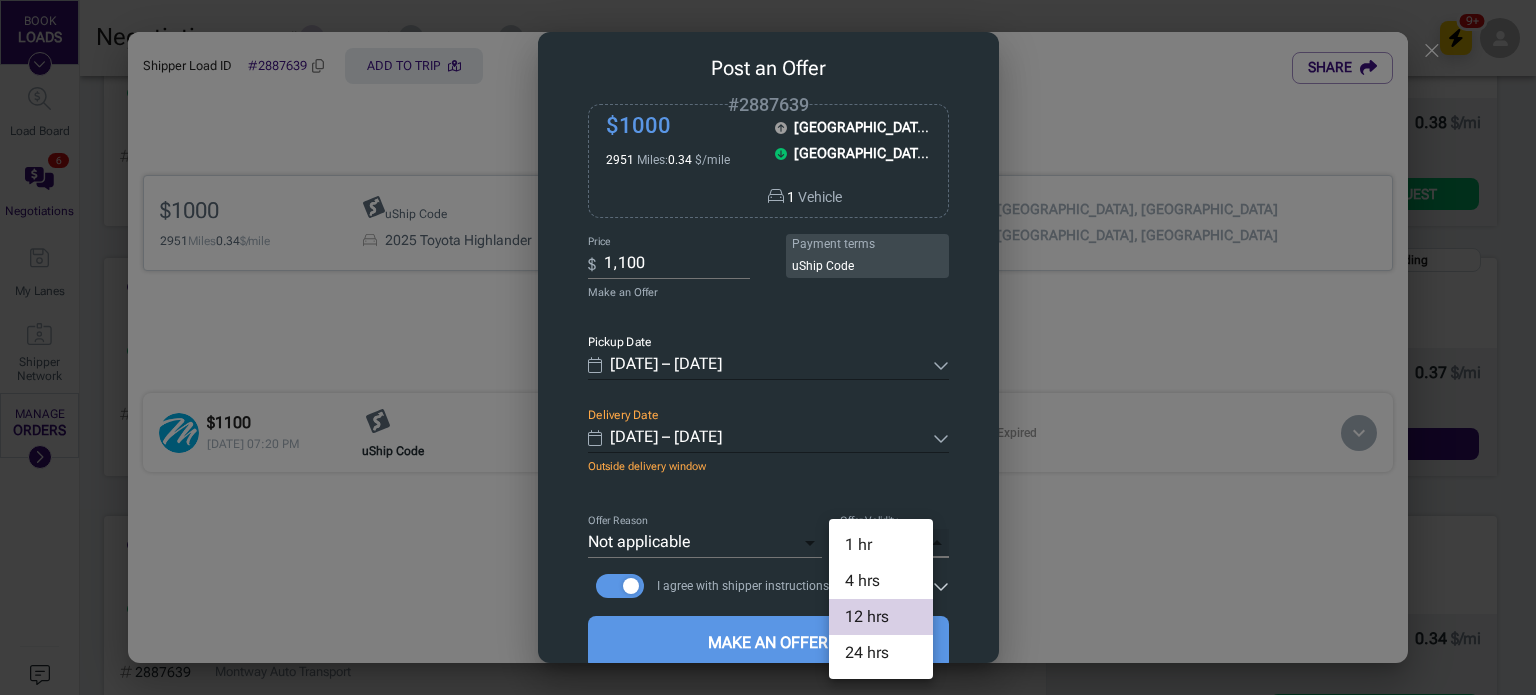 type on "4" 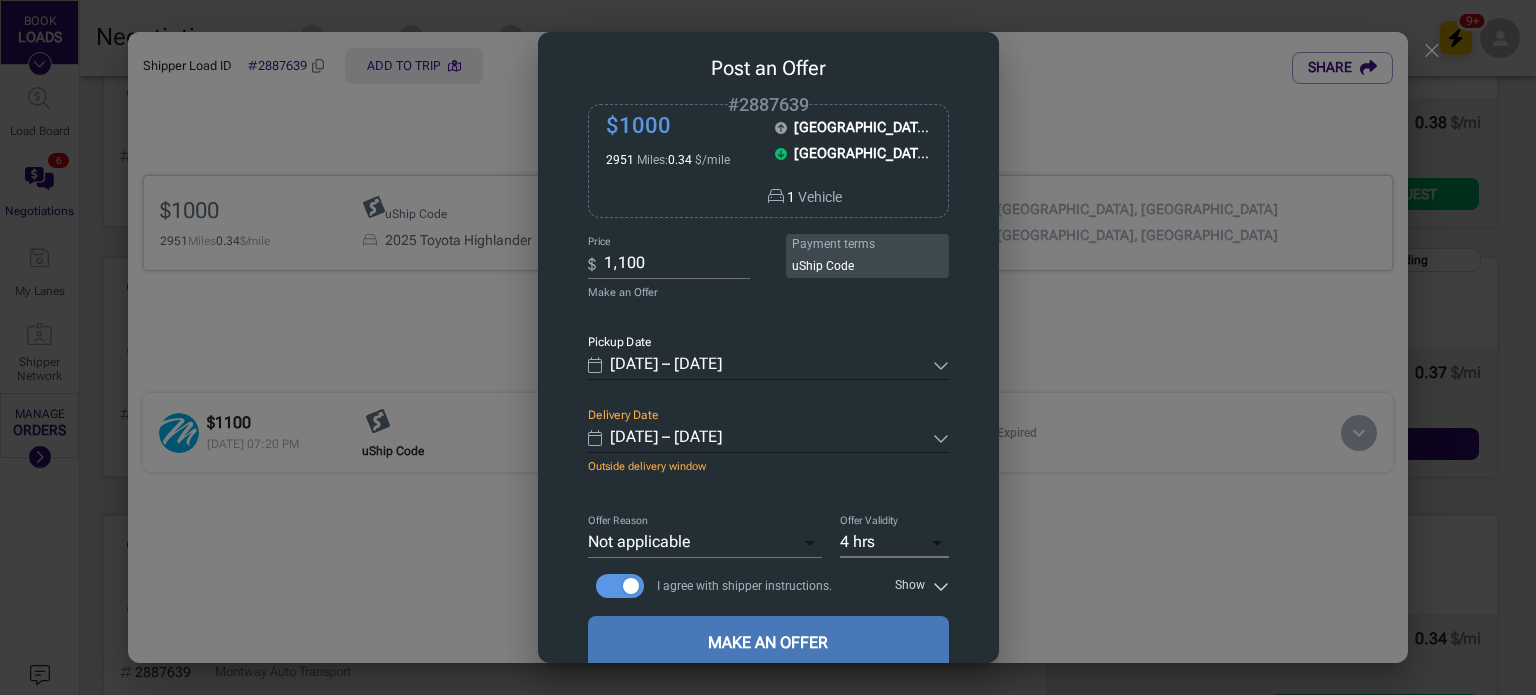 click on "MAKE AN OFFER" at bounding box center (768, 643) 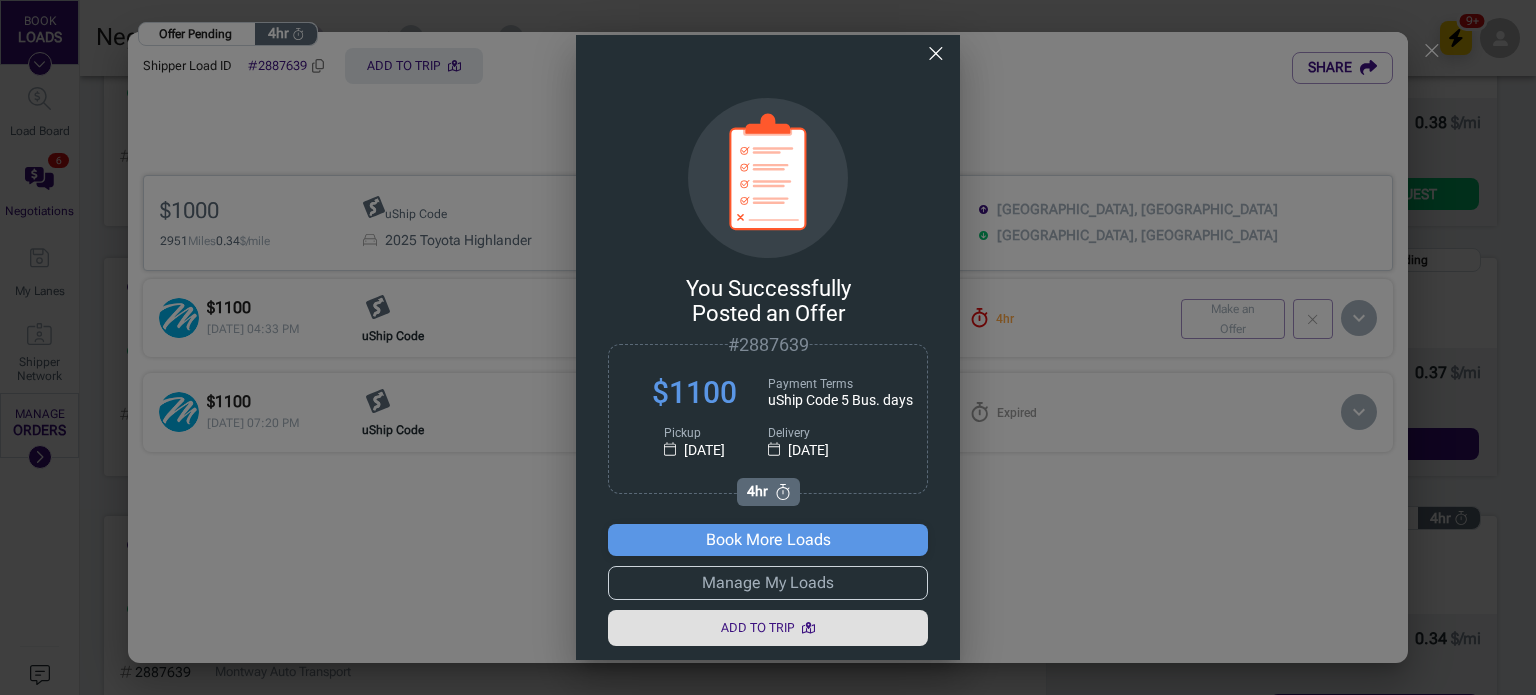click on "Book More Loads" at bounding box center (767, 540) 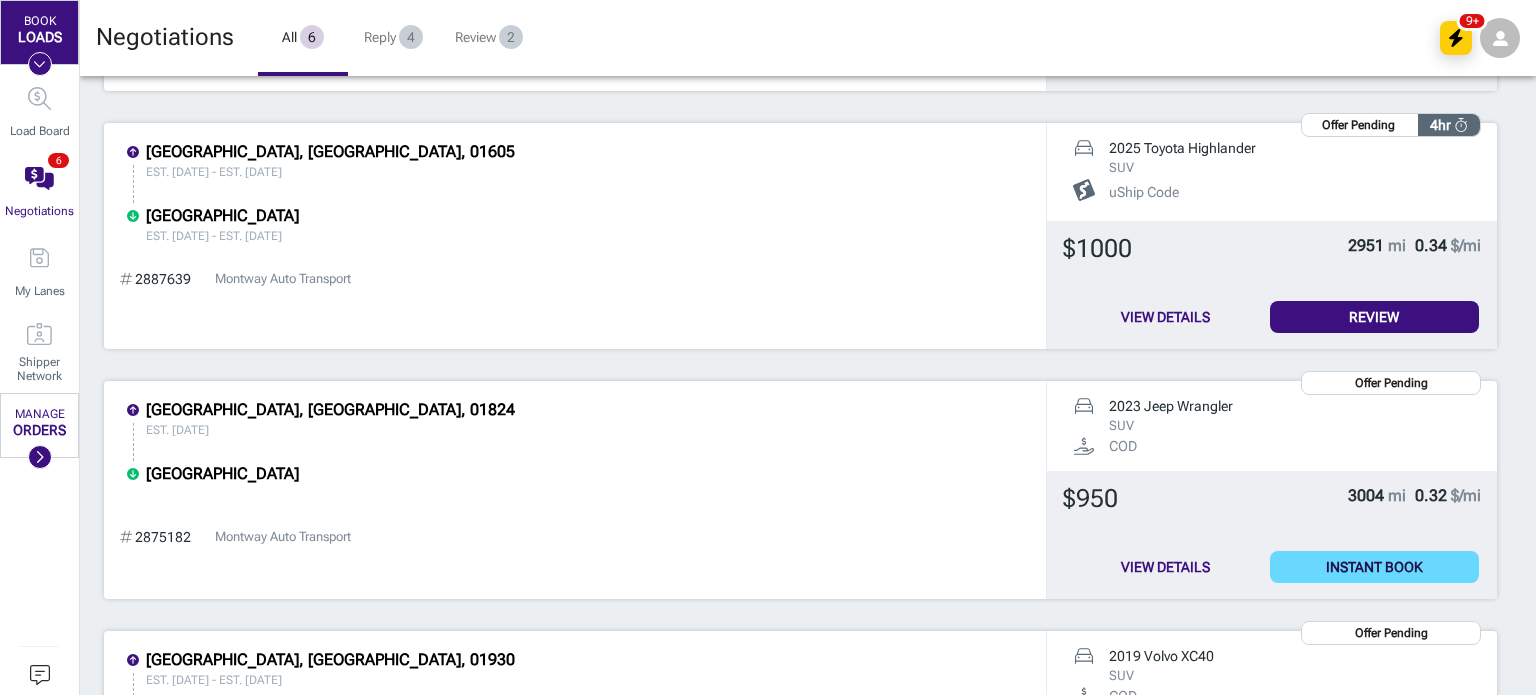 scroll, scrollTop: 569, scrollLeft: 0, axis: vertical 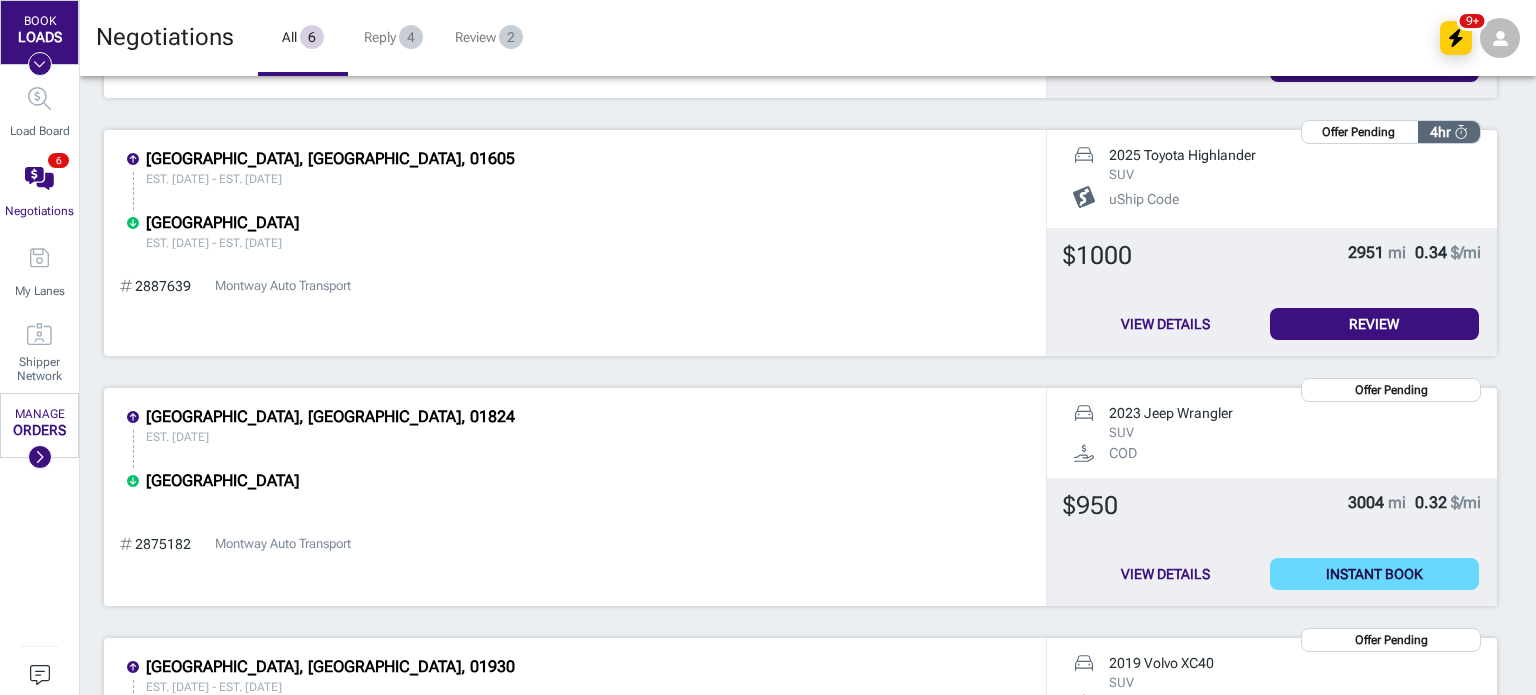 click on "View Details" at bounding box center [1165, 324] 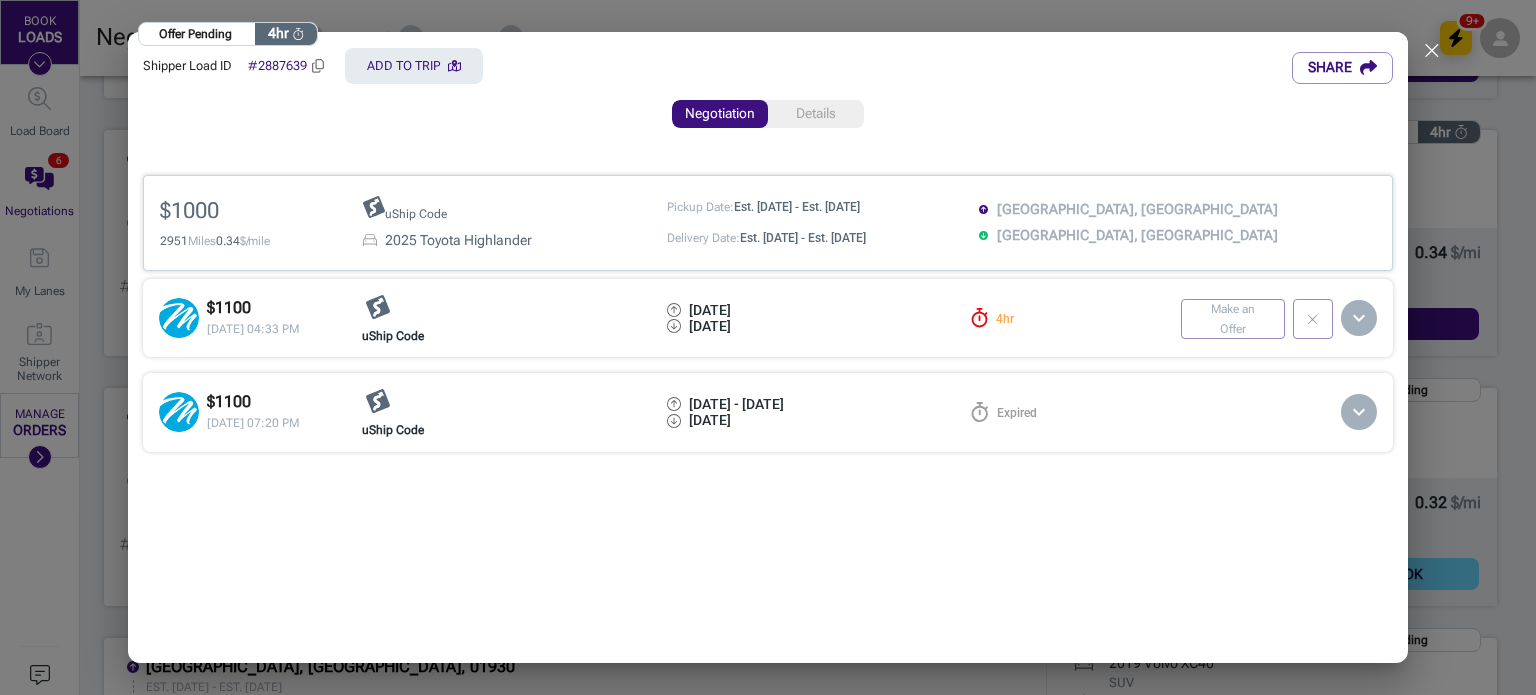 click on "Details" at bounding box center [816, 114] 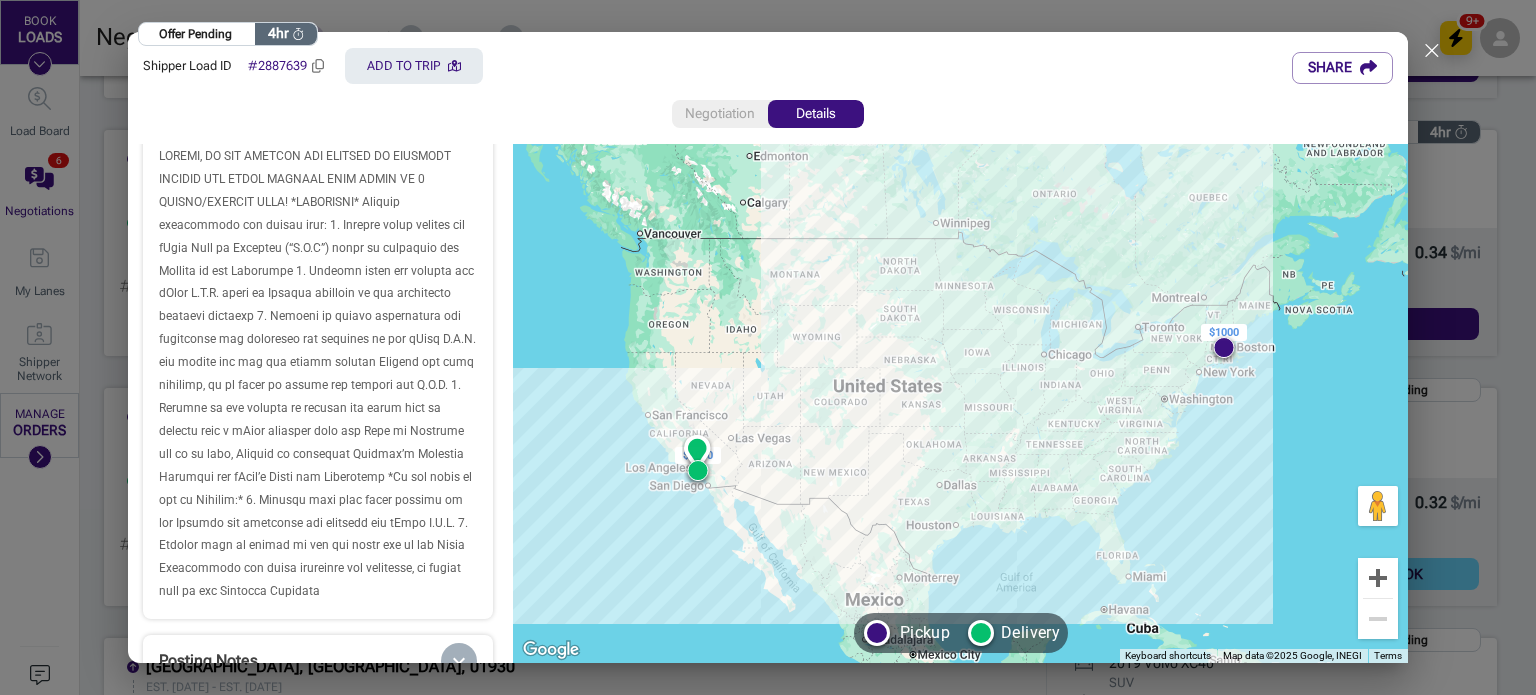 scroll, scrollTop: 711, scrollLeft: 0, axis: vertical 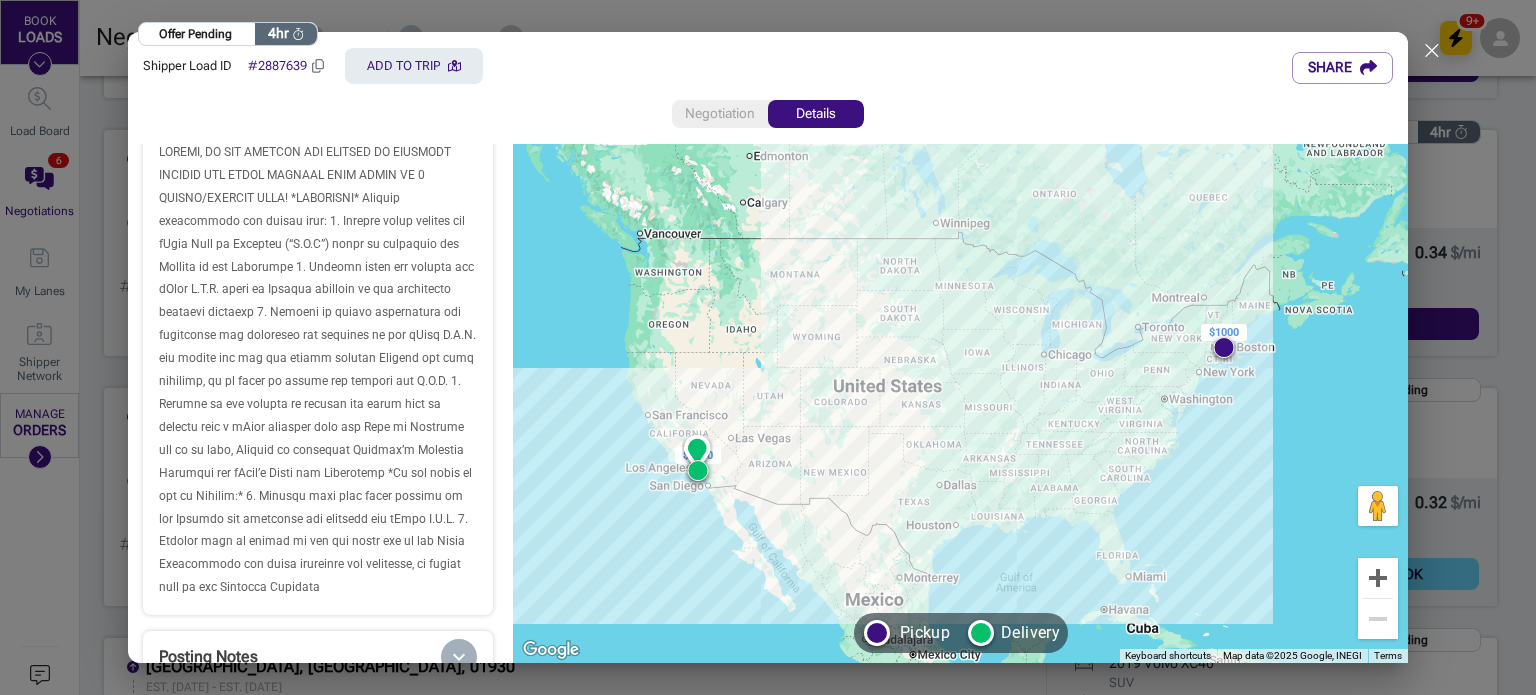 click 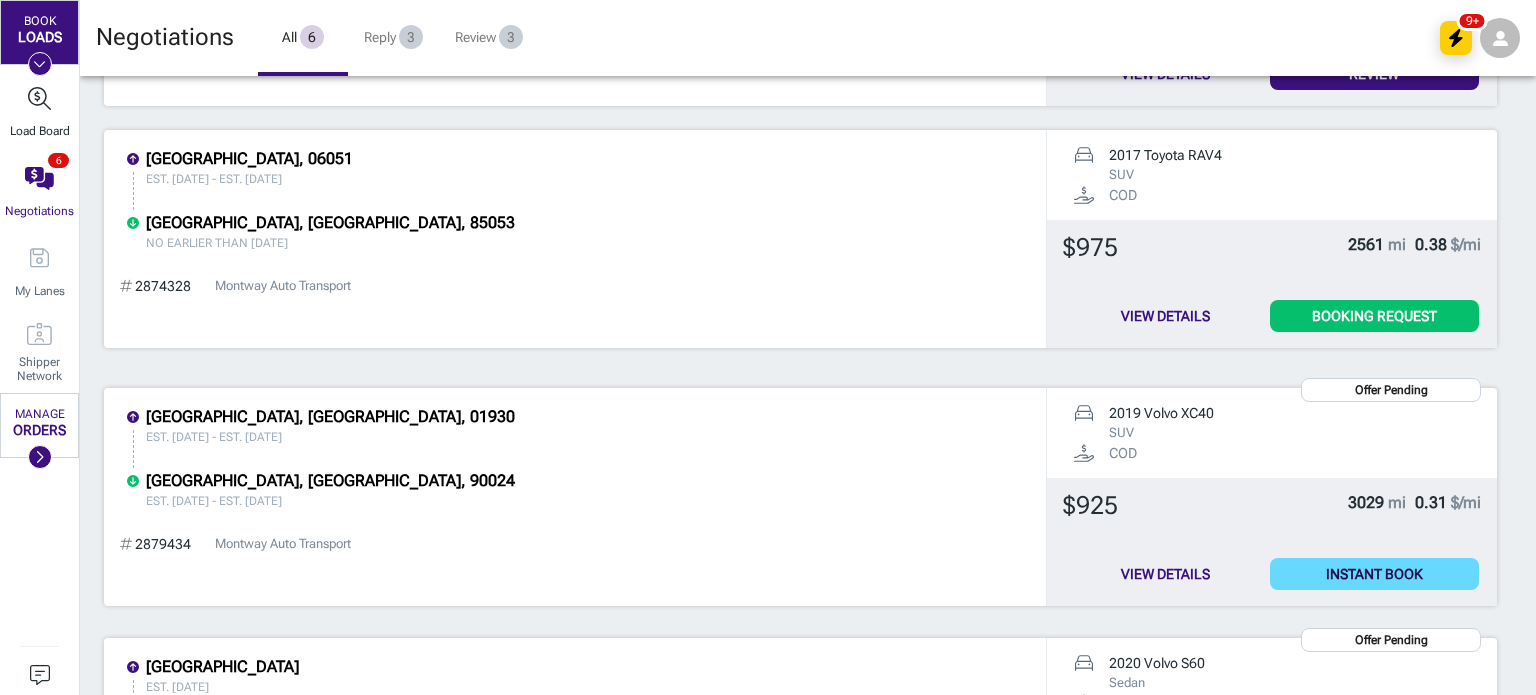 click on "Load Board" at bounding box center (40, 113) 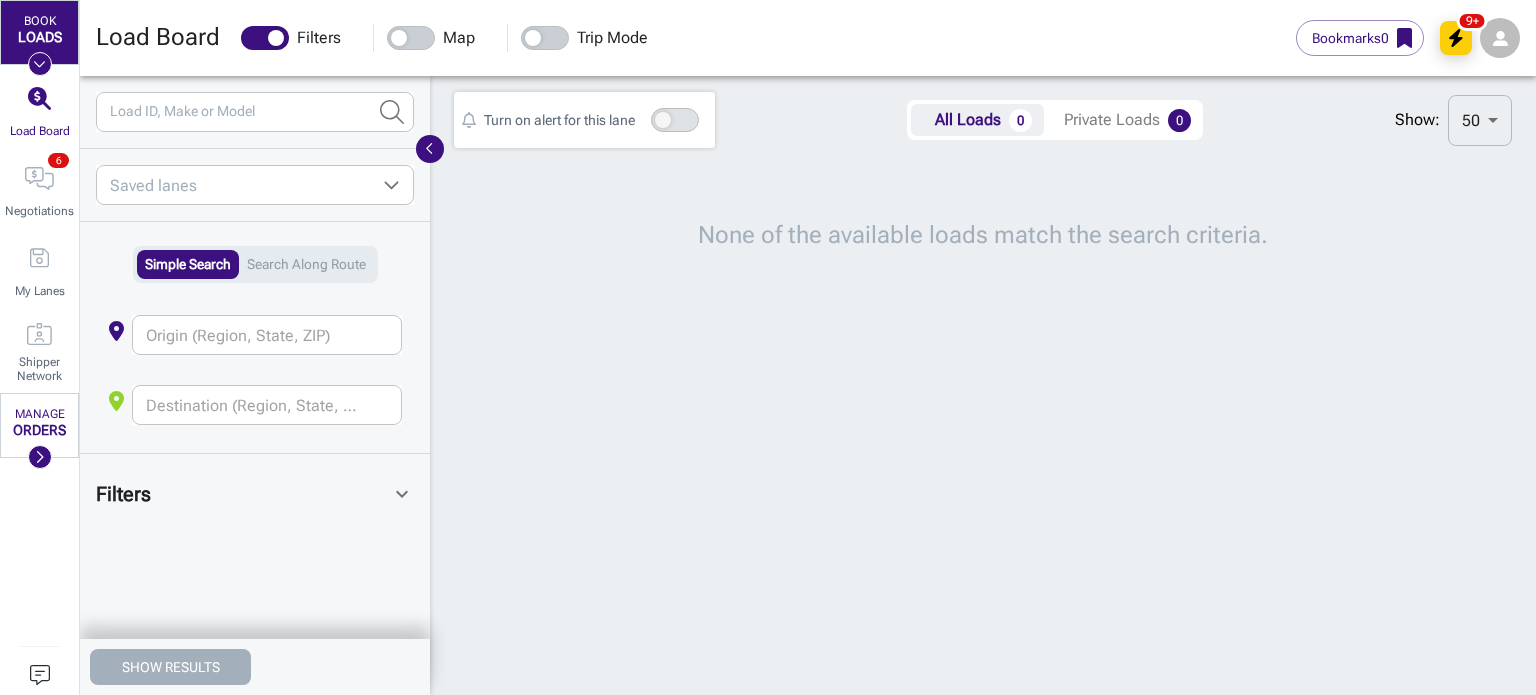 scroll, scrollTop: 0, scrollLeft: 16, axis: horizontal 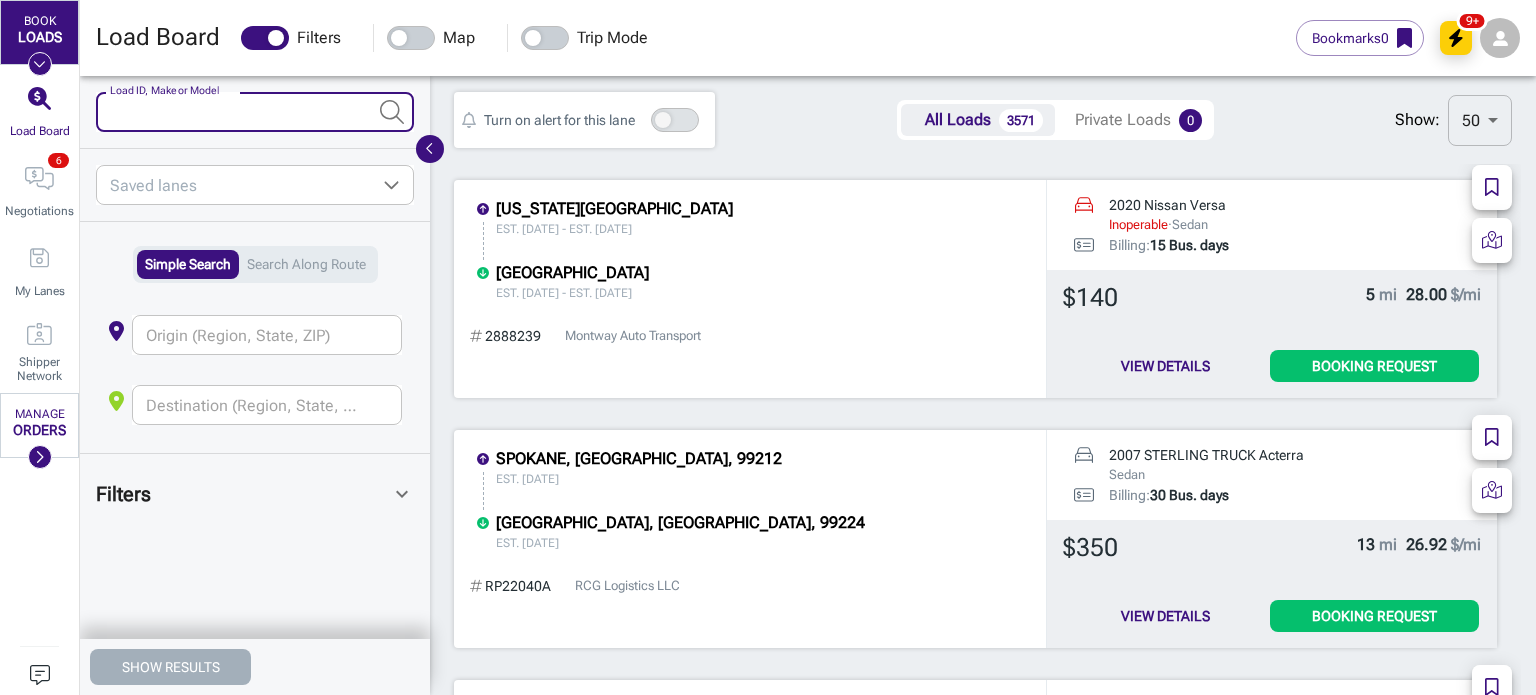 click on "Load ID, Make or Model" at bounding box center [230, 112] 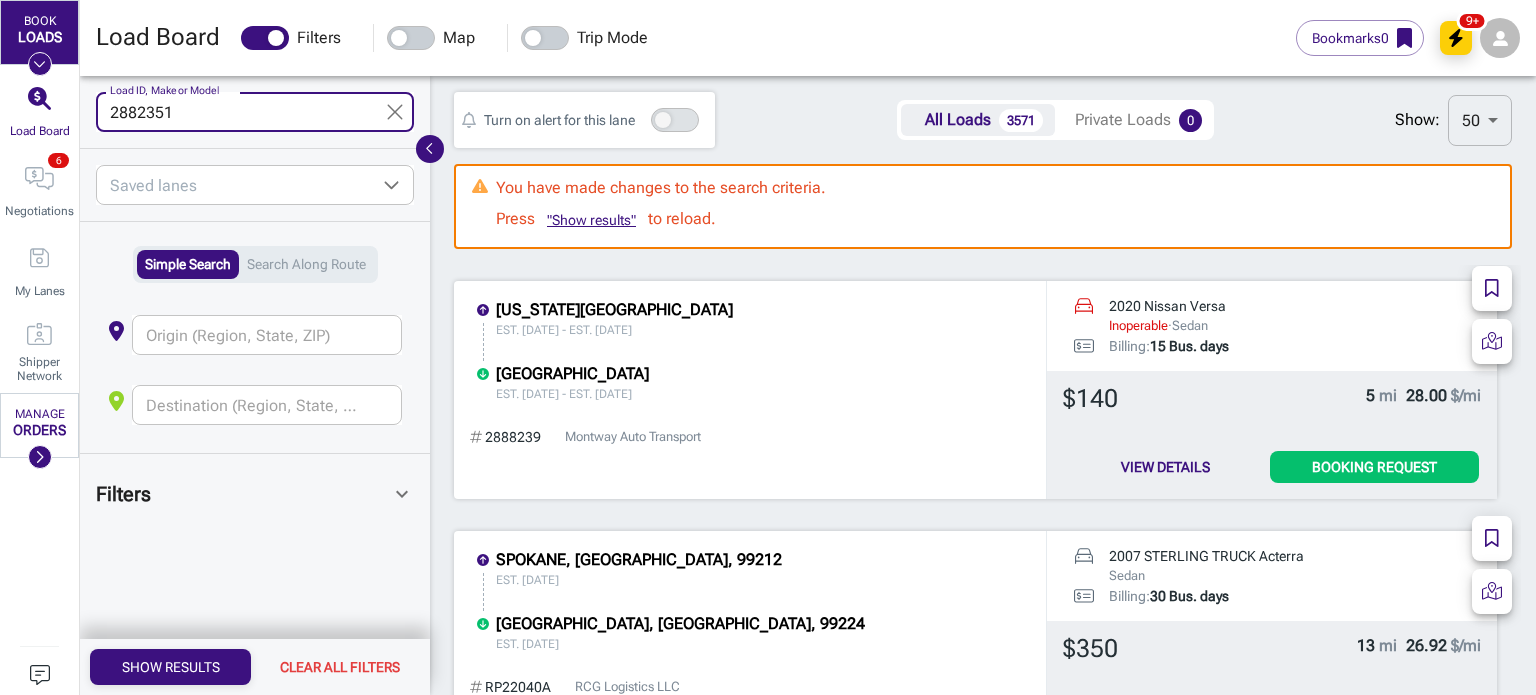 type on "2882351" 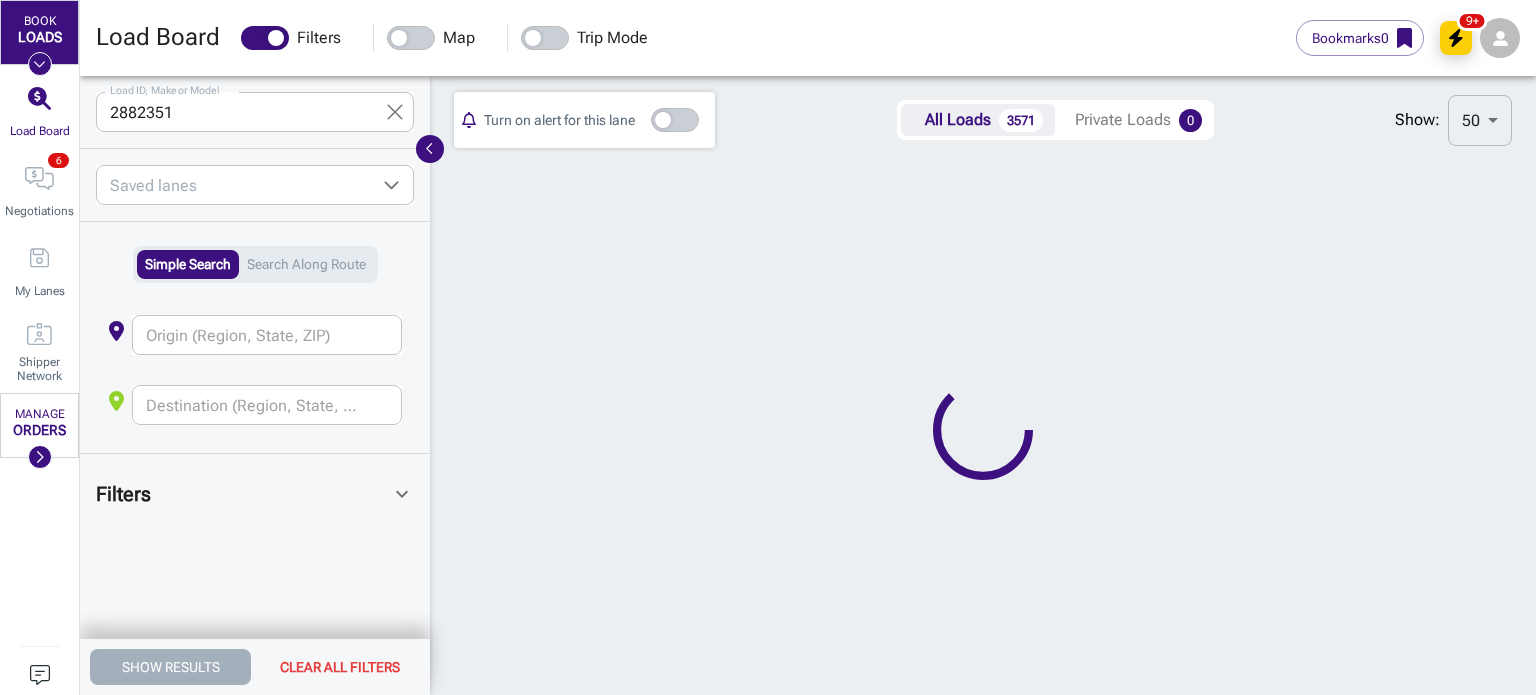 scroll, scrollTop: 16, scrollLeft: 16, axis: both 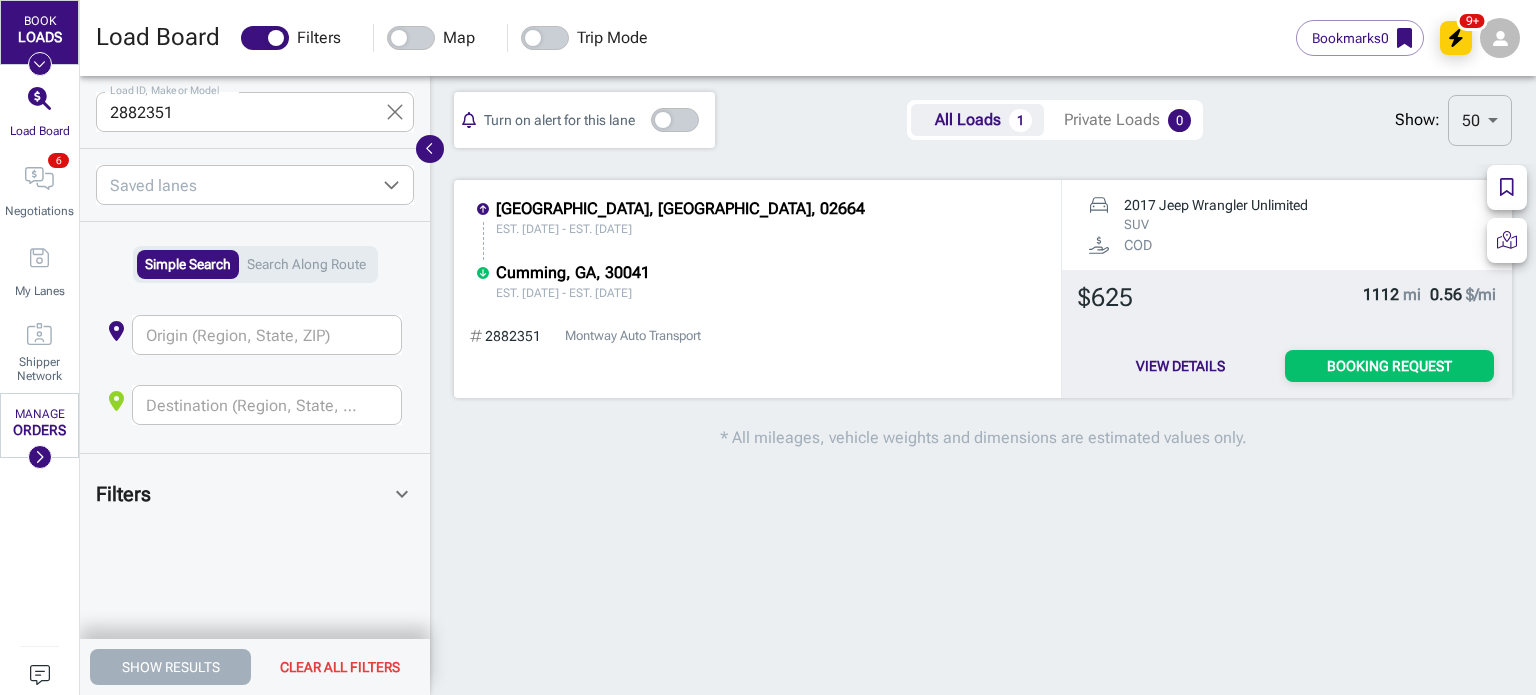 click on "Booking Request" at bounding box center [1389, 366] 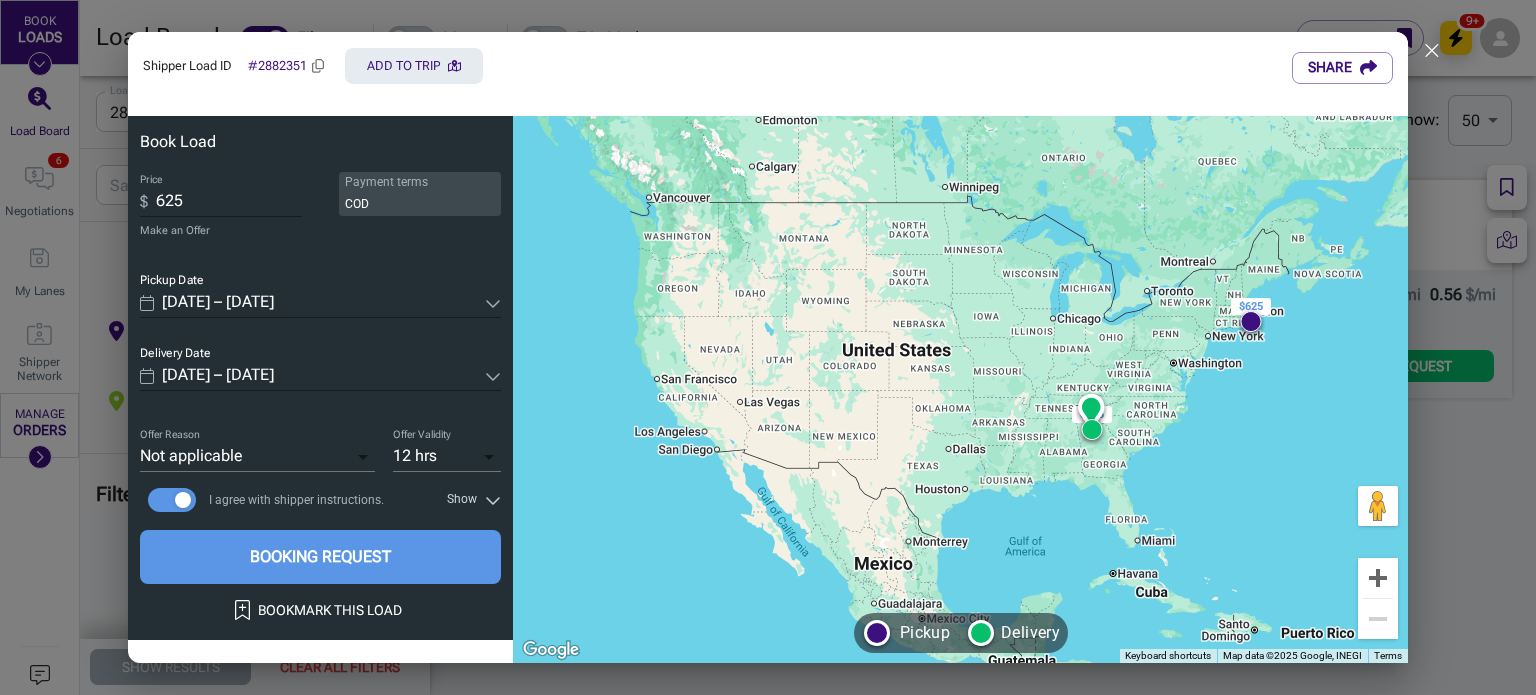 click on "625" at bounding box center (229, 202) 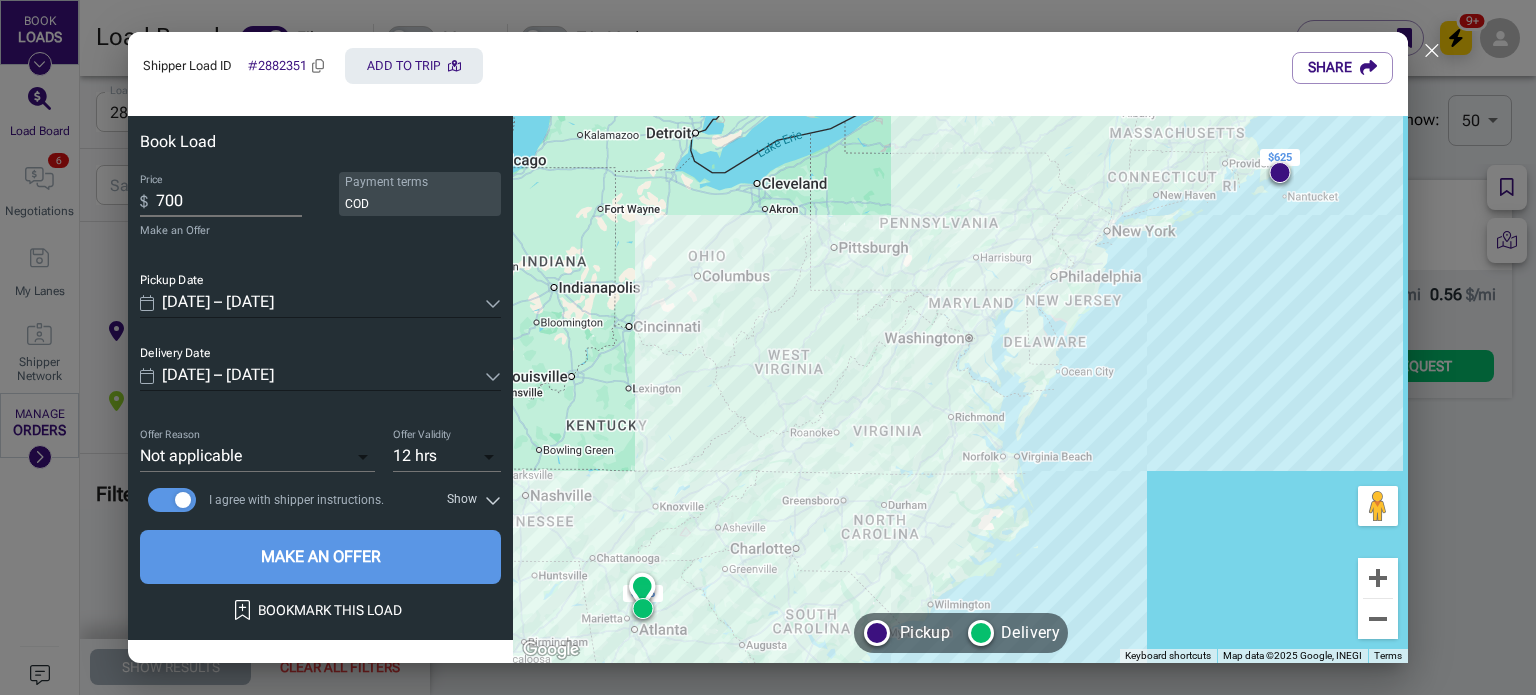 type on "700" 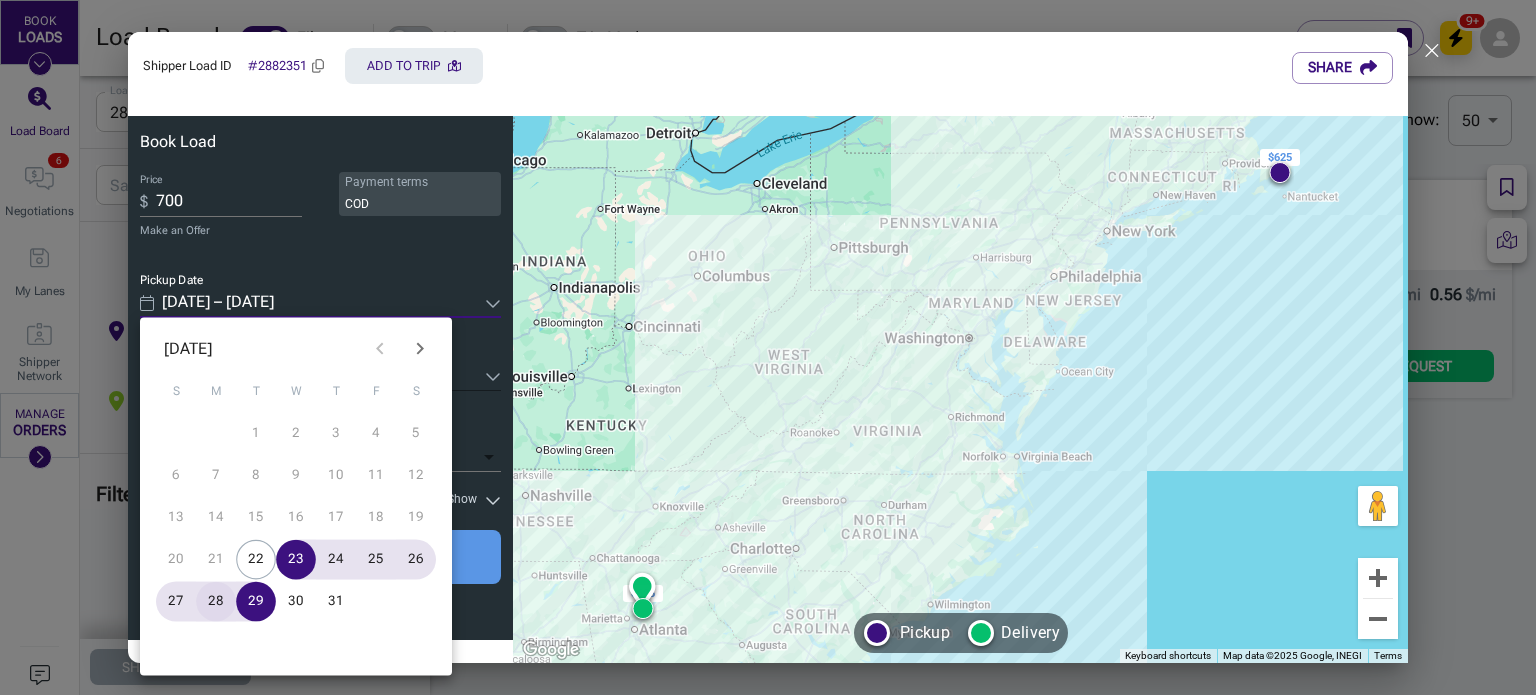 click on "28" at bounding box center (216, 602) 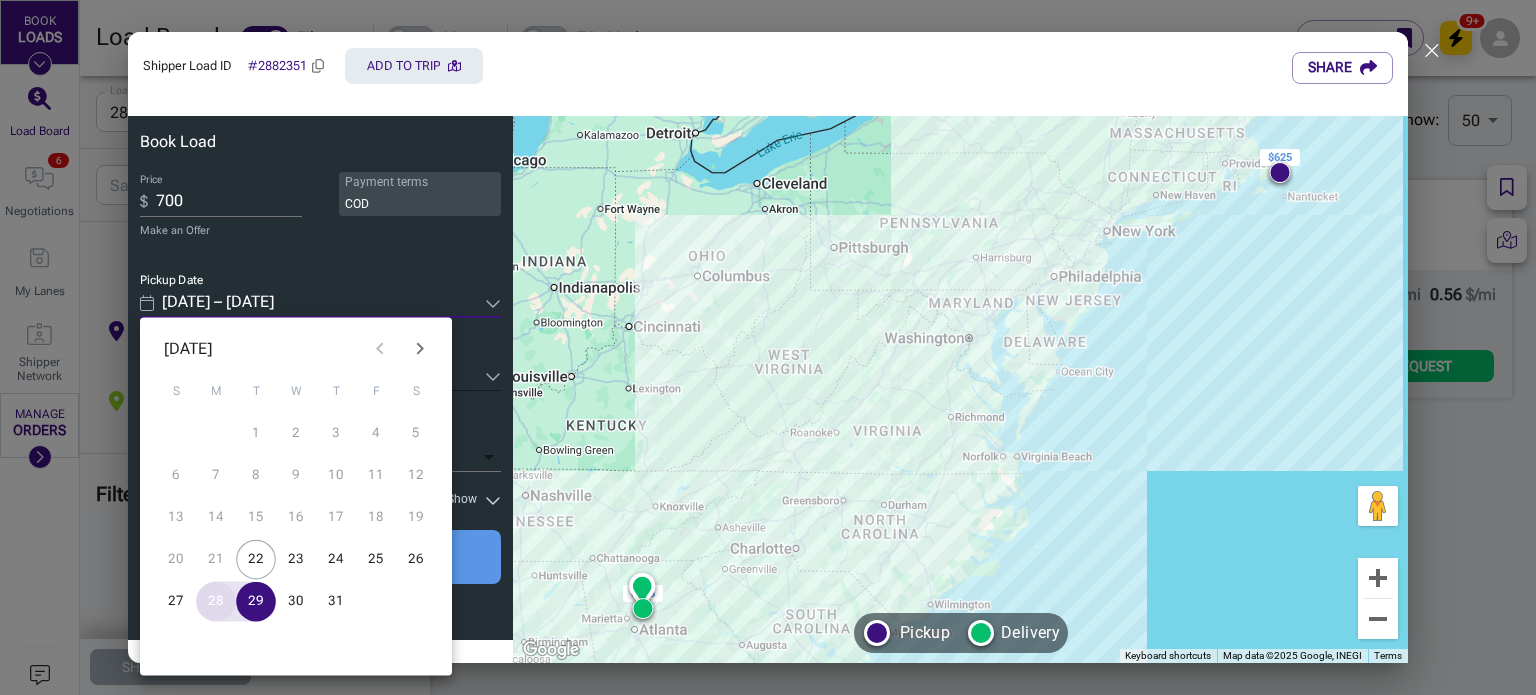 type on "[DATE] – [DATE]" 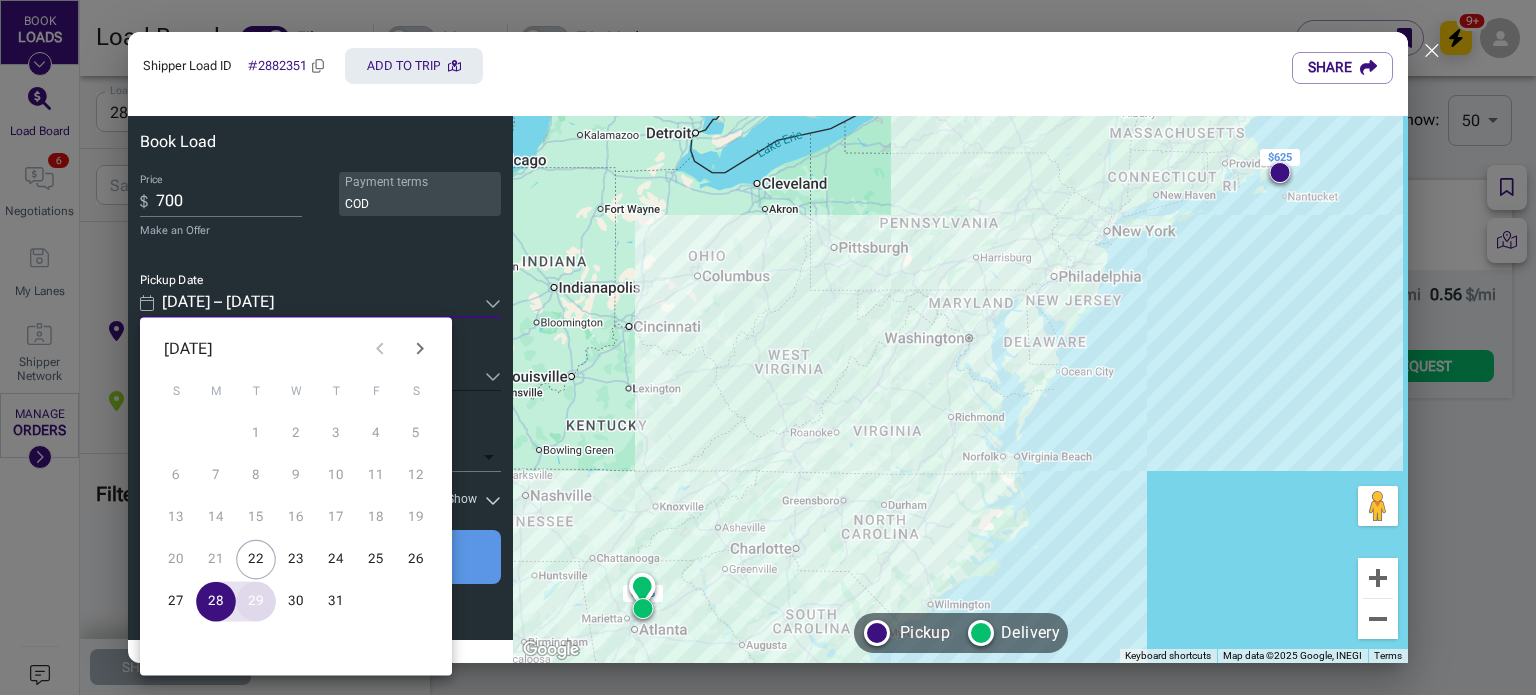 click on "29" at bounding box center (256, 602) 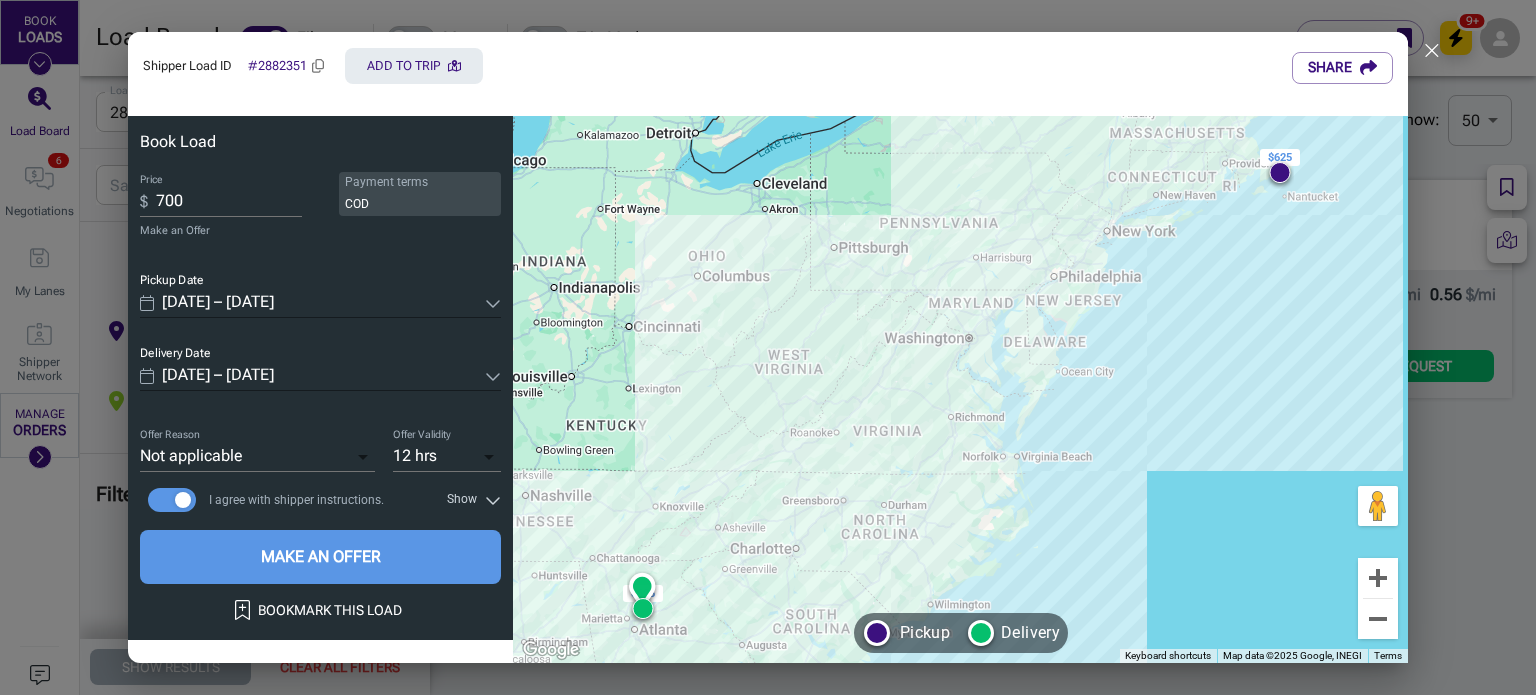 click on "[DATE] – [DATE]" at bounding box center (319, 376) 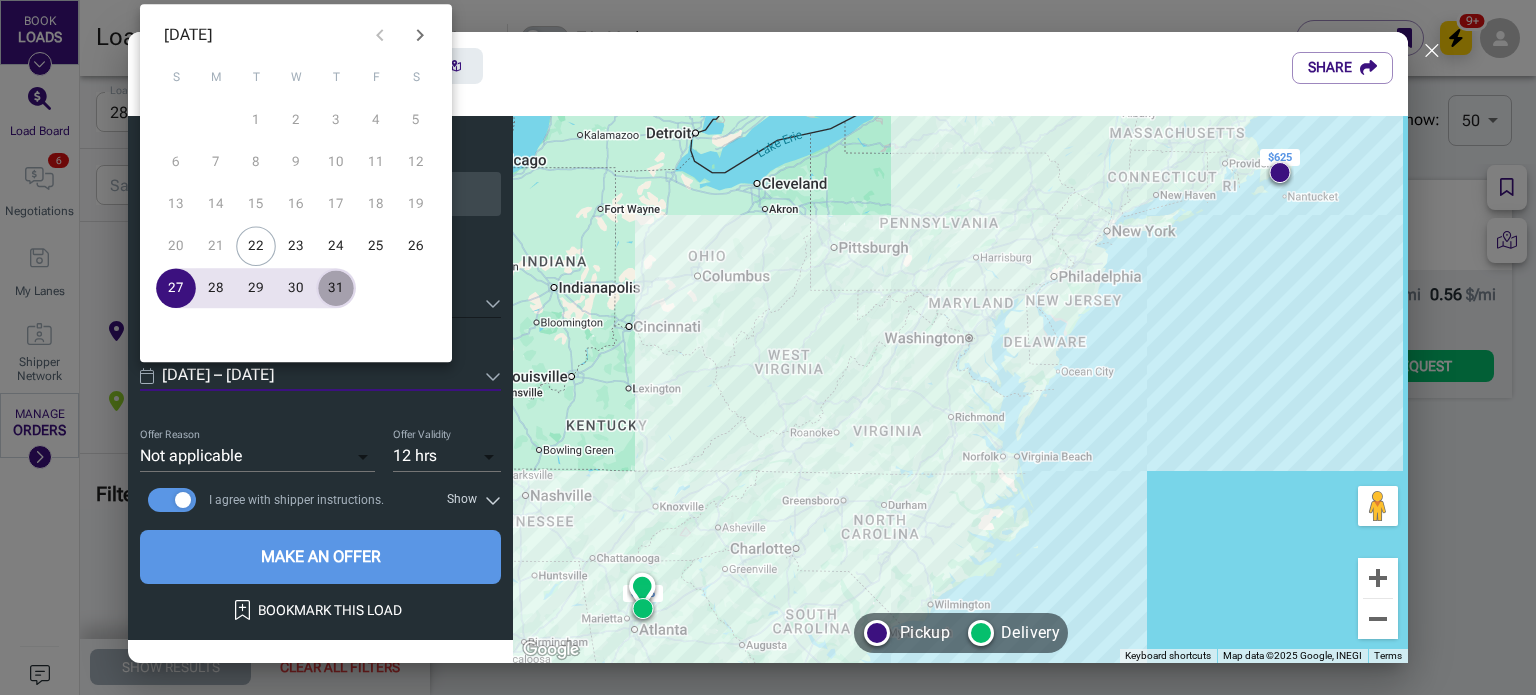 click on "31" at bounding box center [336, 288] 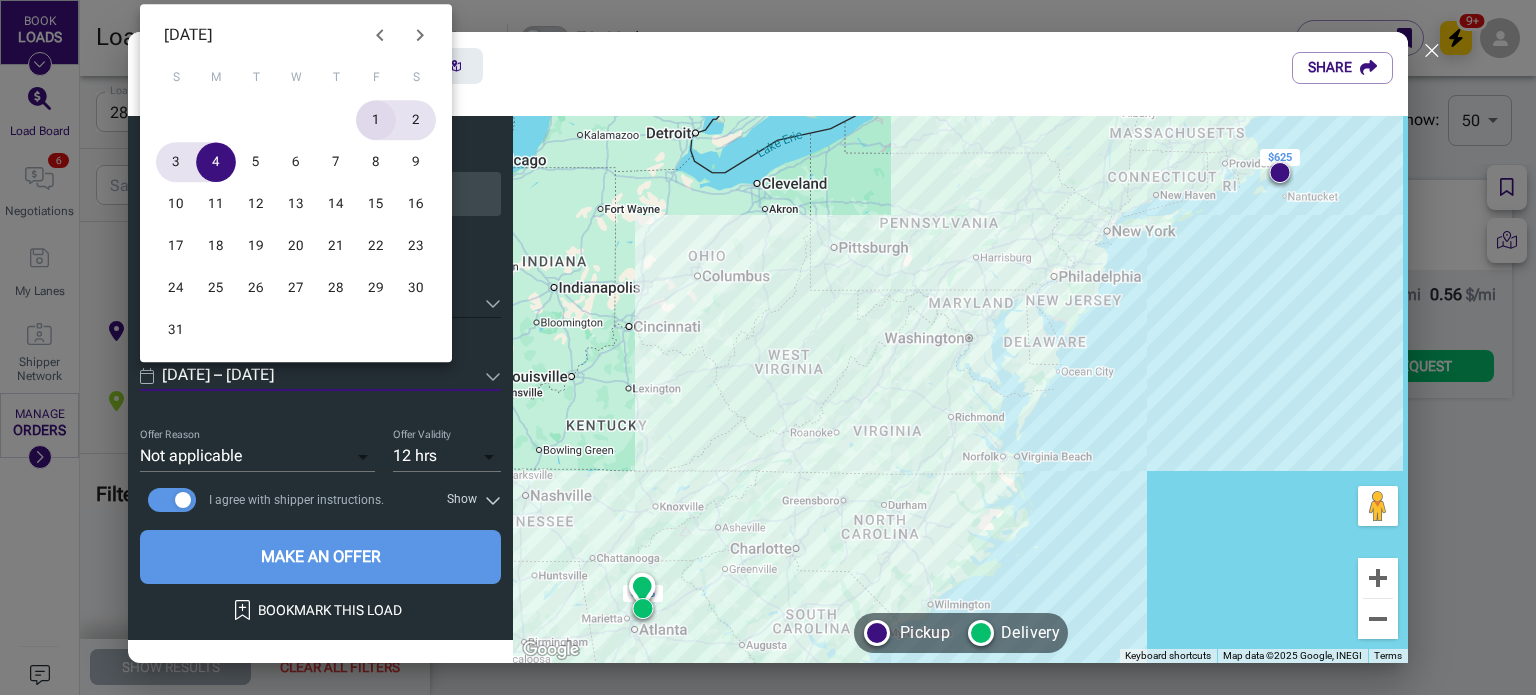 click on "1" at bounding box center (376, 120) 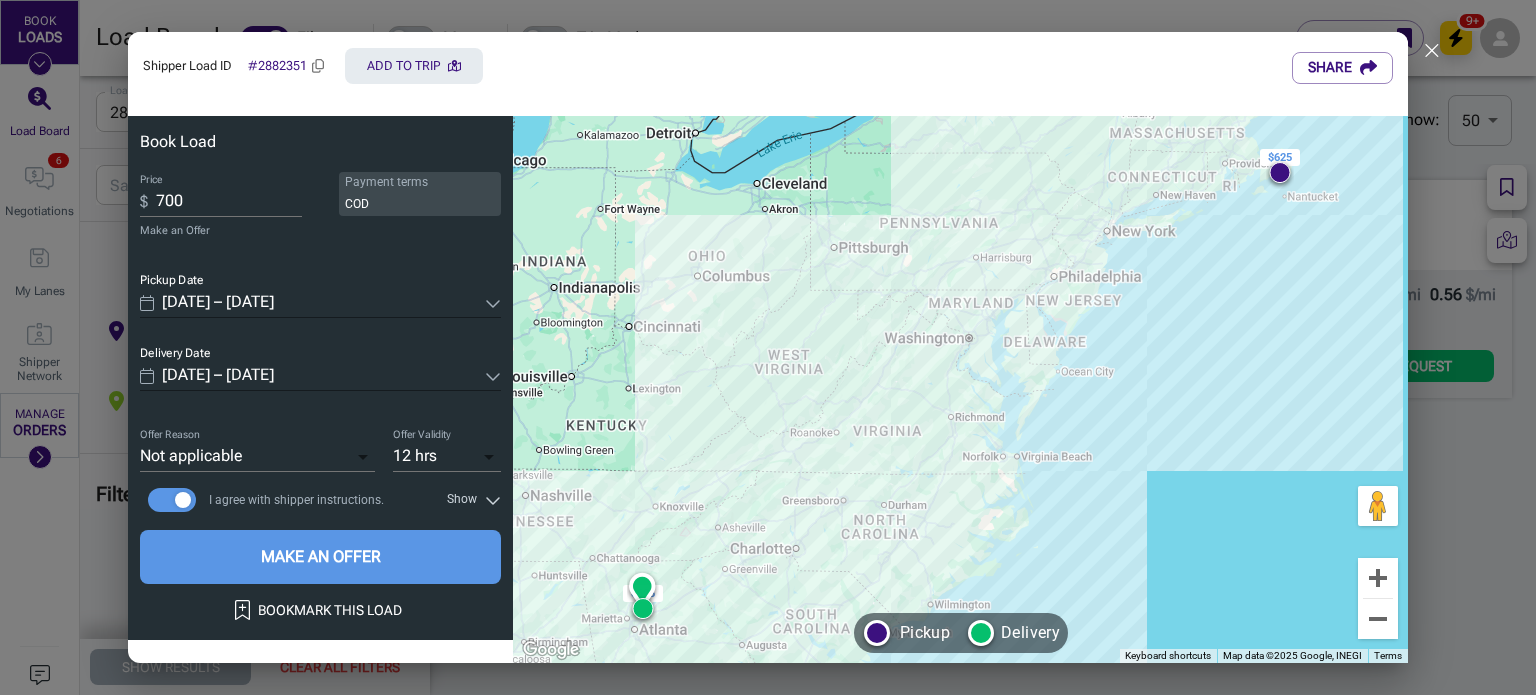 type on "[DATE] – [DATE]" 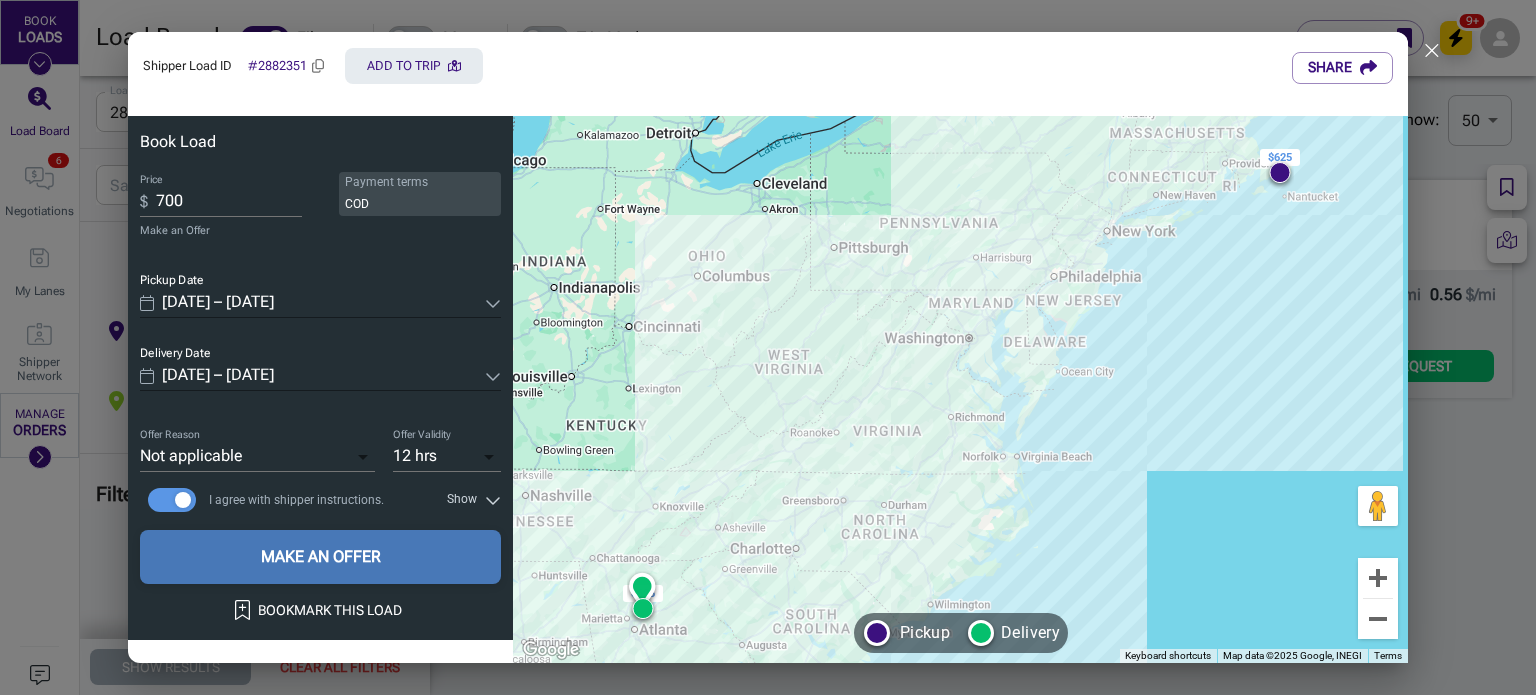 click on "MAKE AN OFFER" at bounding box center [320, 557] 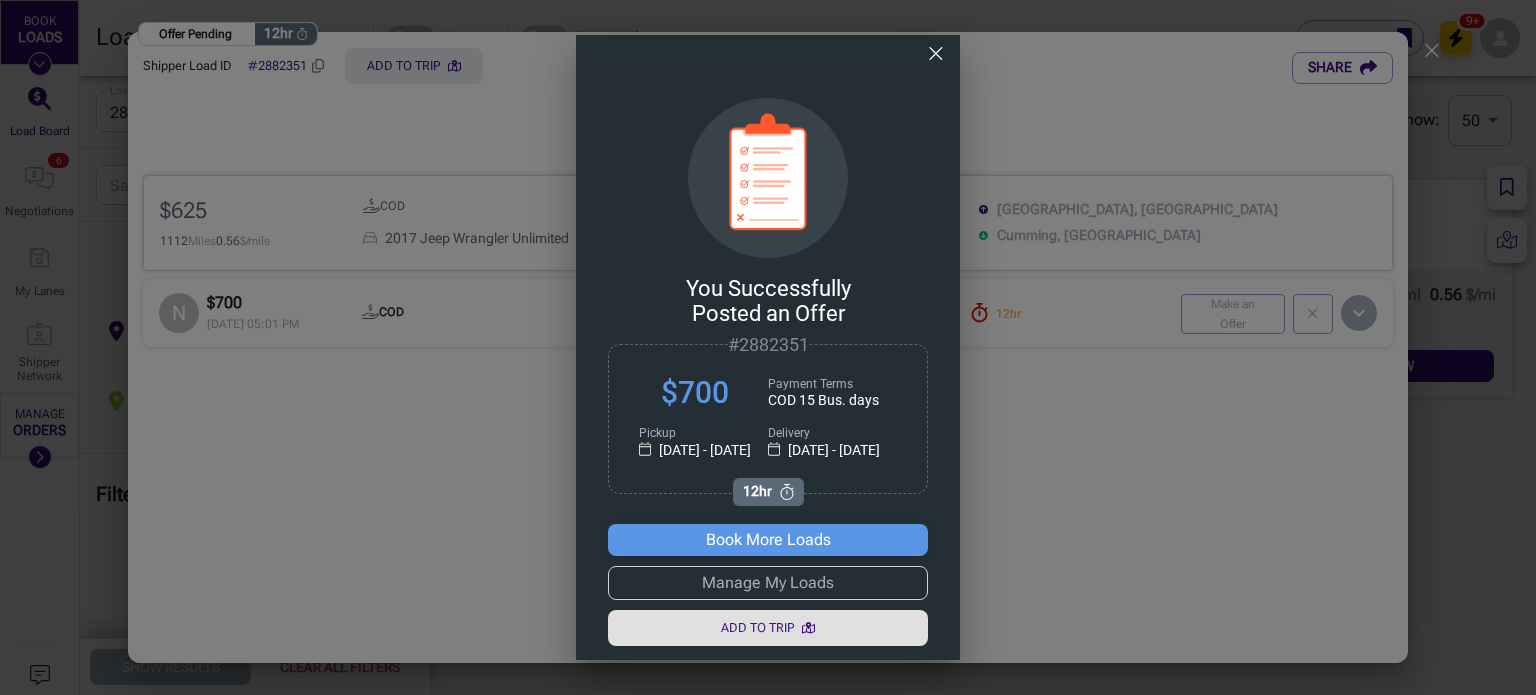 click on "Book More Loads" at bounding box center [767, 540] 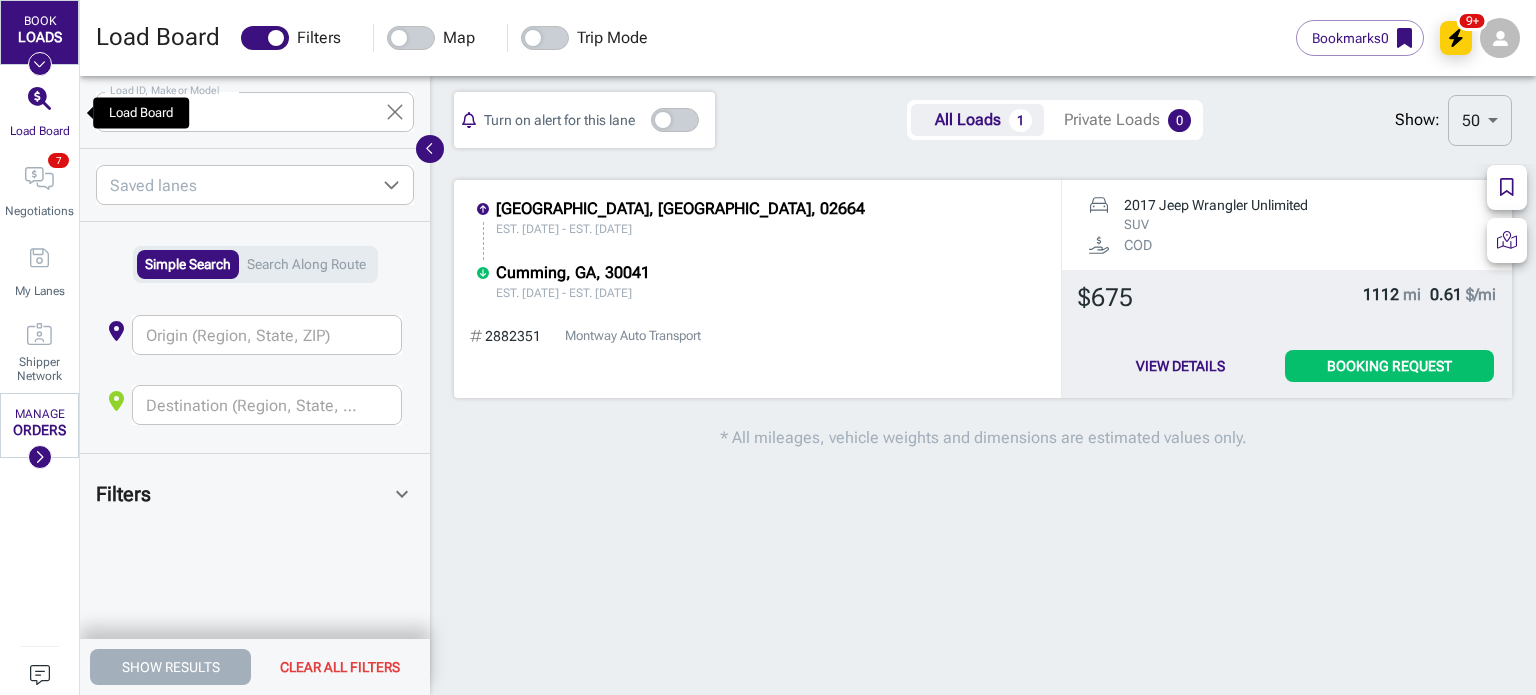 click on "Load Board" at bounding box center (40, 113) 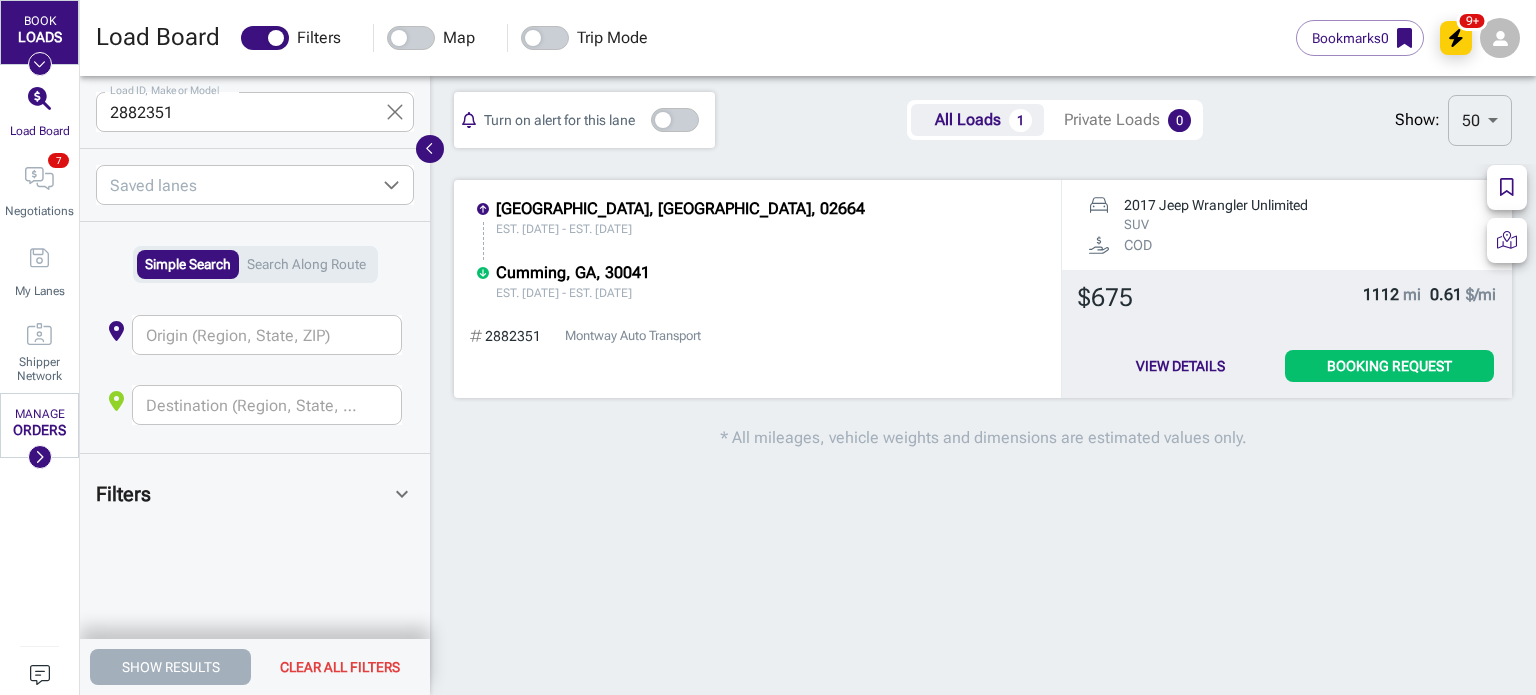click on "2882351" at bounding box center [233, 112] 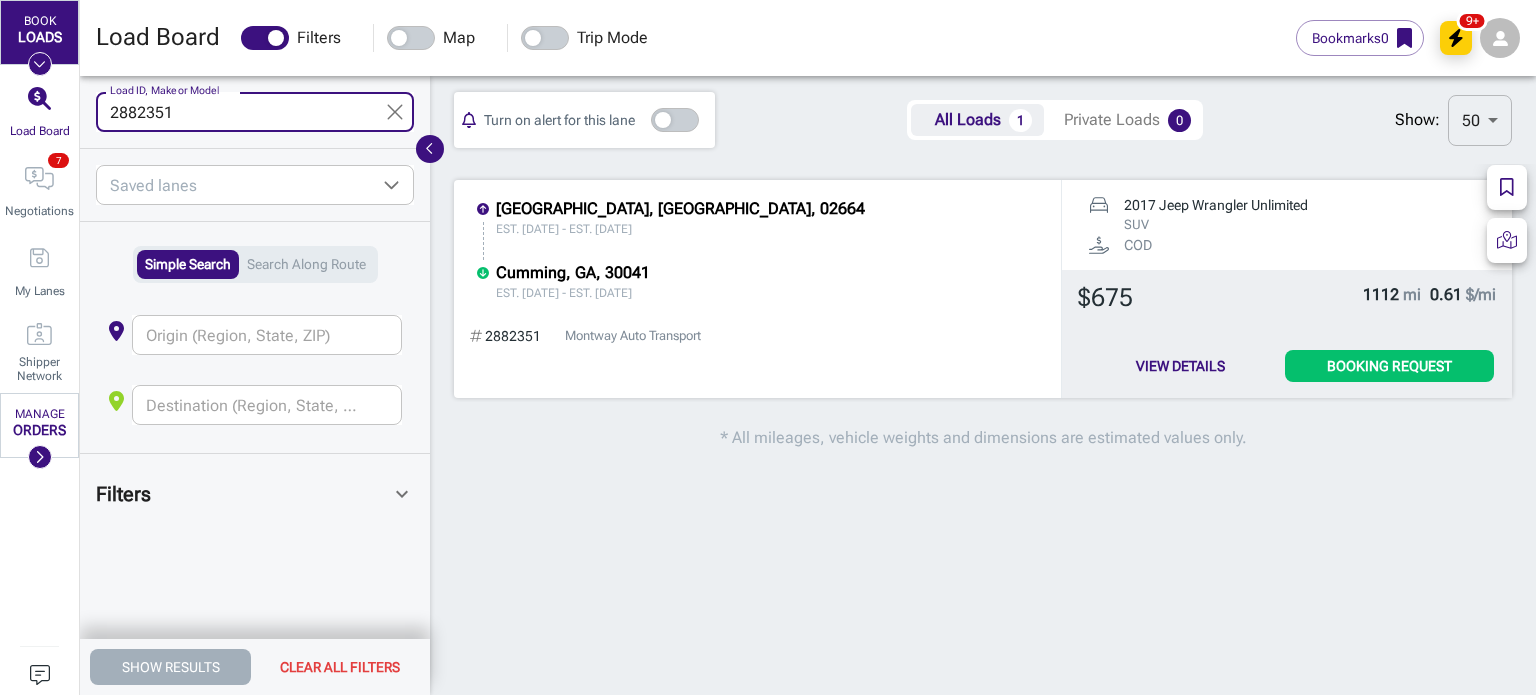 click on "2882351" at bounding box center (233, 112) 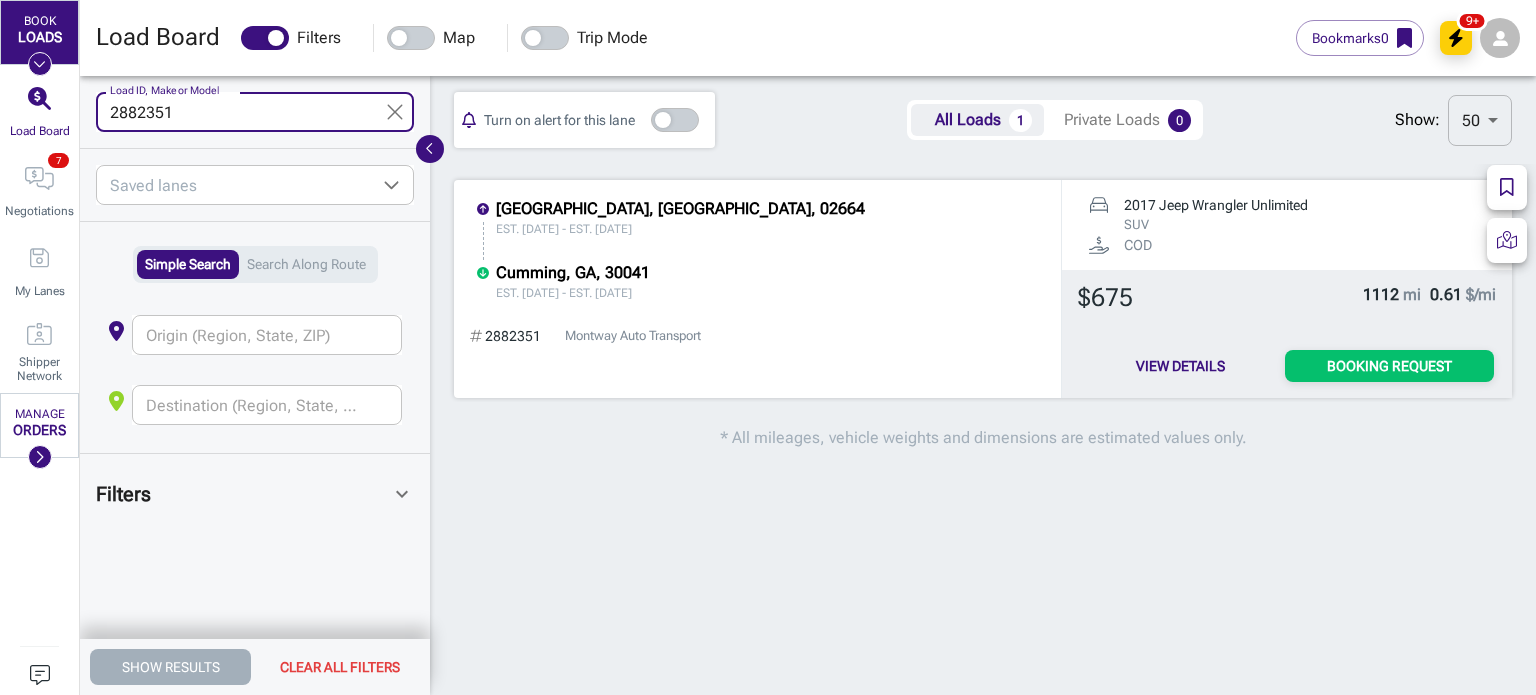 click on "Booking Request" at bounding box center [1389, 366] 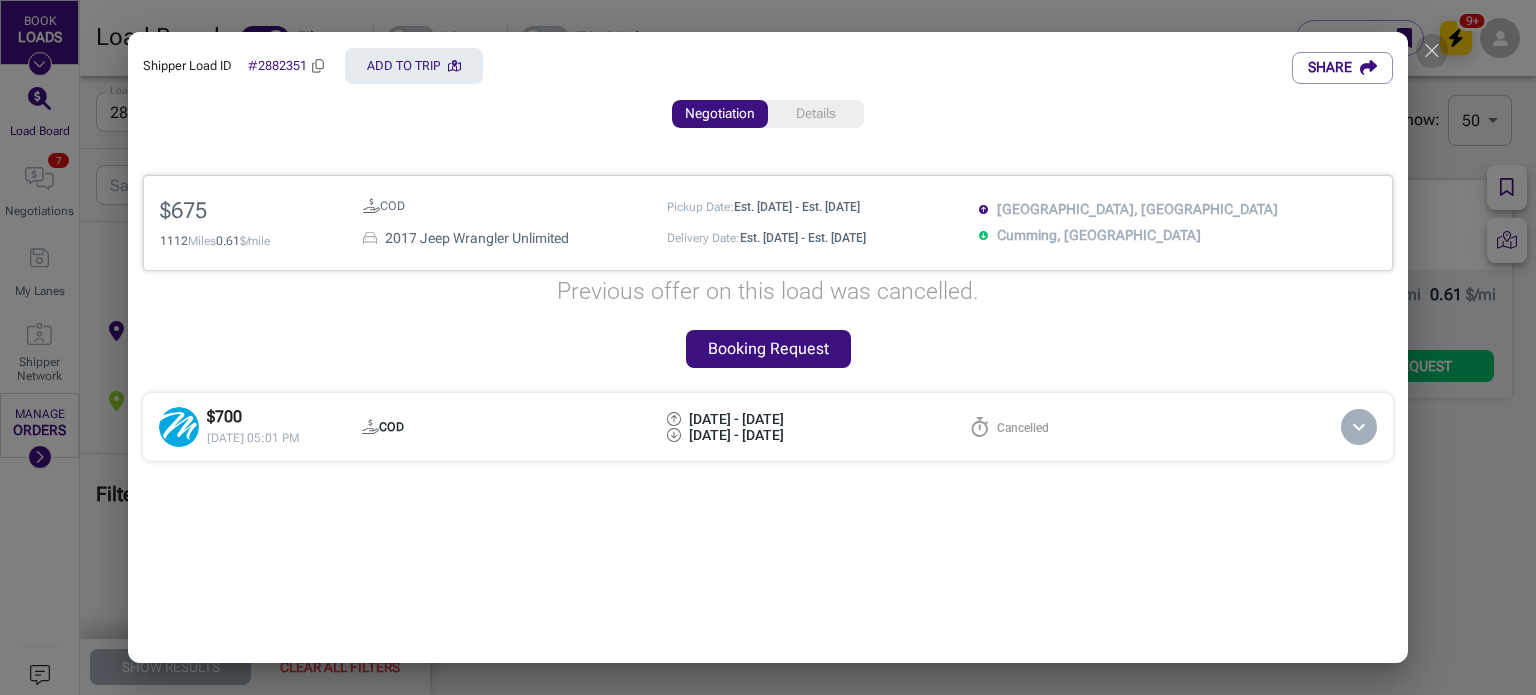 click 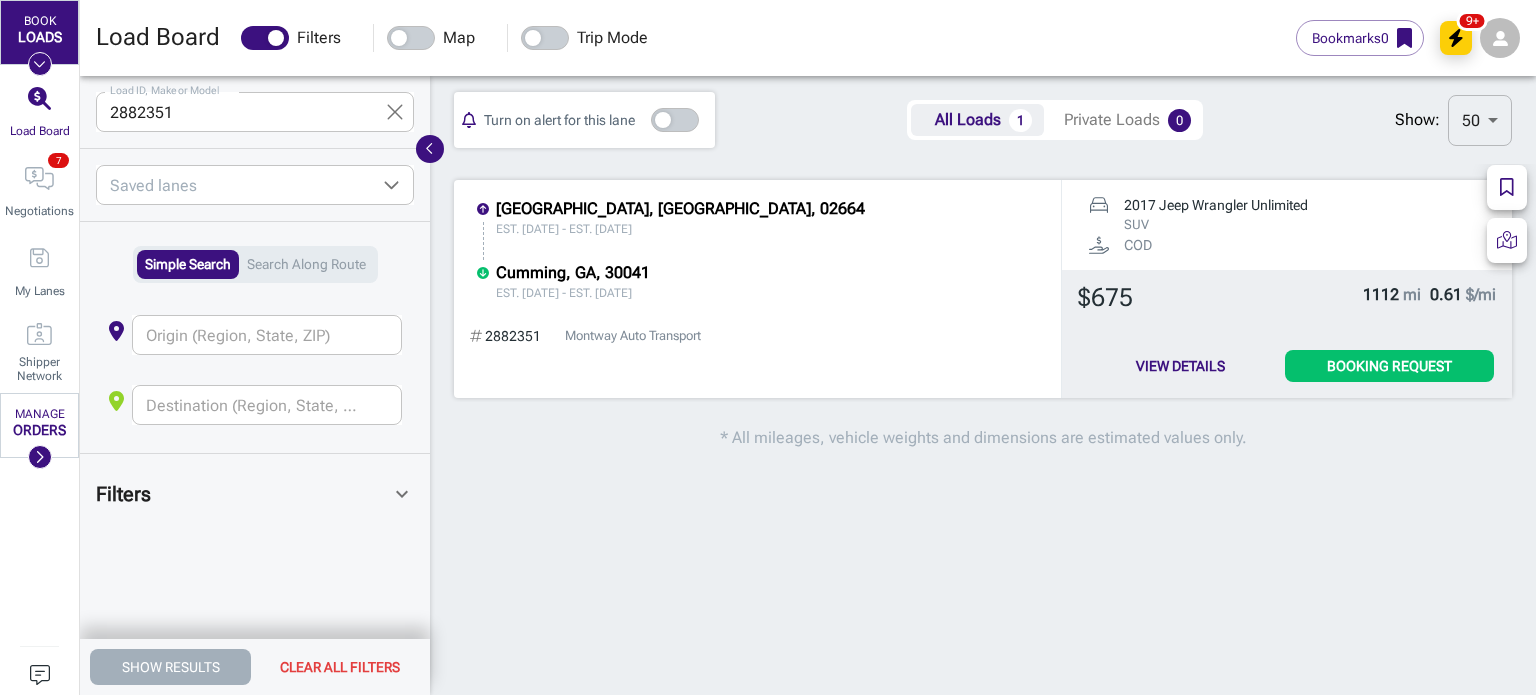 click on "2882351" at bounding box center [233, 112] 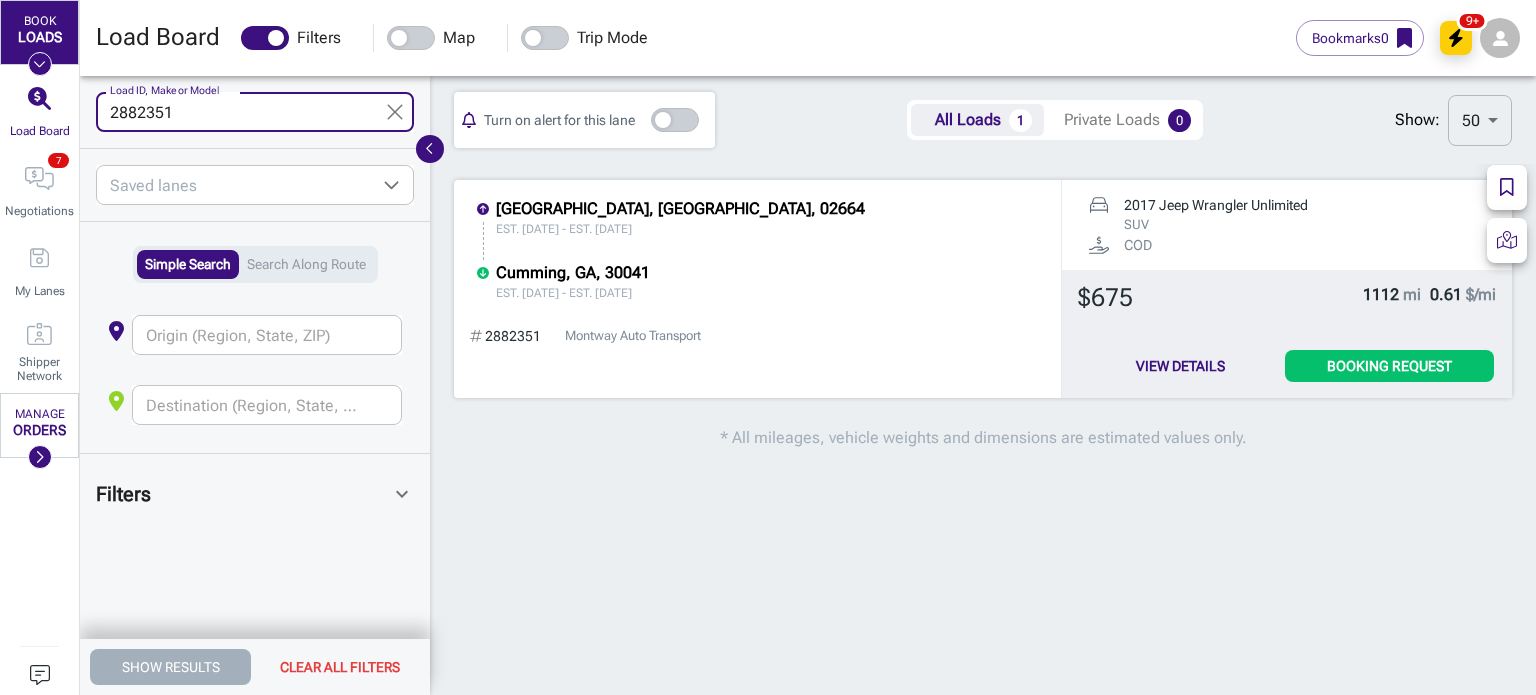click on "2882351" at bounding box center [233, 112] 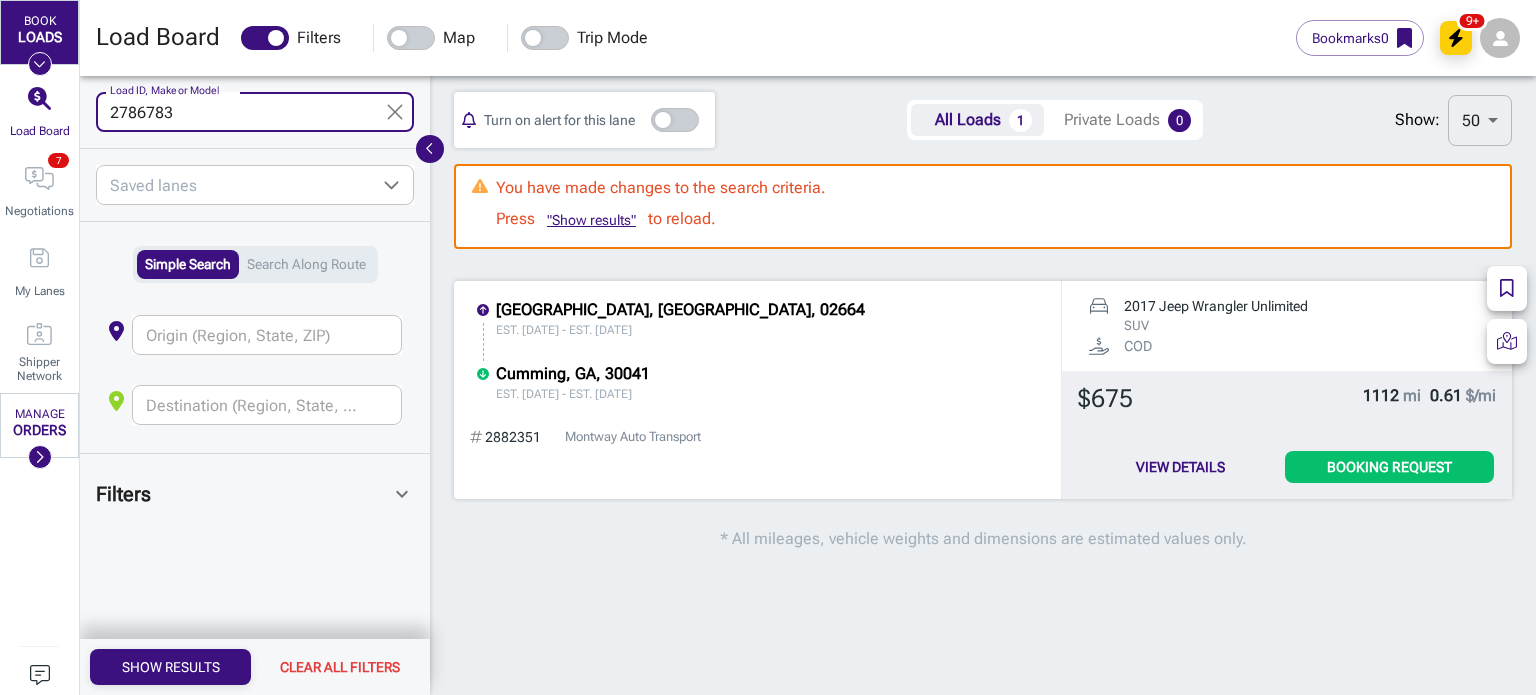 type on "2786783" 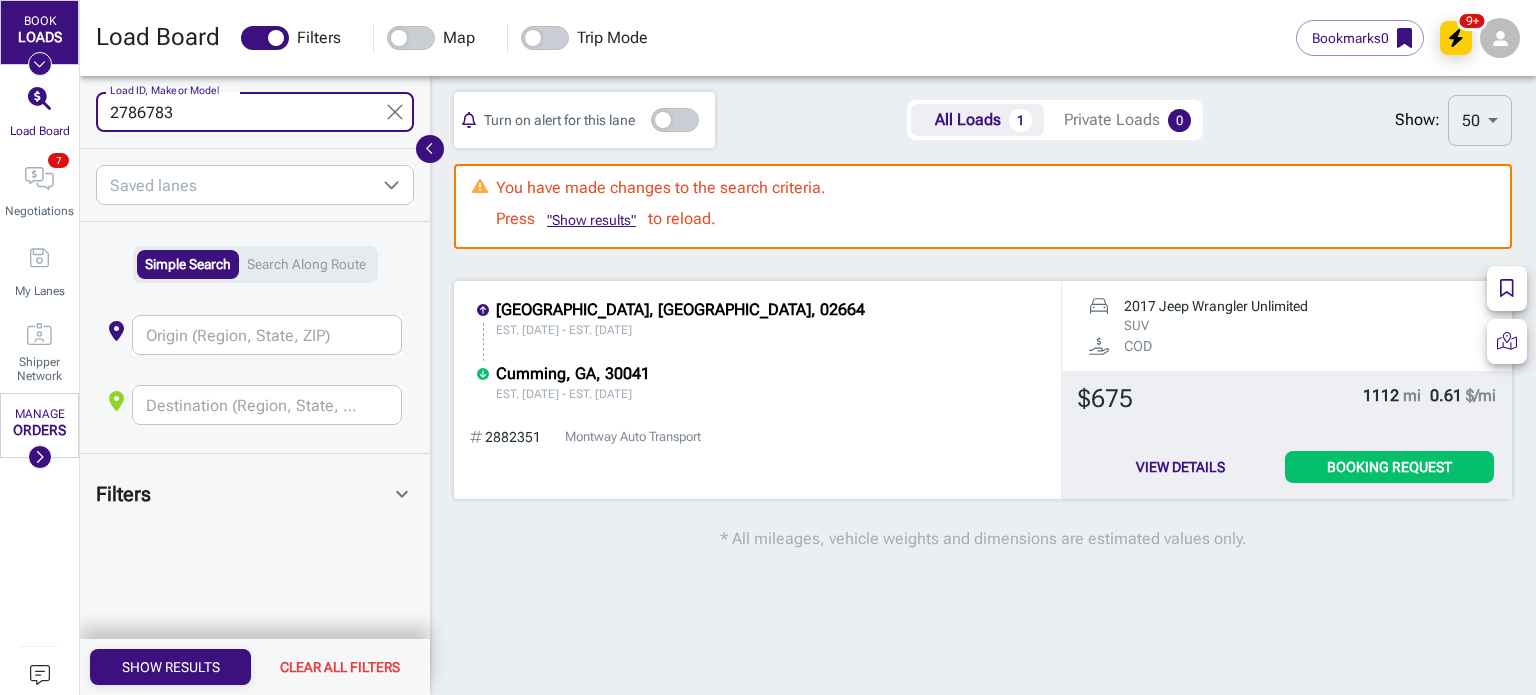 click on "Show Results" at bounding box center [170, 667] 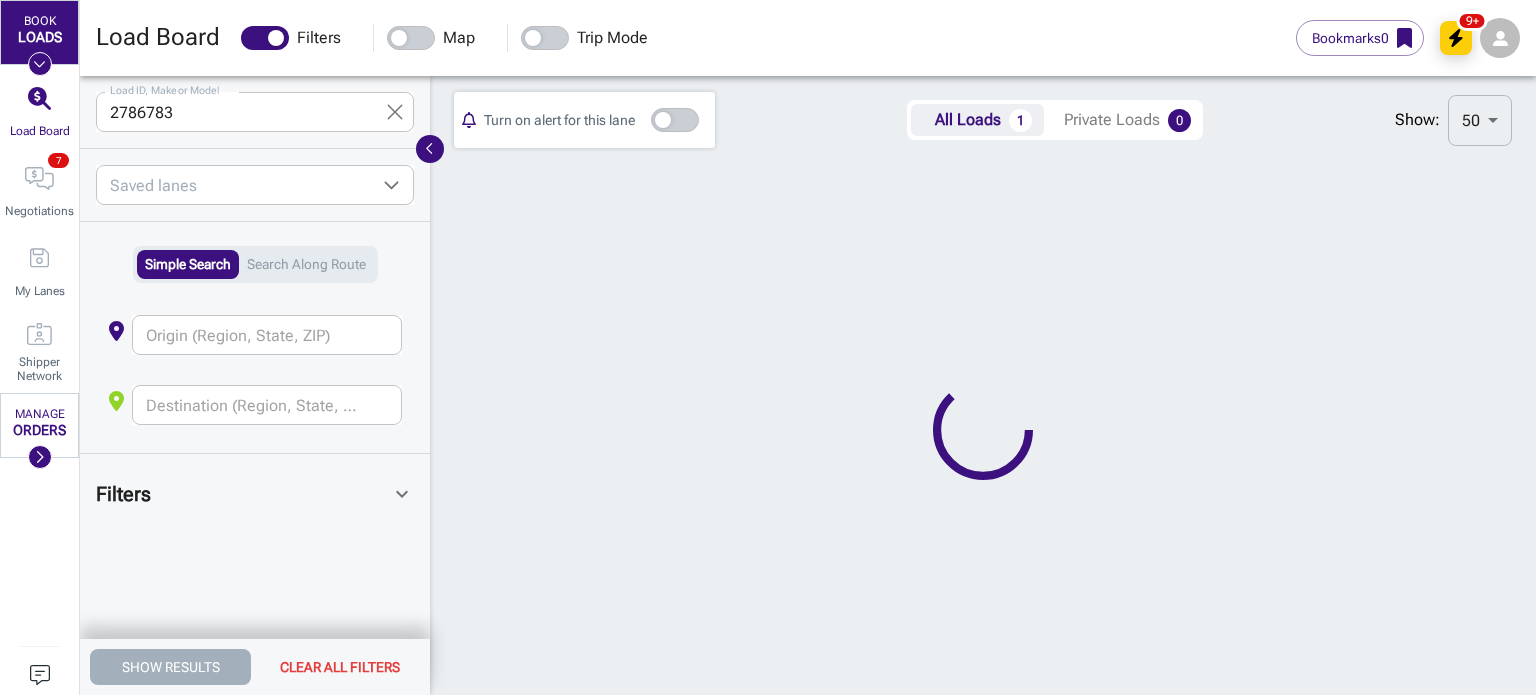scroll, scrollTop: 0, scrollLeft: 0, axis: both 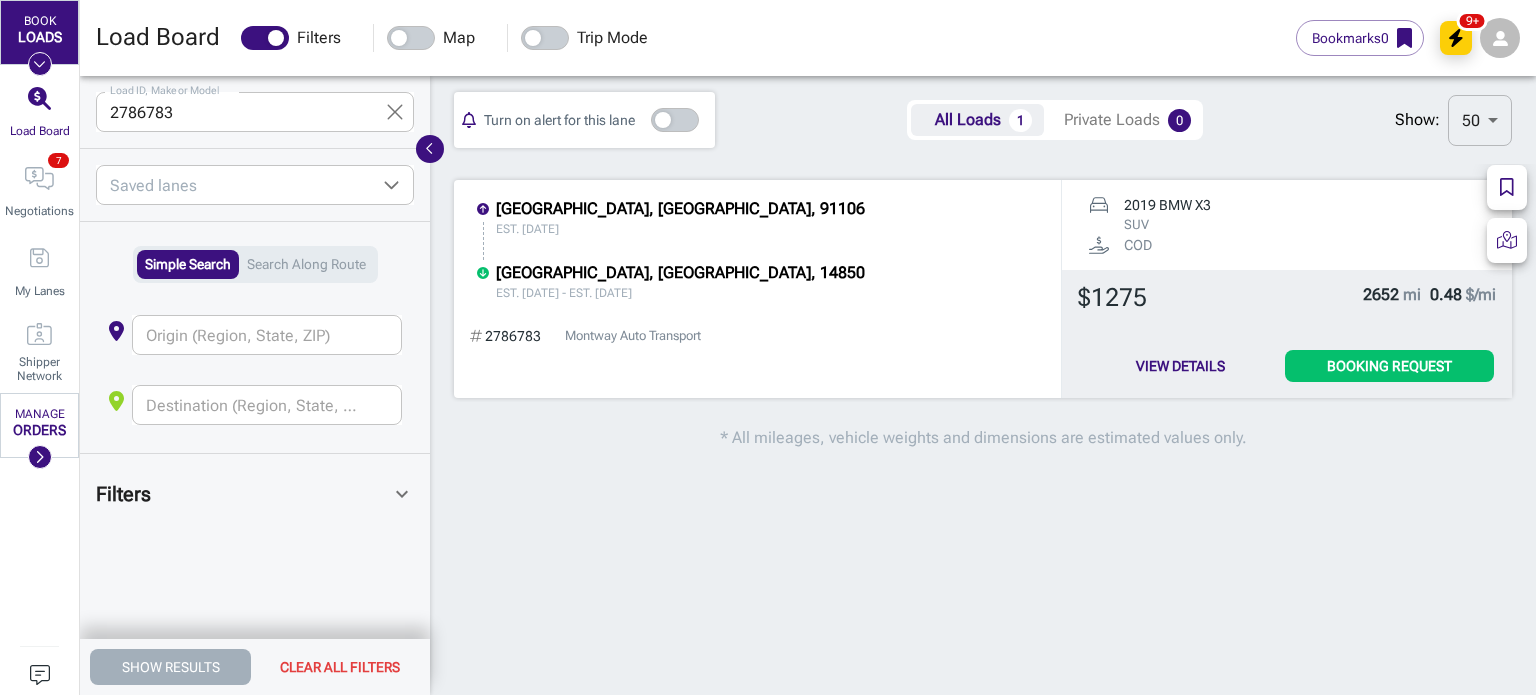 click on "View Details" at bounding box center [1180, 366] 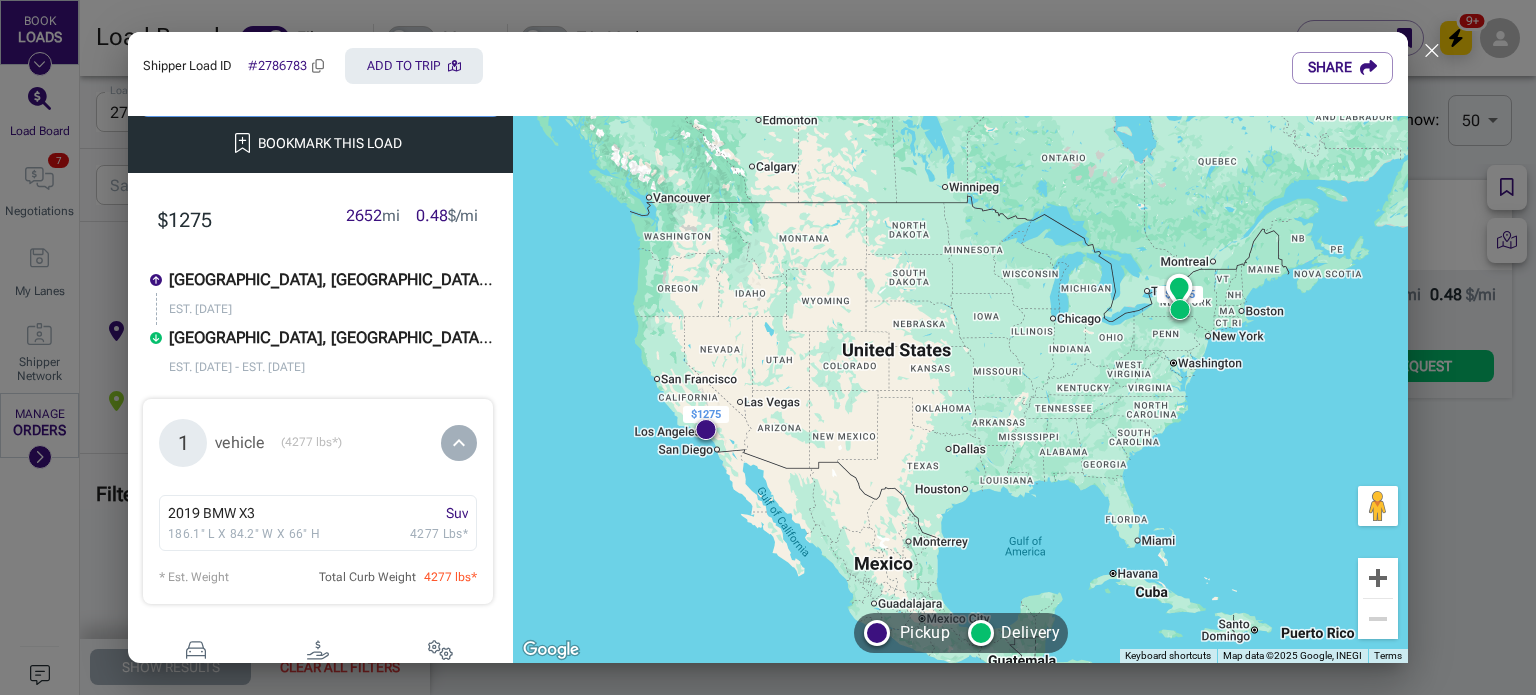 scroll, scrollTop: 486, scrollLeft: 0, axis: vertical 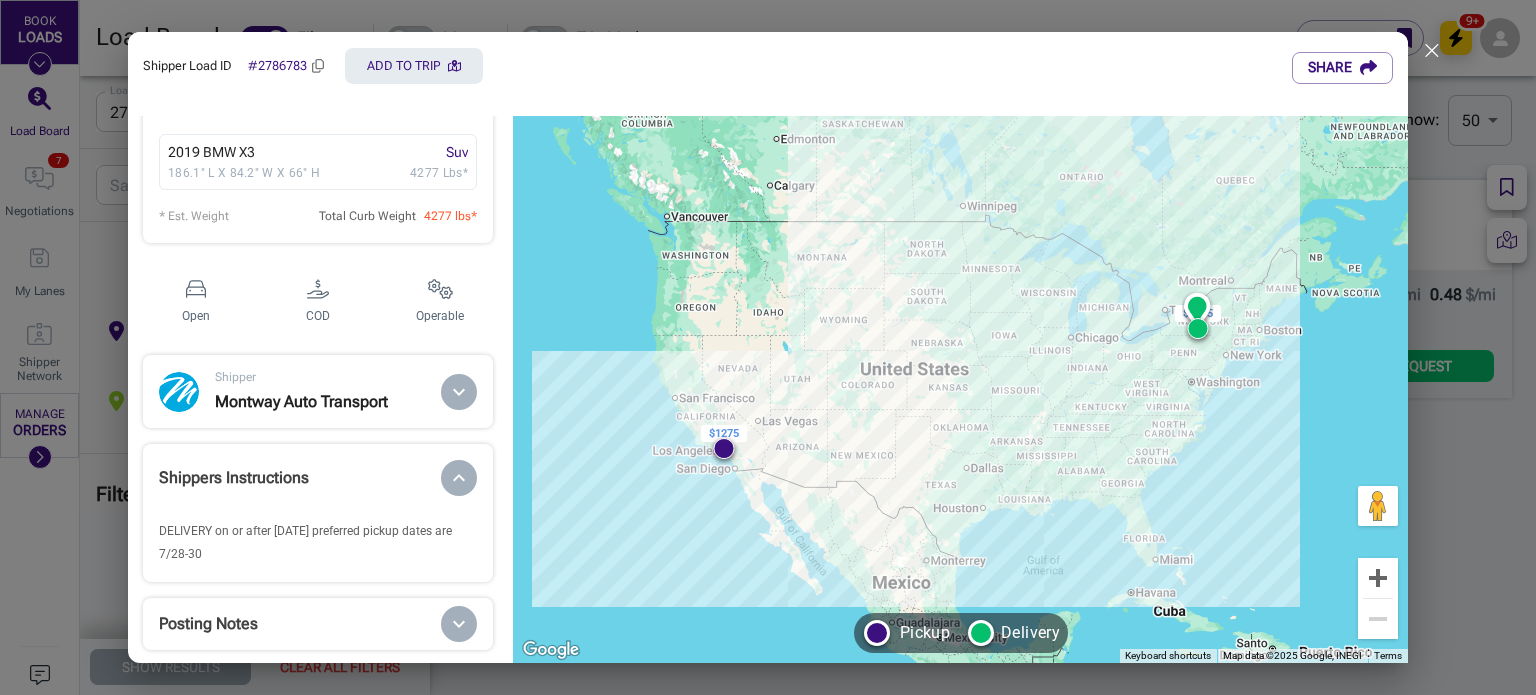 click 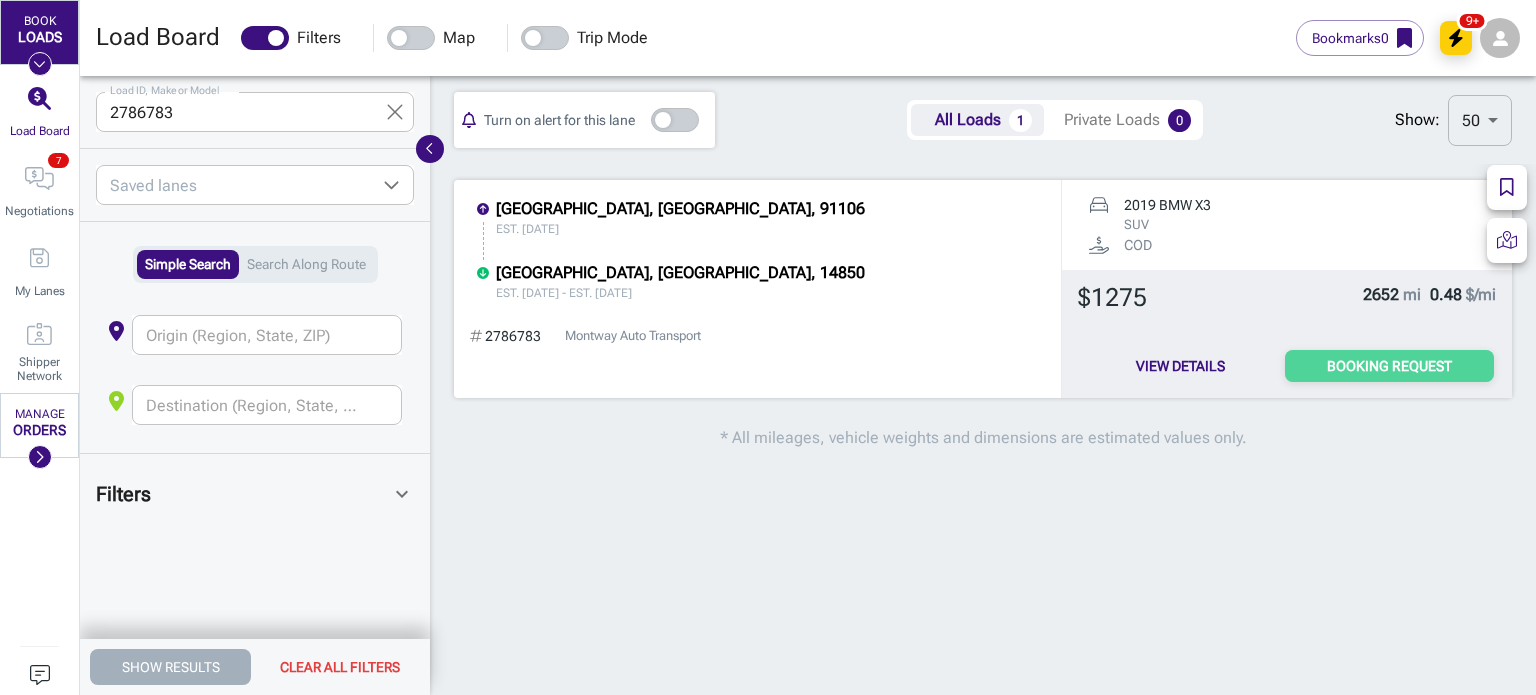 click on "Booking Request" at bounding box center [1389, 366] 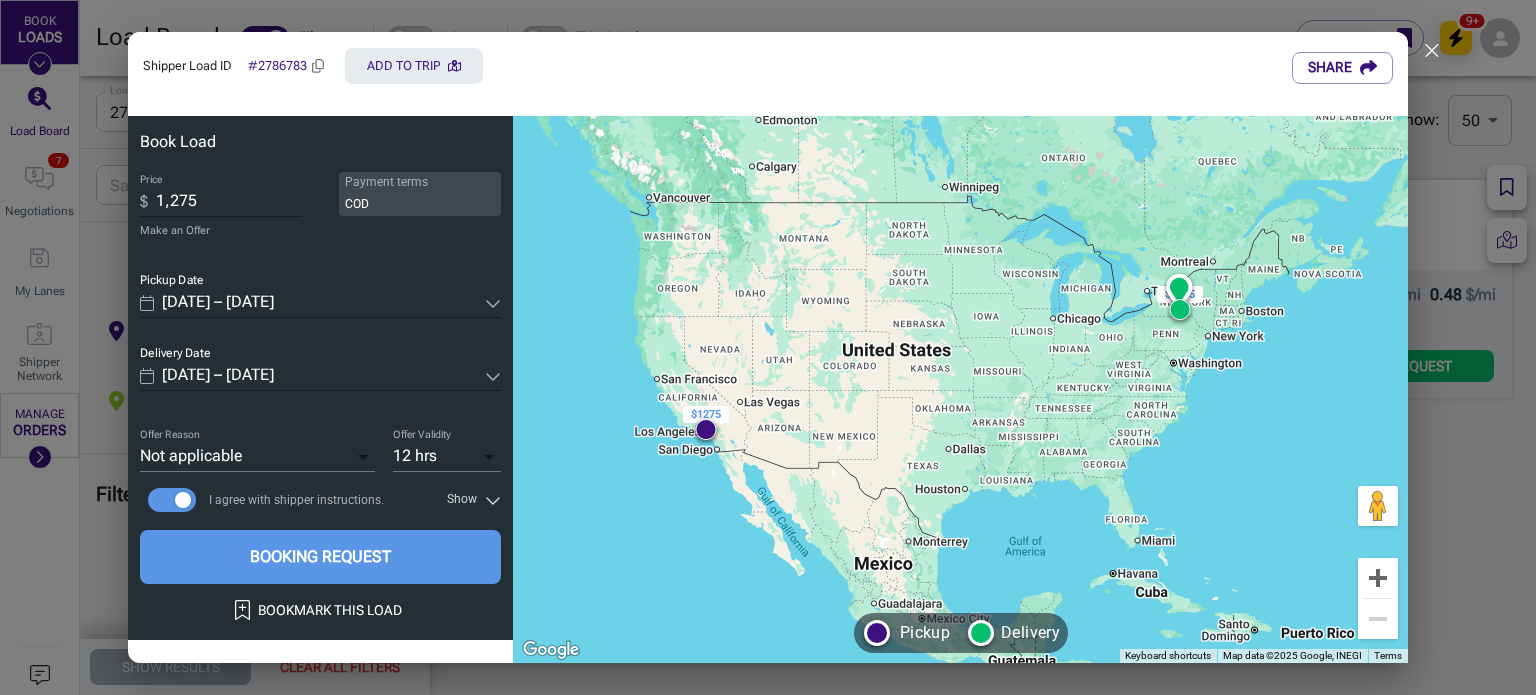 click on "1,275" at bounding box center (229, 202) 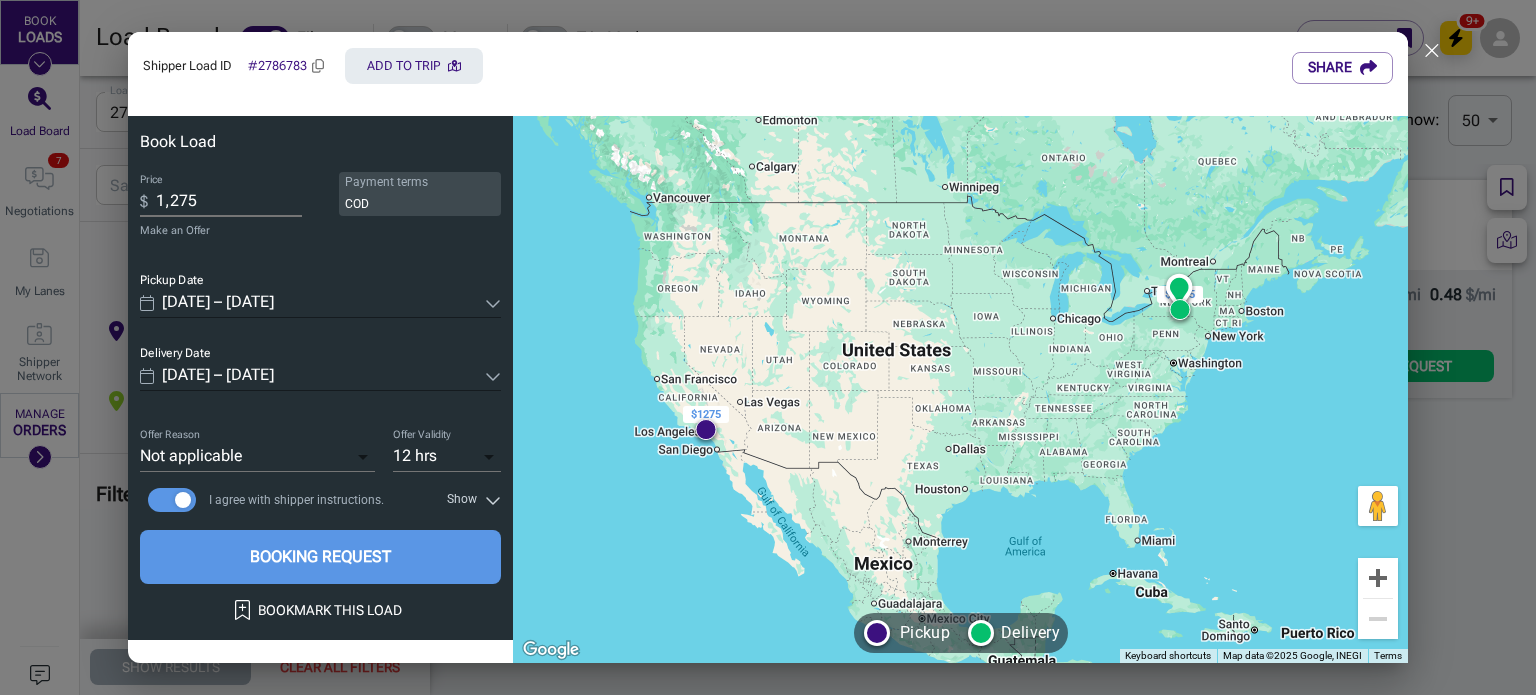 click on "1,275" at bounding box center [229, 202] 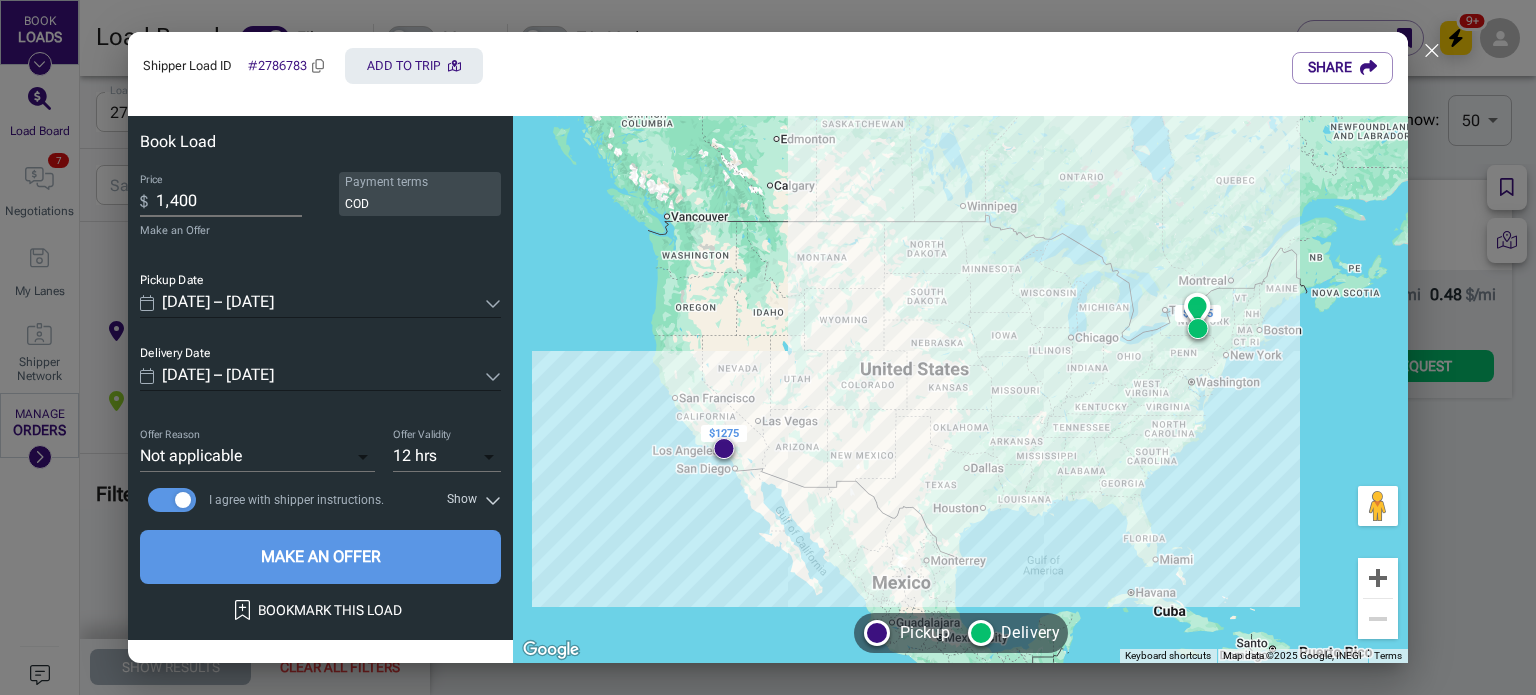 type on "1,400" 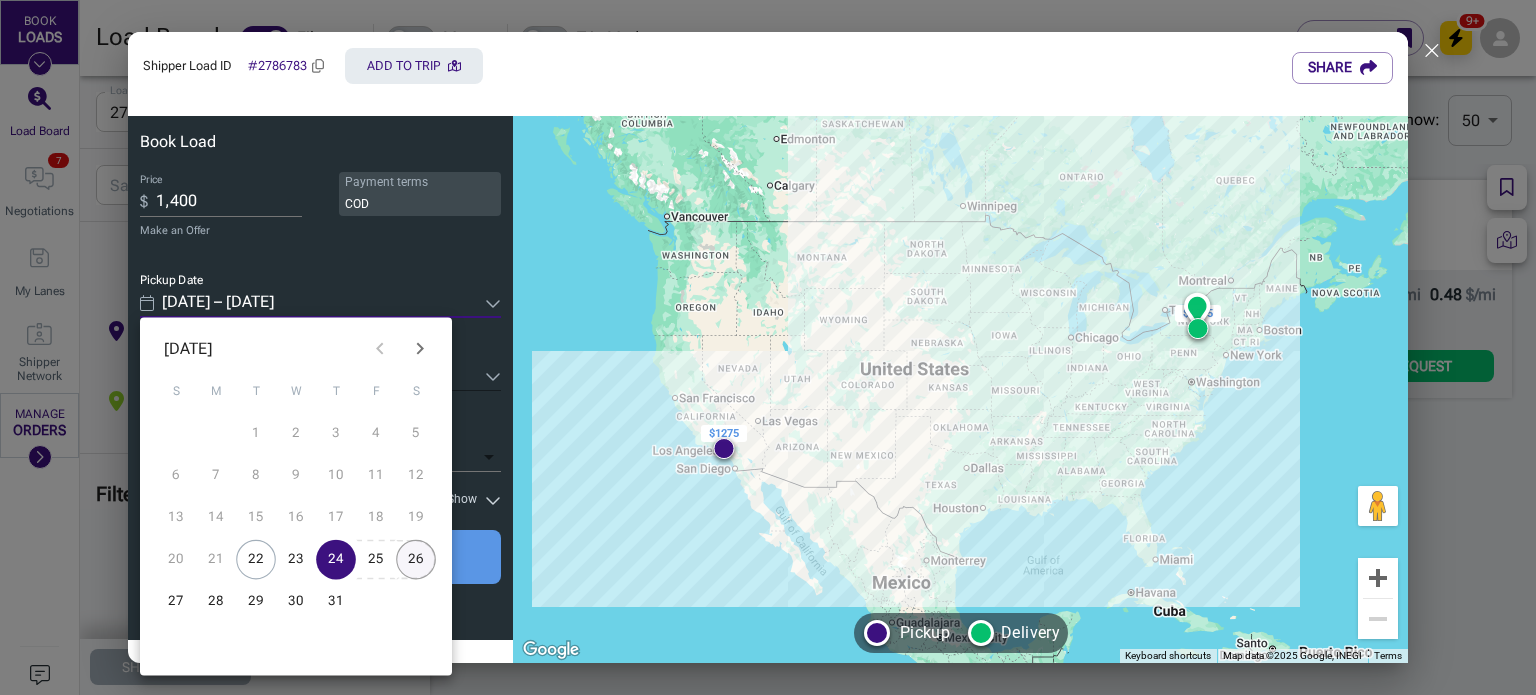 click on "26" at bounding box center [416, 560] 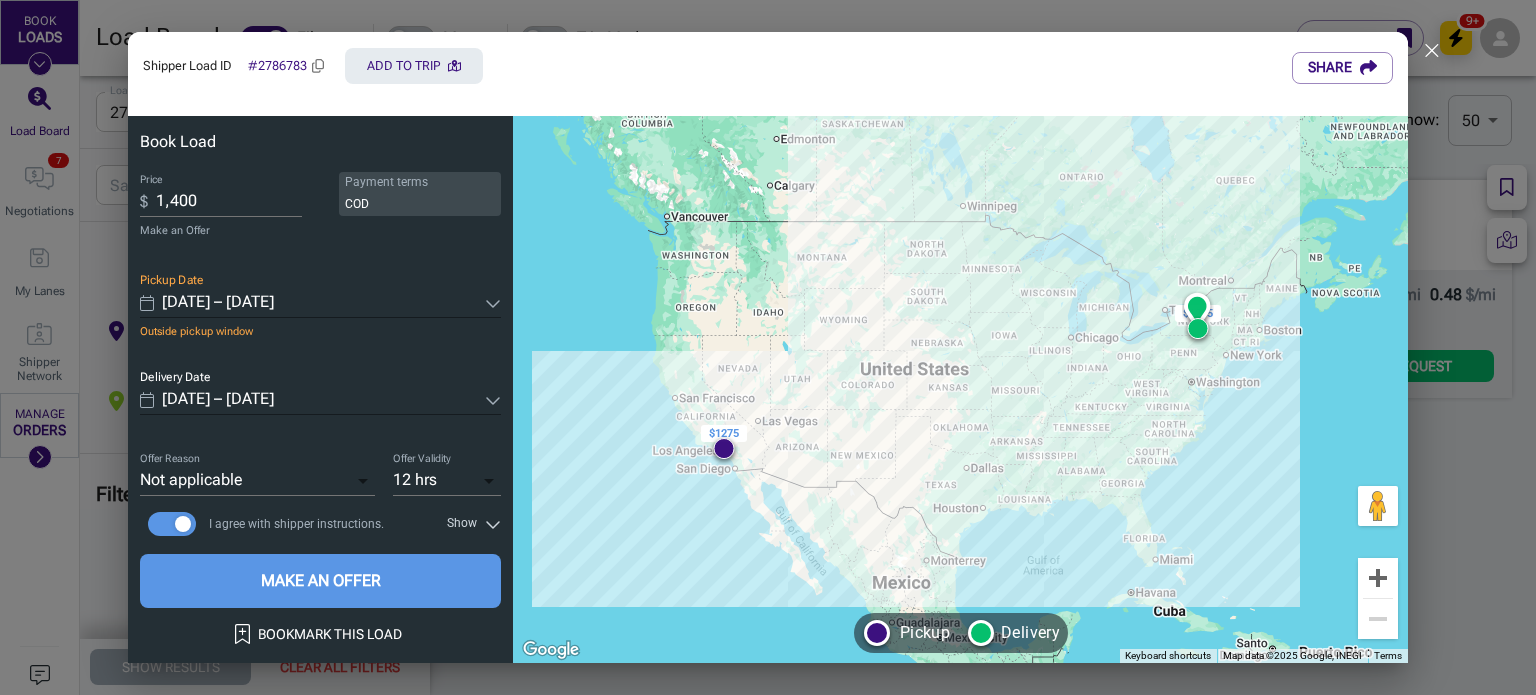 click on "[DATE] – [DATE]" at bounding box center [319, 303] 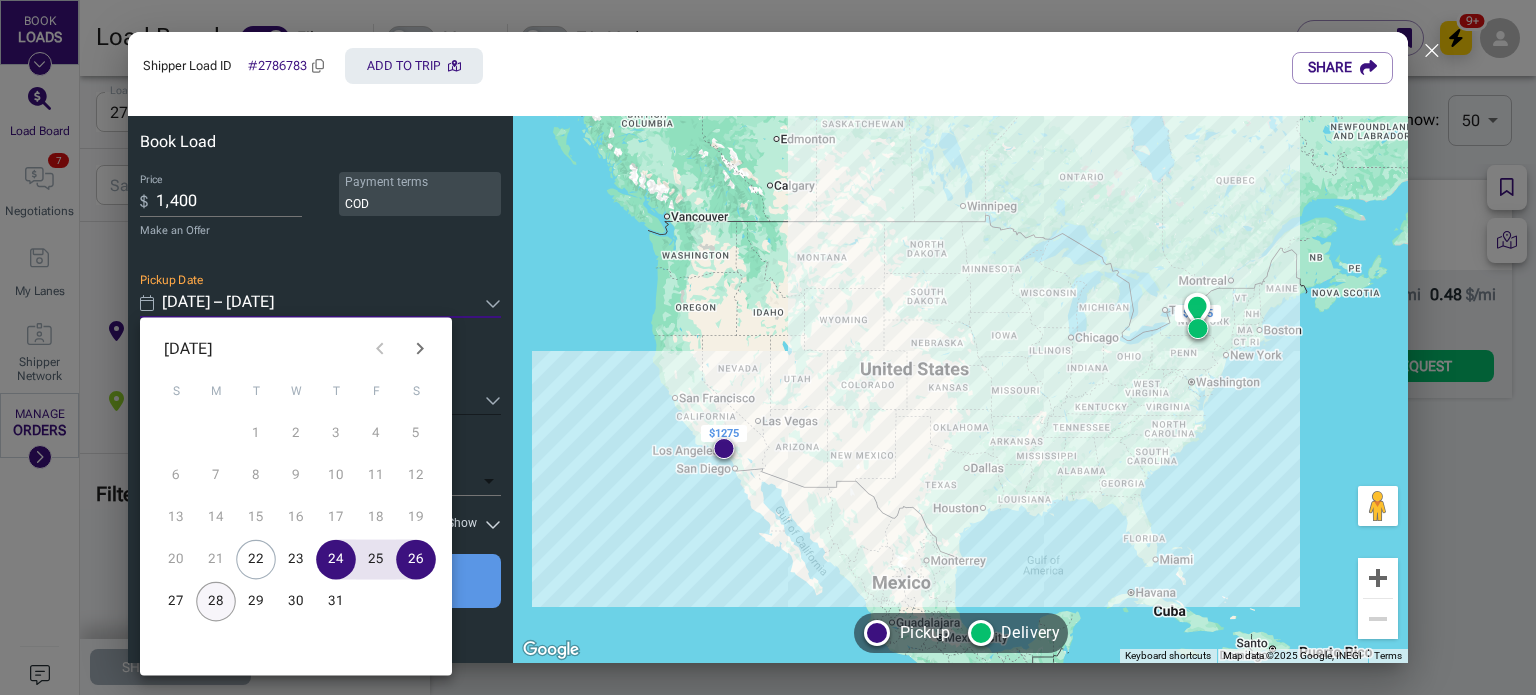 click on "28" at bounding box center (216, 602) 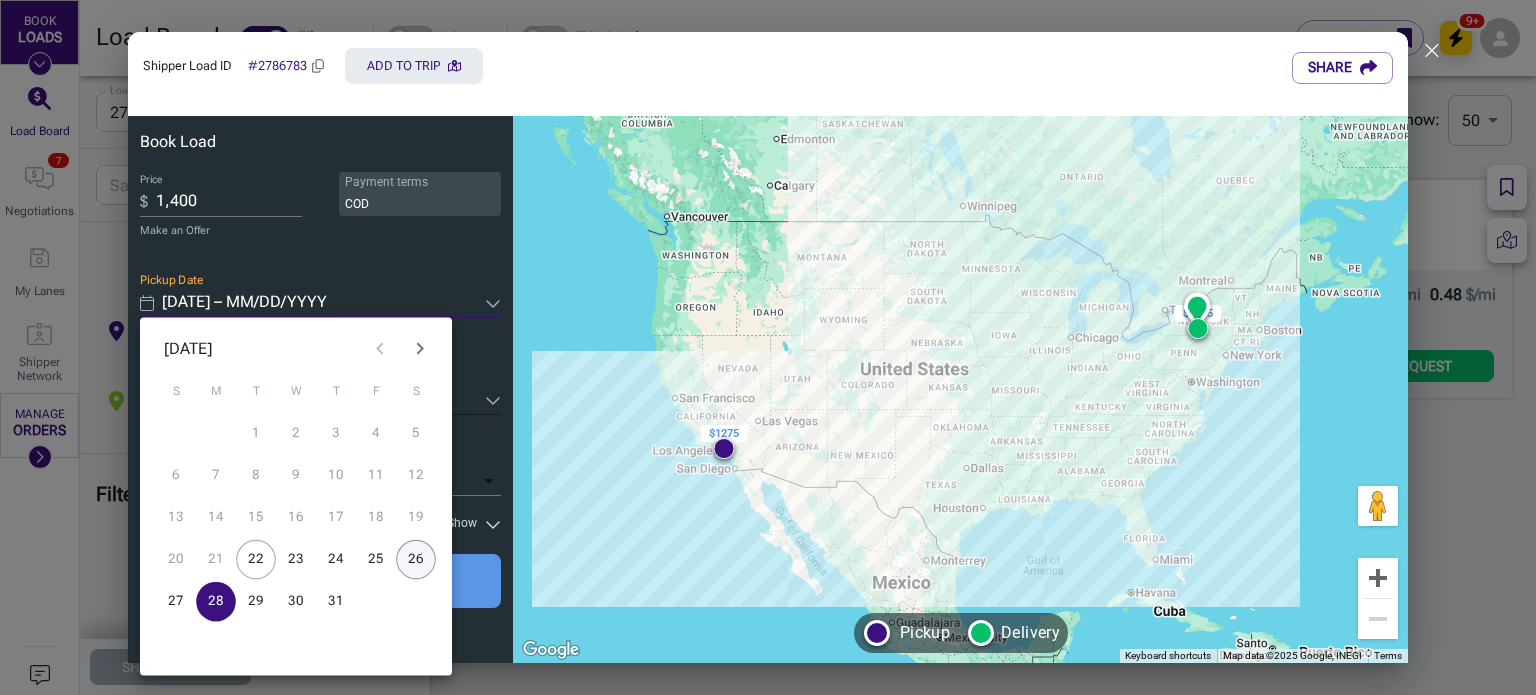 click on "26" at bounding box center (416, 560) 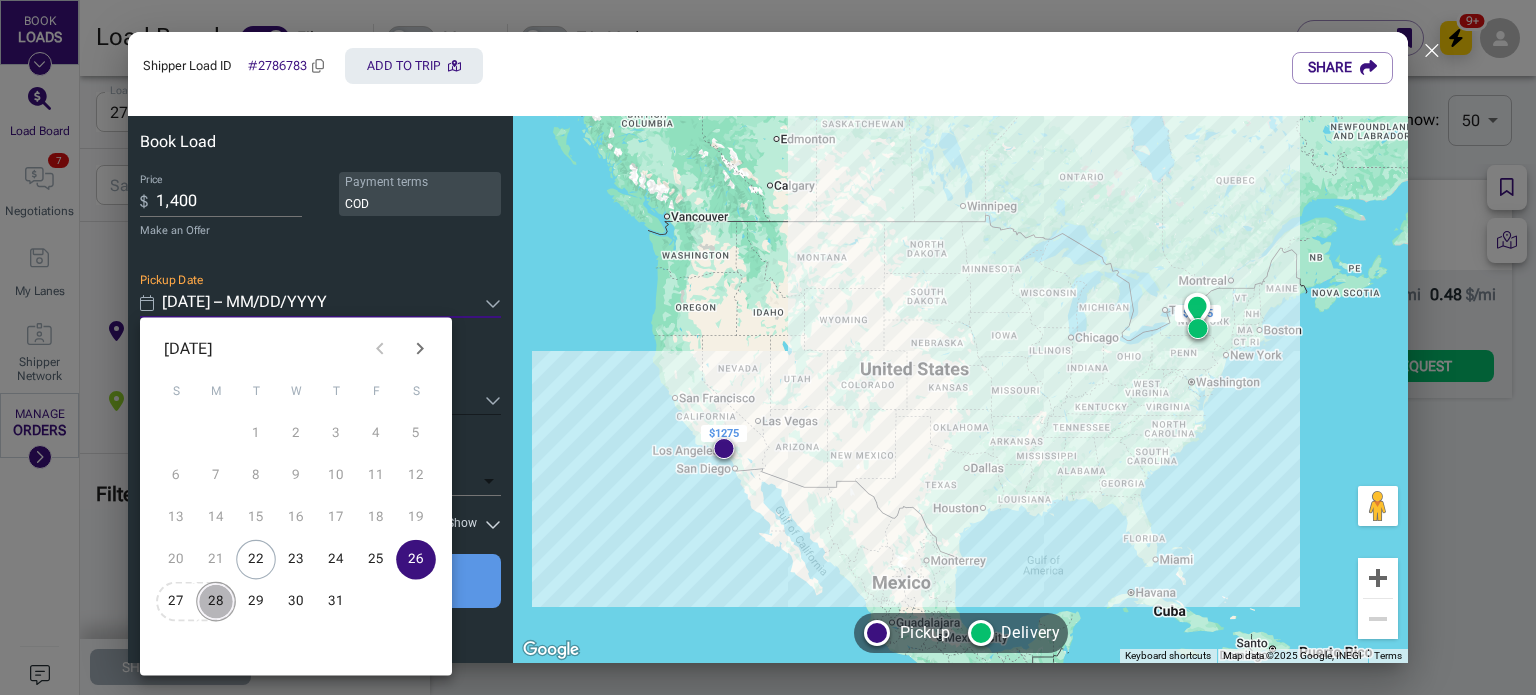 click on "28" at bounding box center (216, 602) 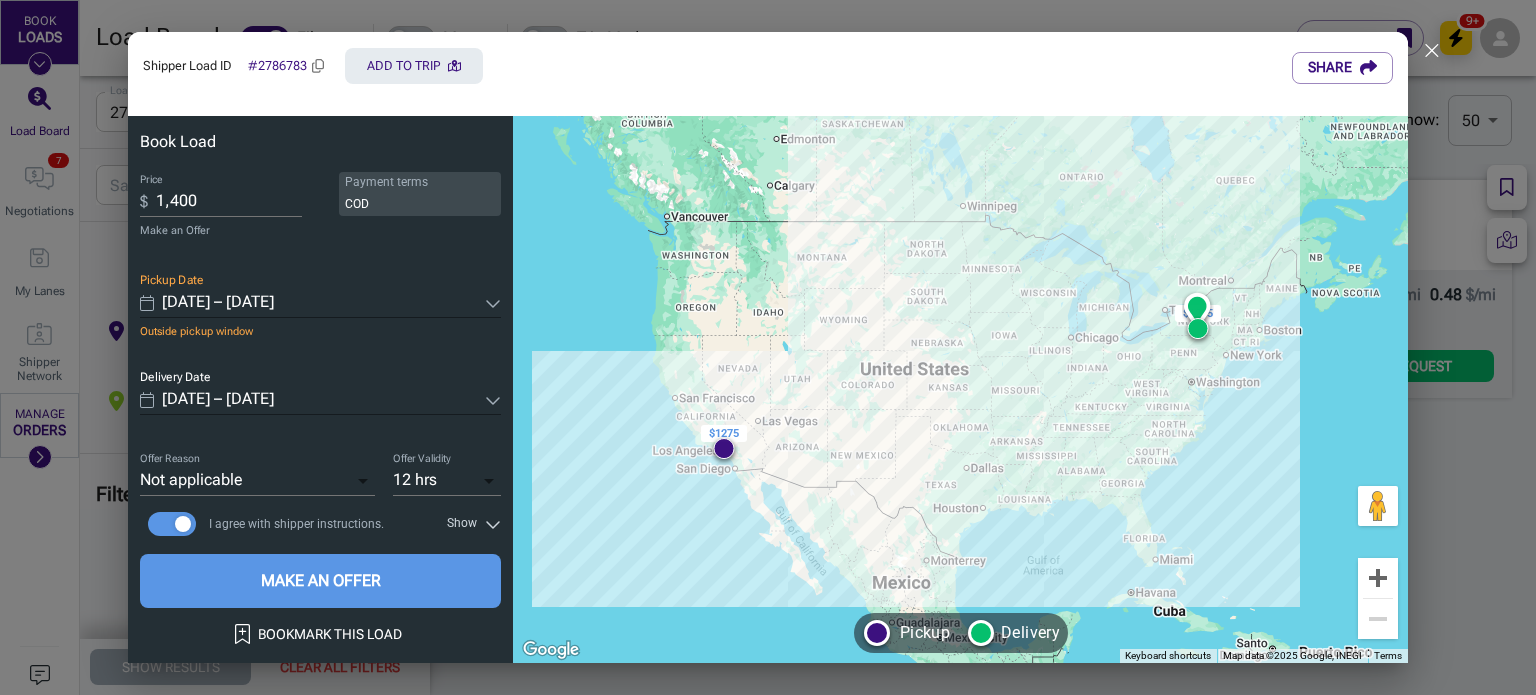 click on "[DATE] – [DATE]" at bounding box center [319, 400] 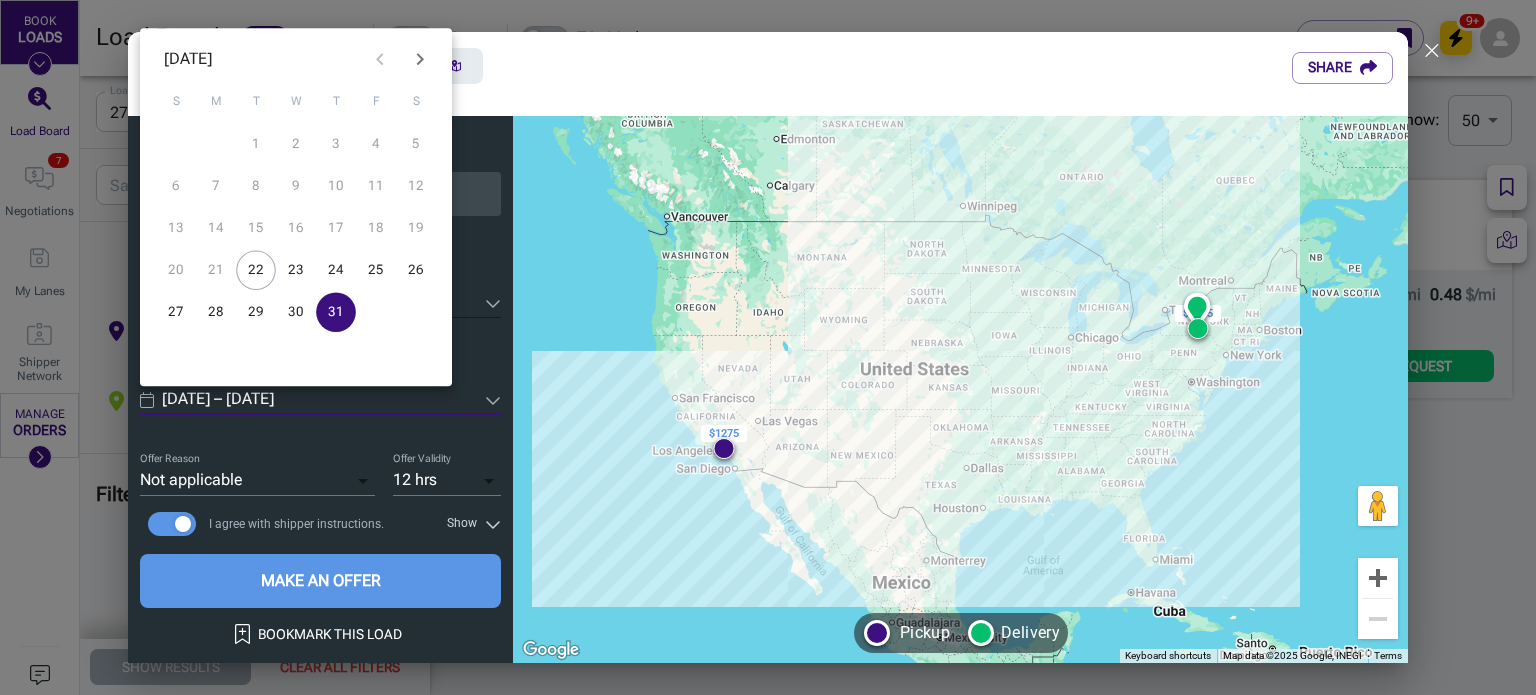 click 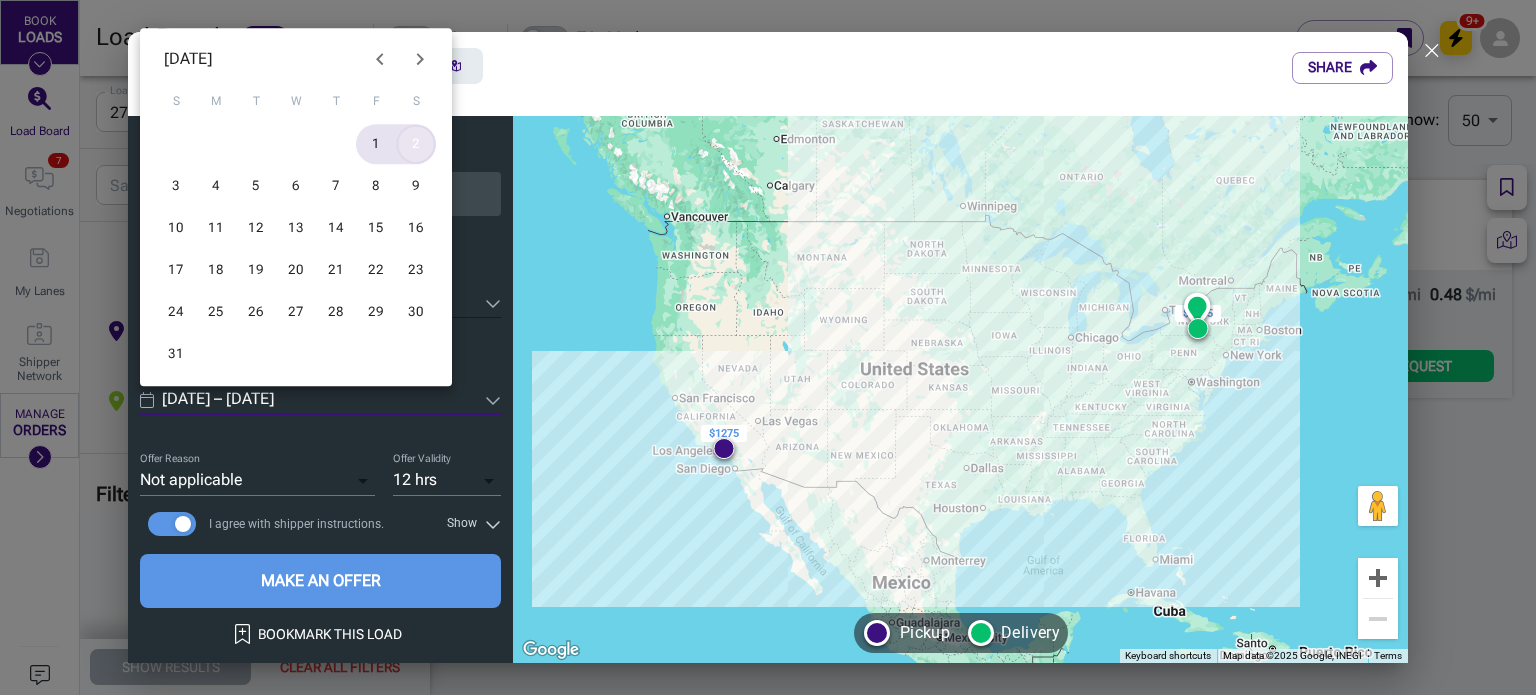 click on "2" at bounding box center [416, 144] 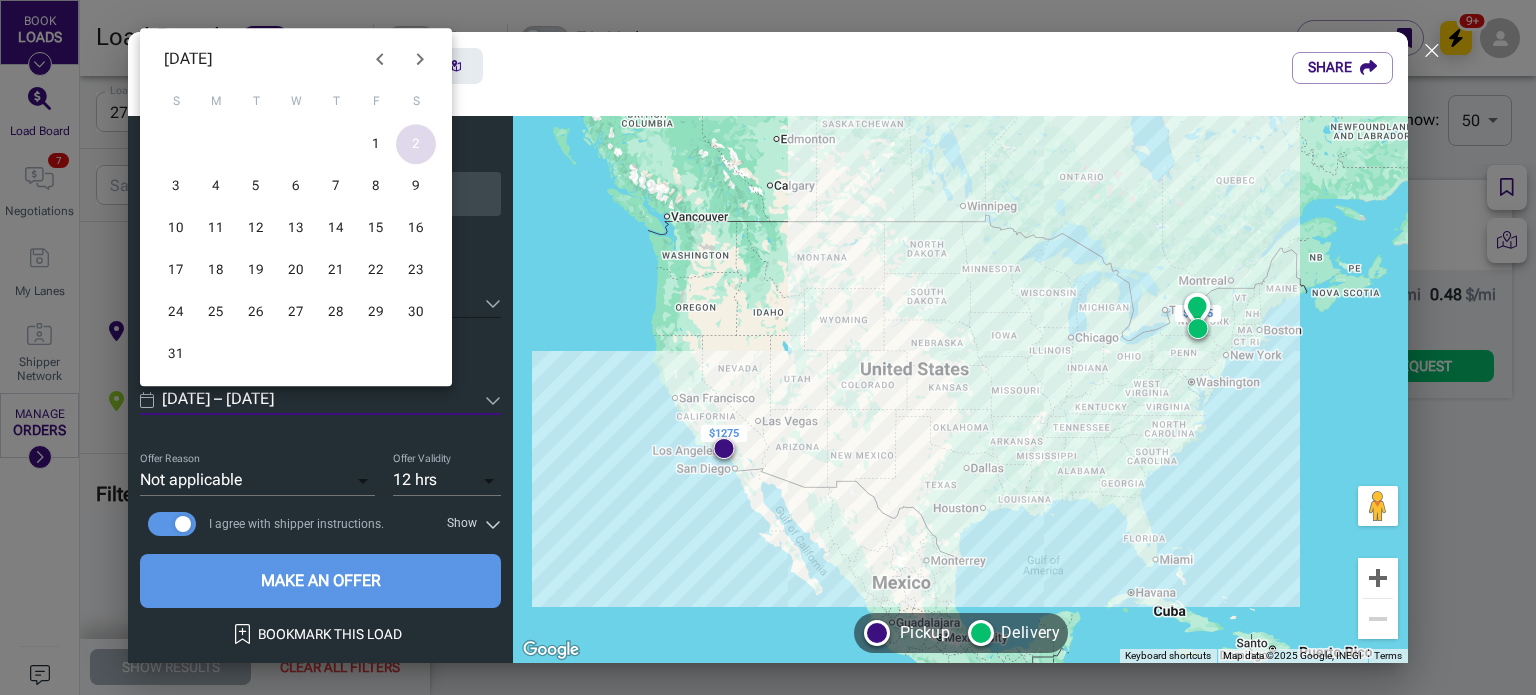 click on "2" at bounding box center [416, 144] 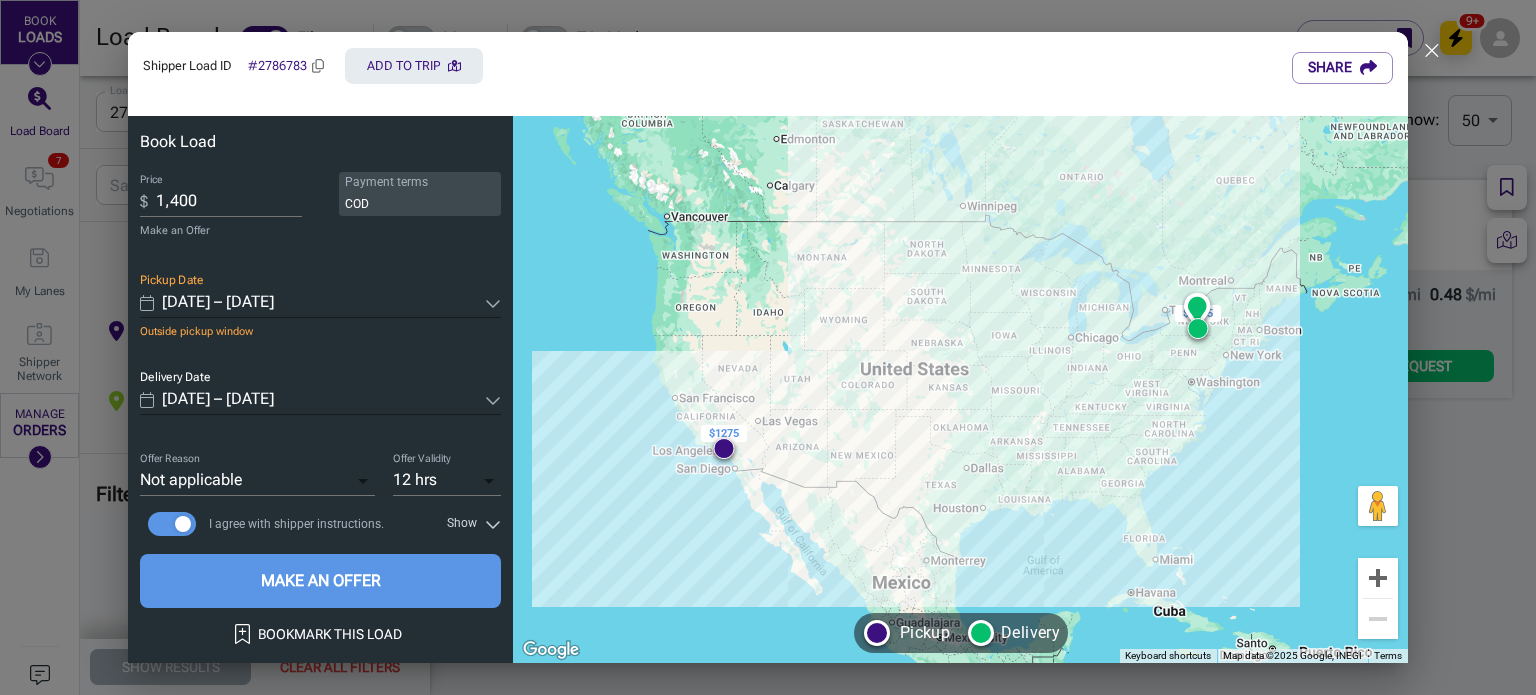 click on "Show" at bounding box center (474, 524) 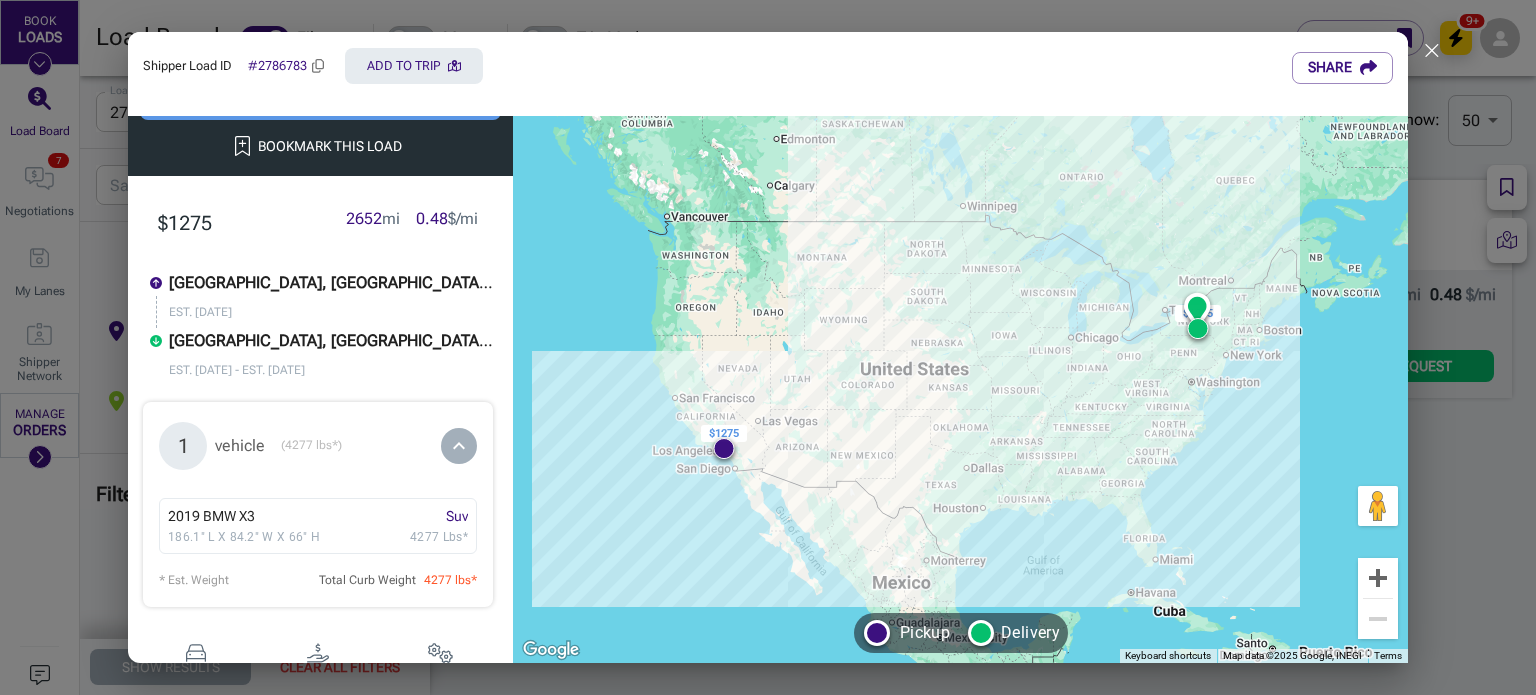 scroll, scrollTop: 0, scrollLeft: 0, axis: both 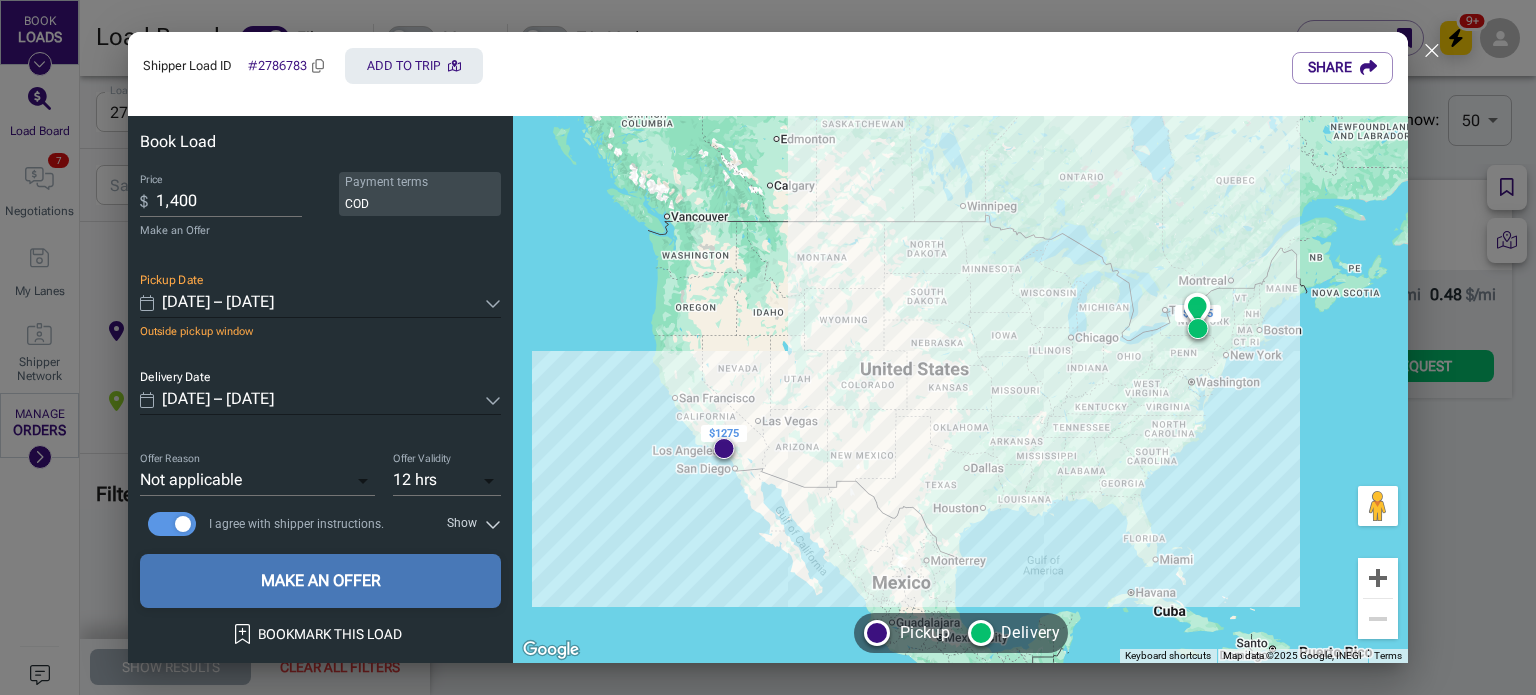 click on "MAKE AN OFFER" at bounding box center (320, 581) 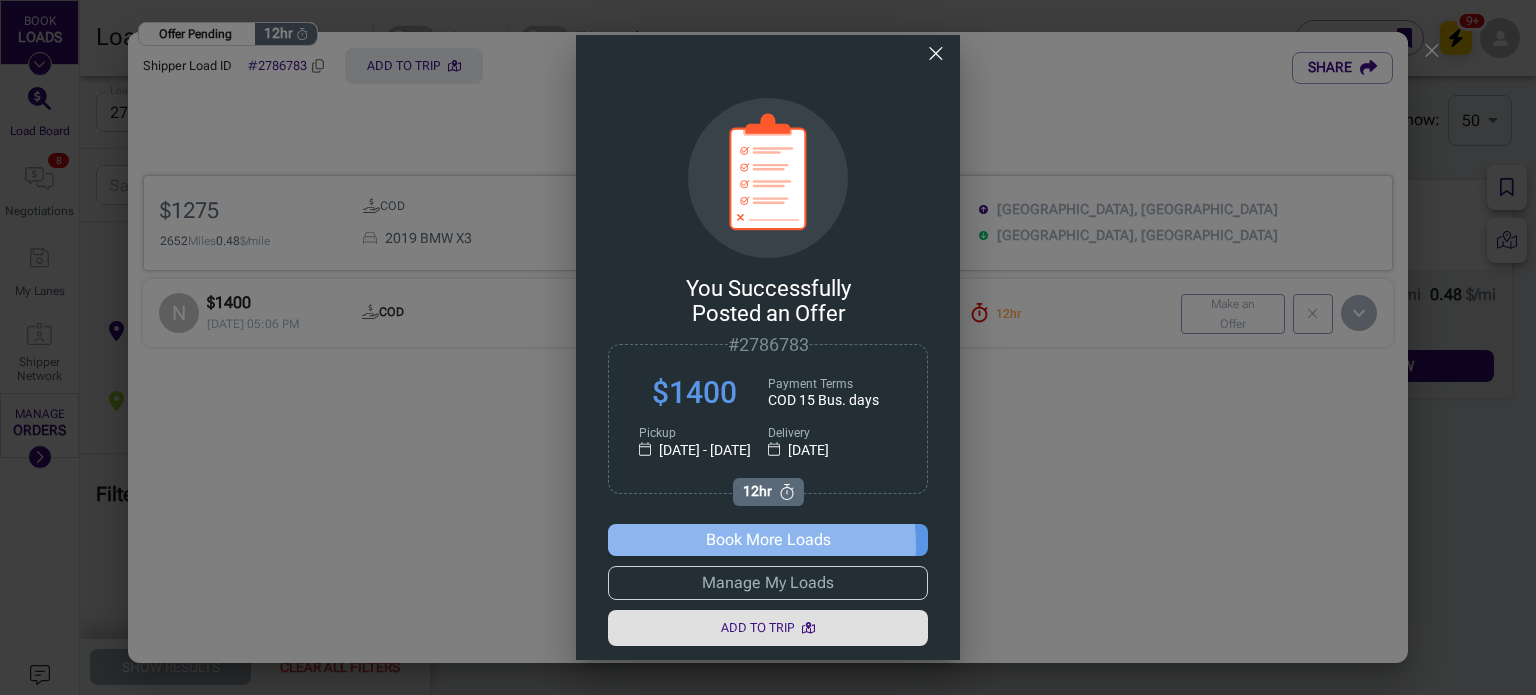 click on "Book More Loads" at bounding box center (767, 540) 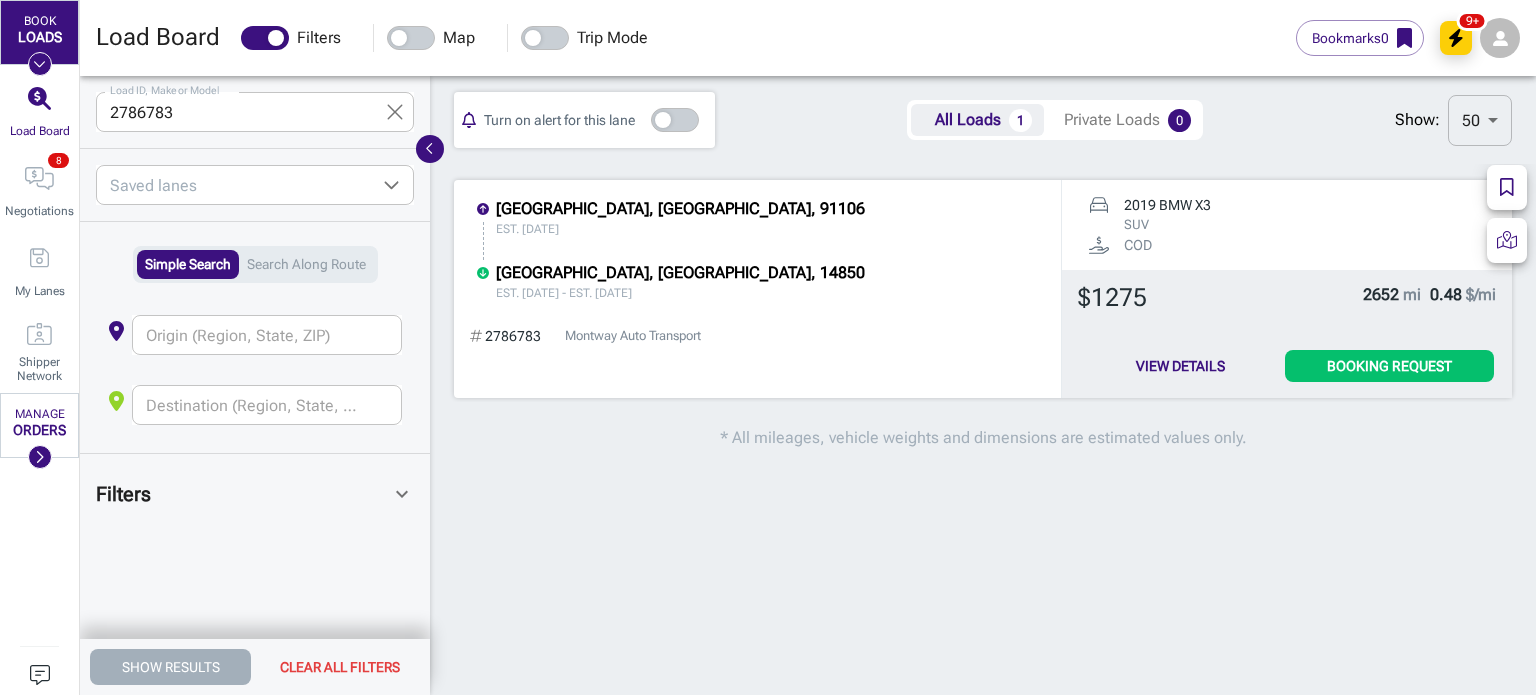 click on "2786783" at bounding box center (233, 112) 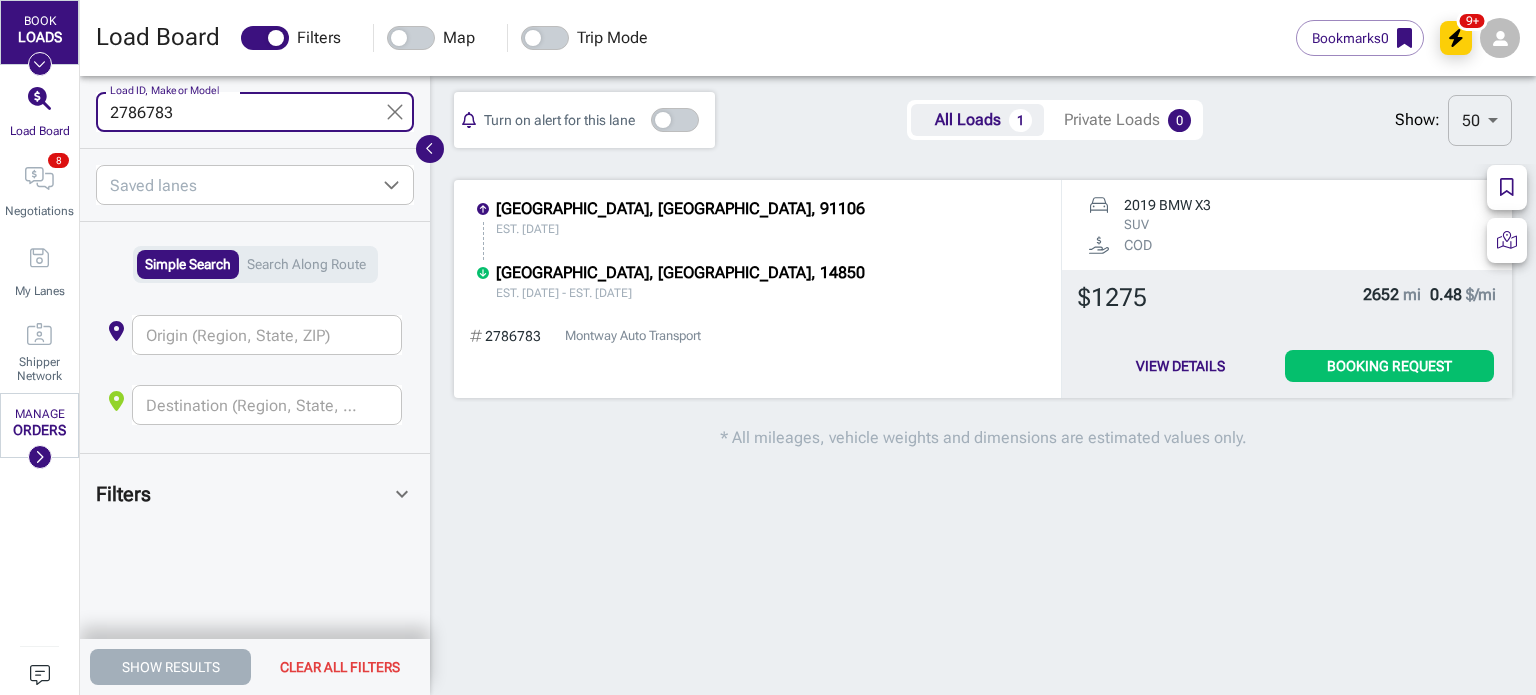 click on "2786783" at bounding box center (233, 112) 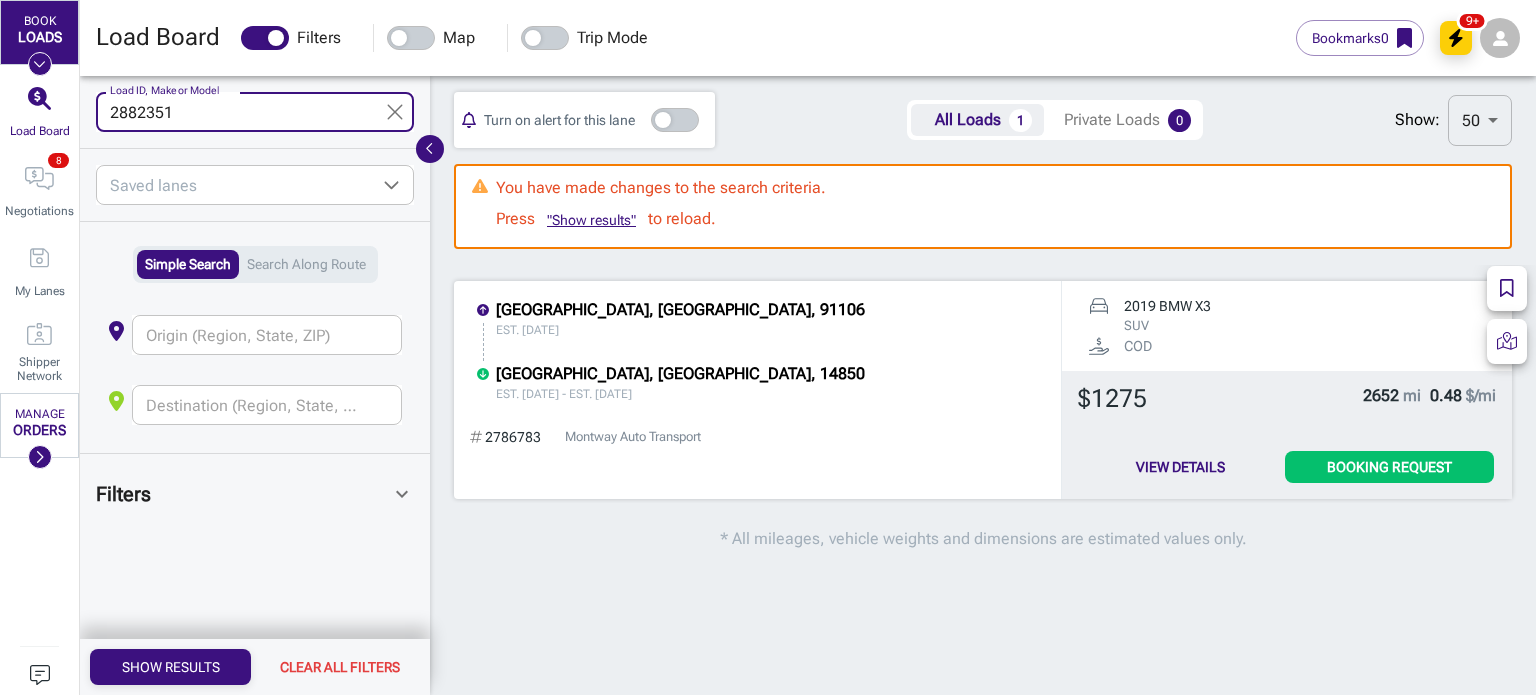type on "2882351" 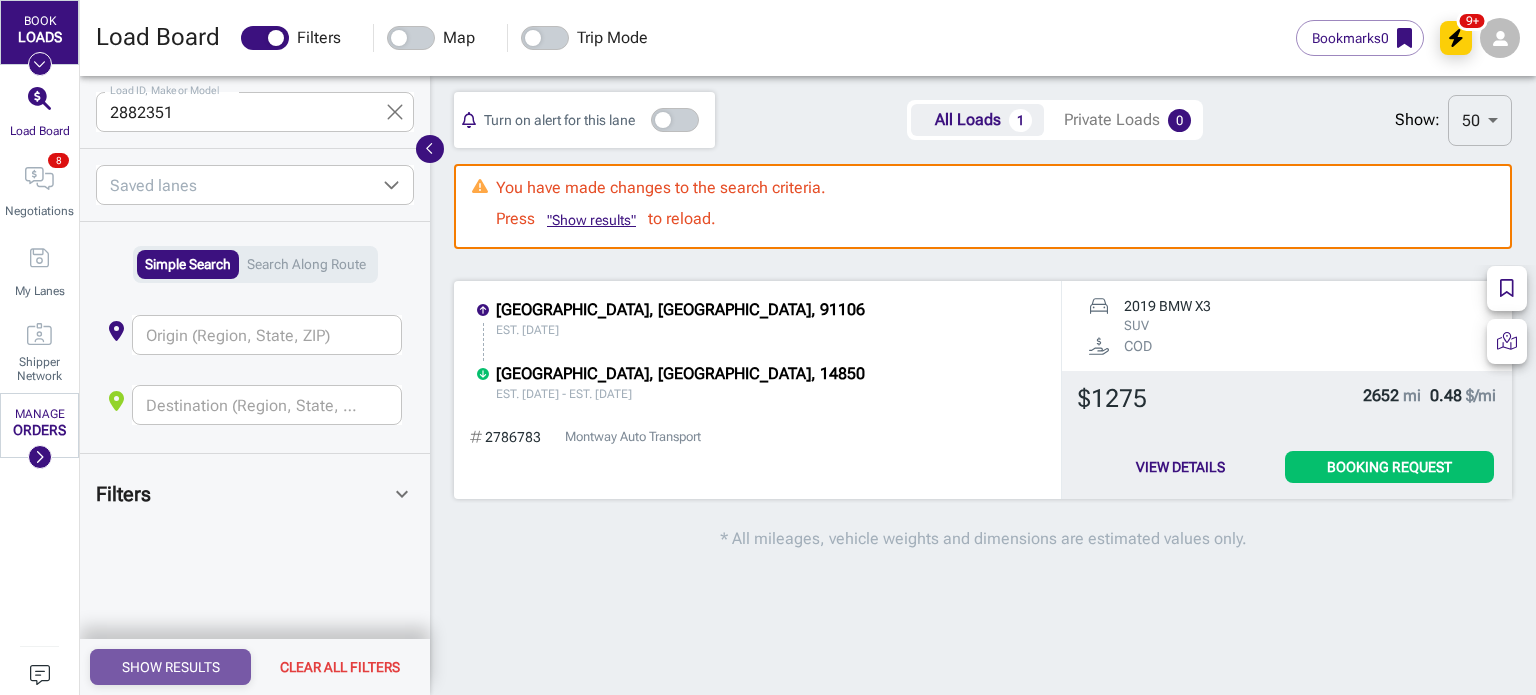 click on "Show Results" at bounding box center (170, 667) 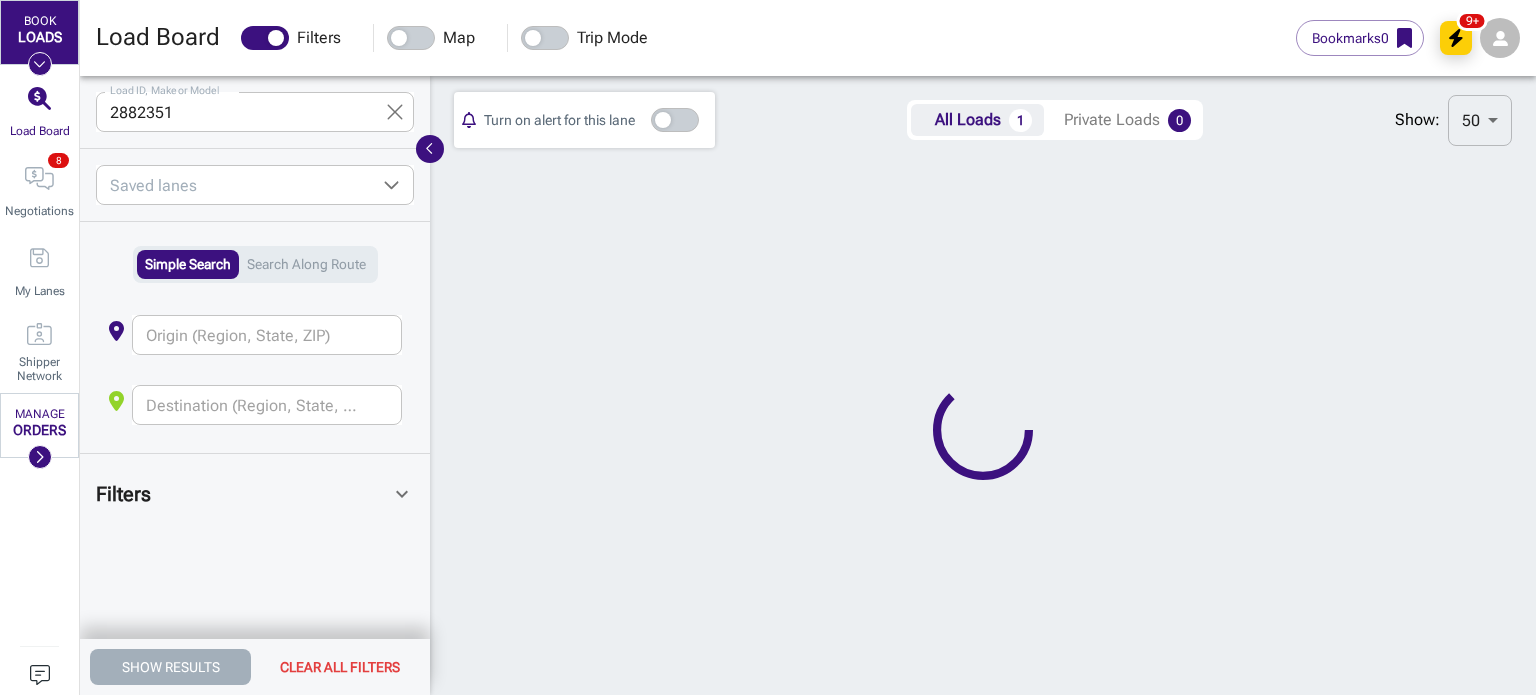 scroll, scrollTop: 0, scrollLeft: 0, axis: both 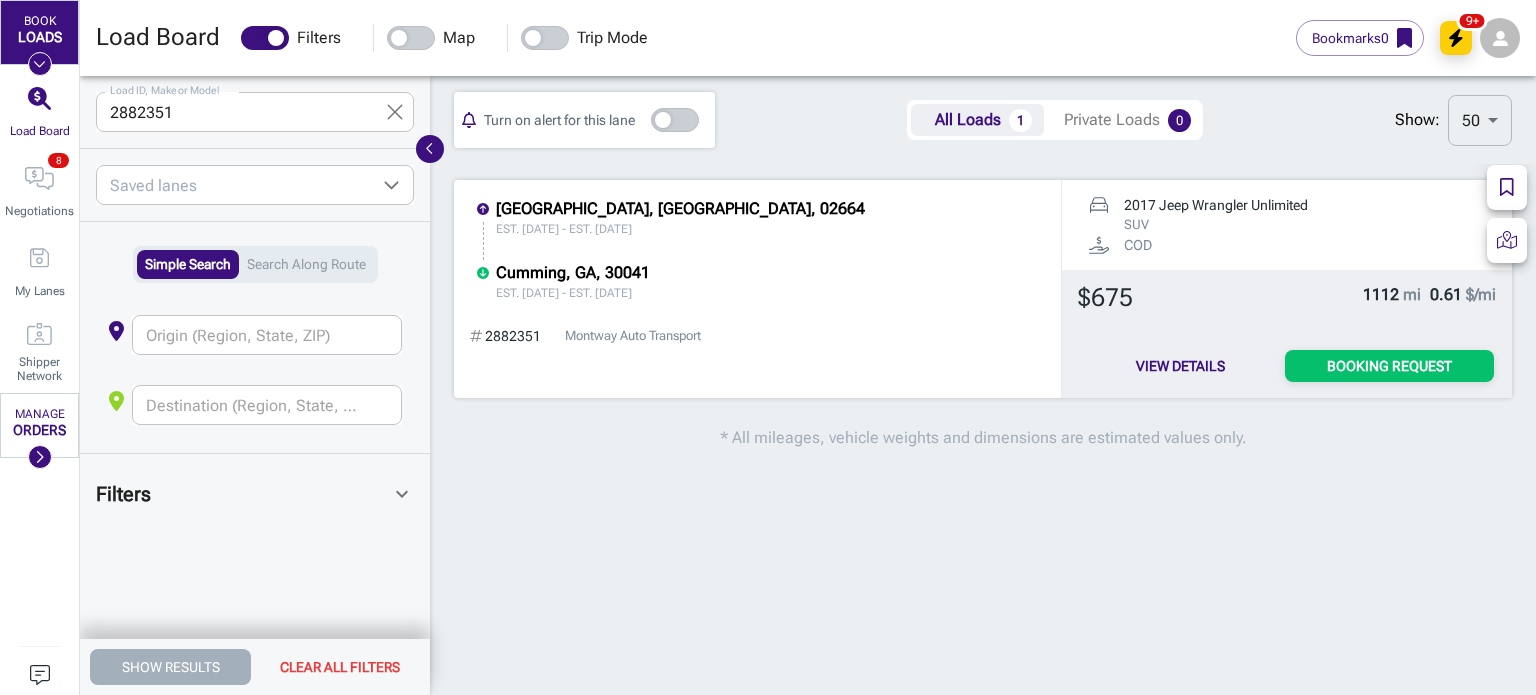 click on "Booking Request" at bounding box center (1389, 366) 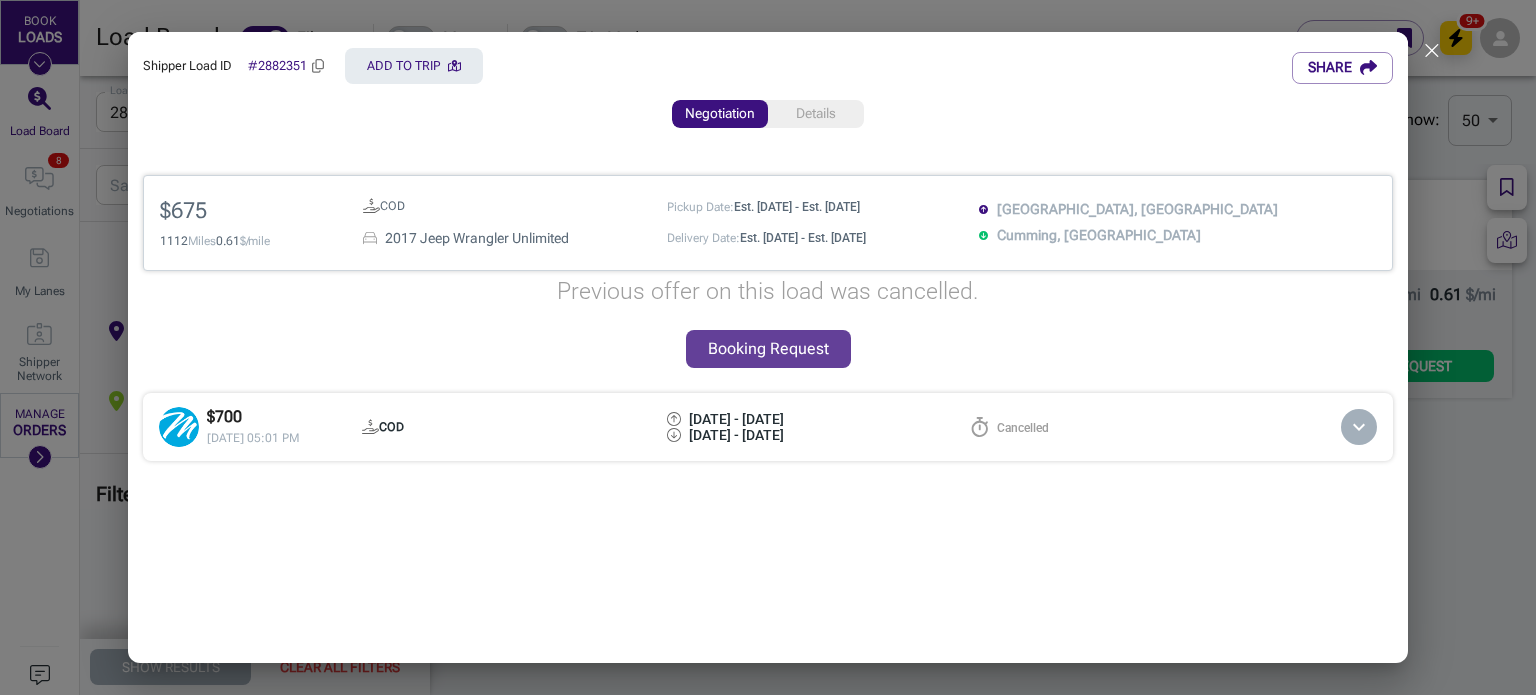 click on "Booking Request" at bounding box center [768, 349] 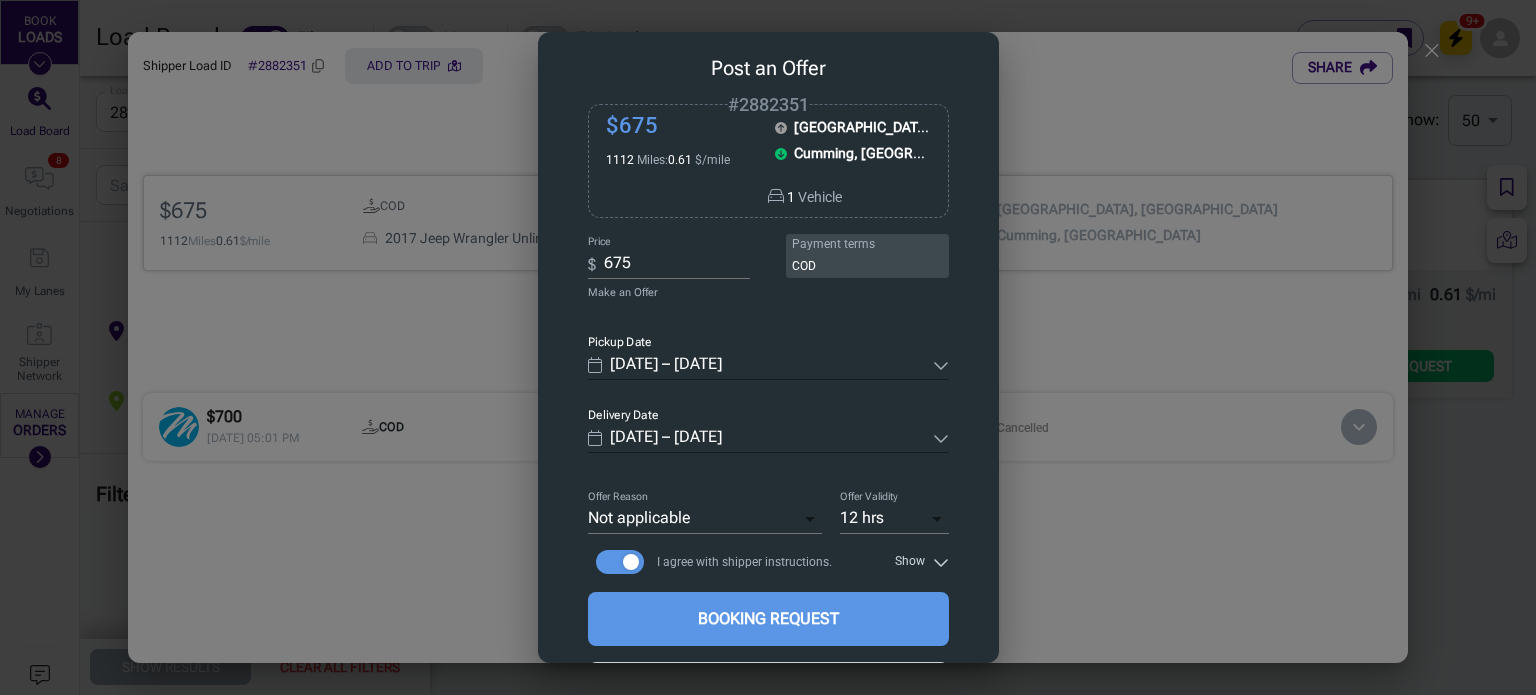 click on "[DATE] – [DATE]" at bounding box center (767, 365) 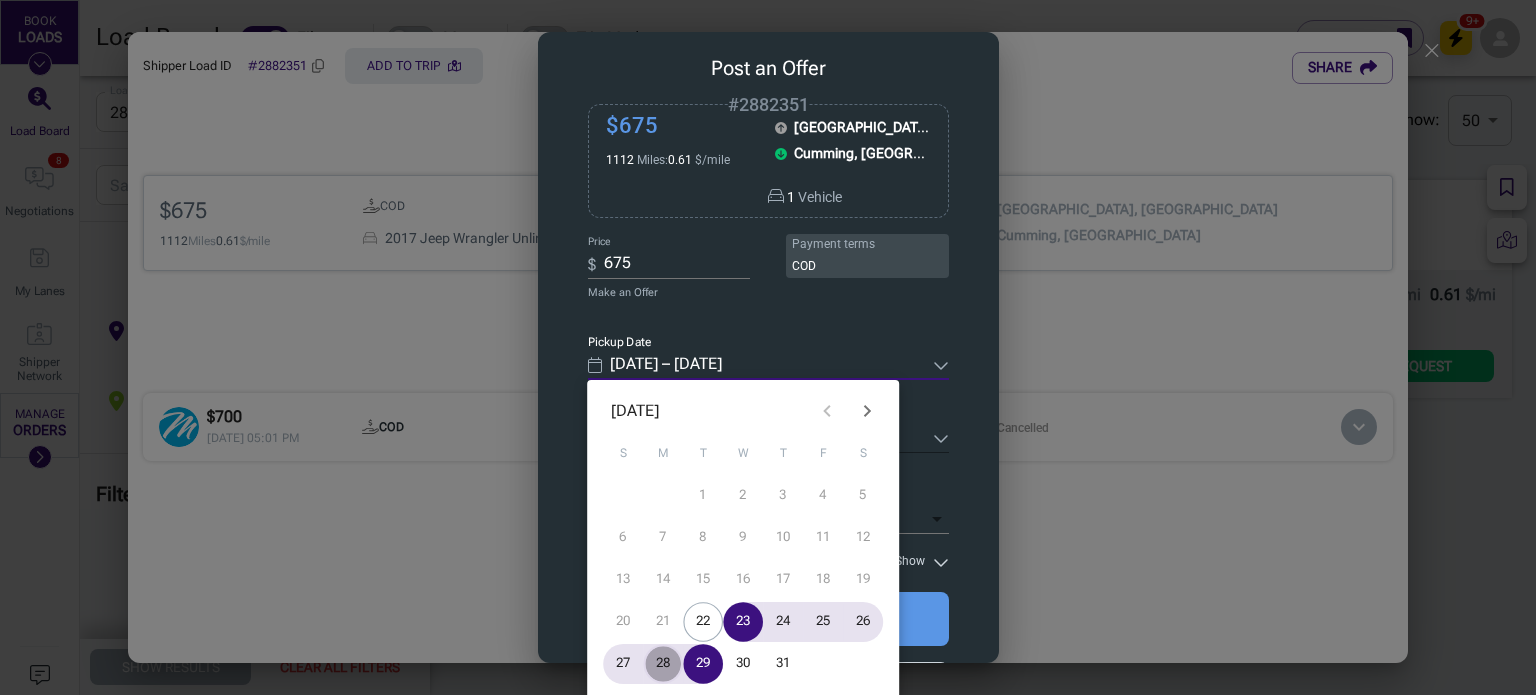 click on "28" at bounding box center (663, 664) 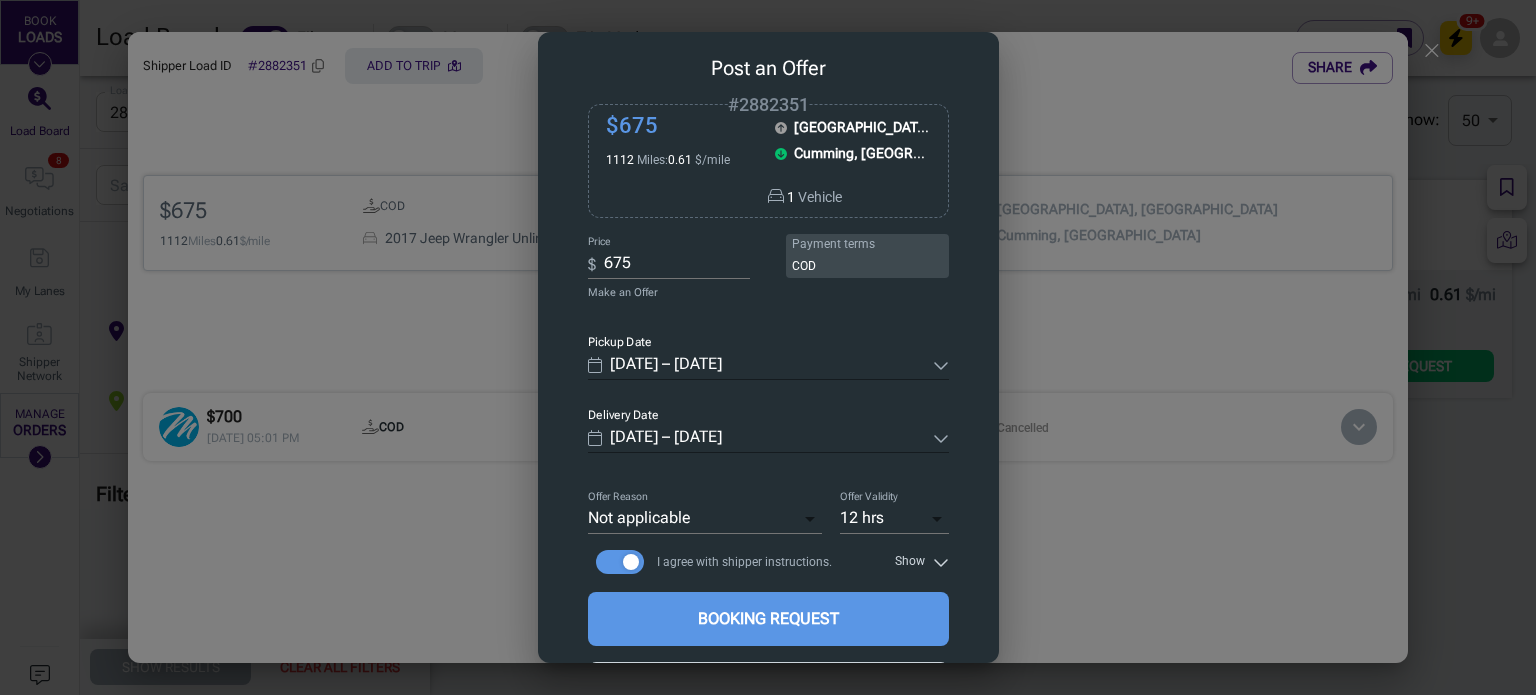 click on "Pickup Date ​ [DATE] – [DATE]" at bounding box center (768, 357) 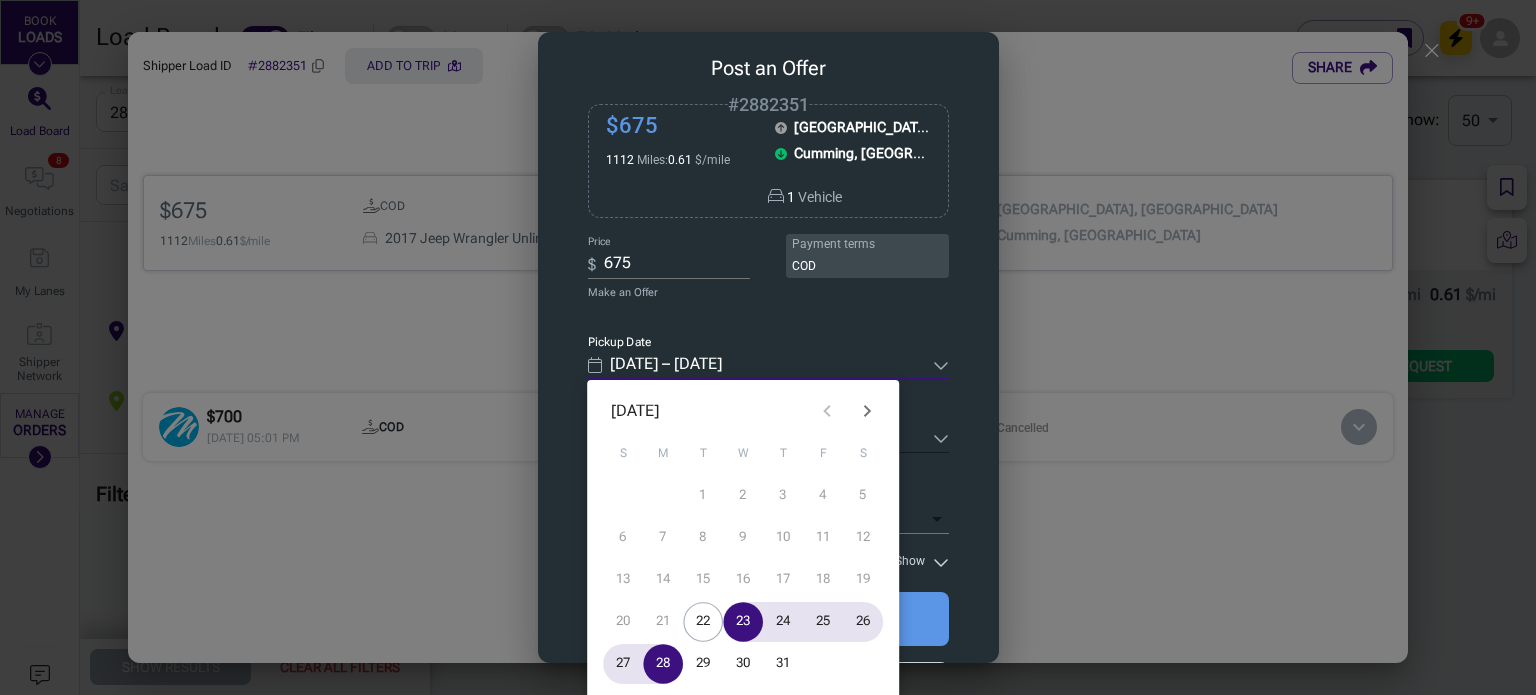 click on "[DATE] – [DATE]" at bounding box center [767, 365] 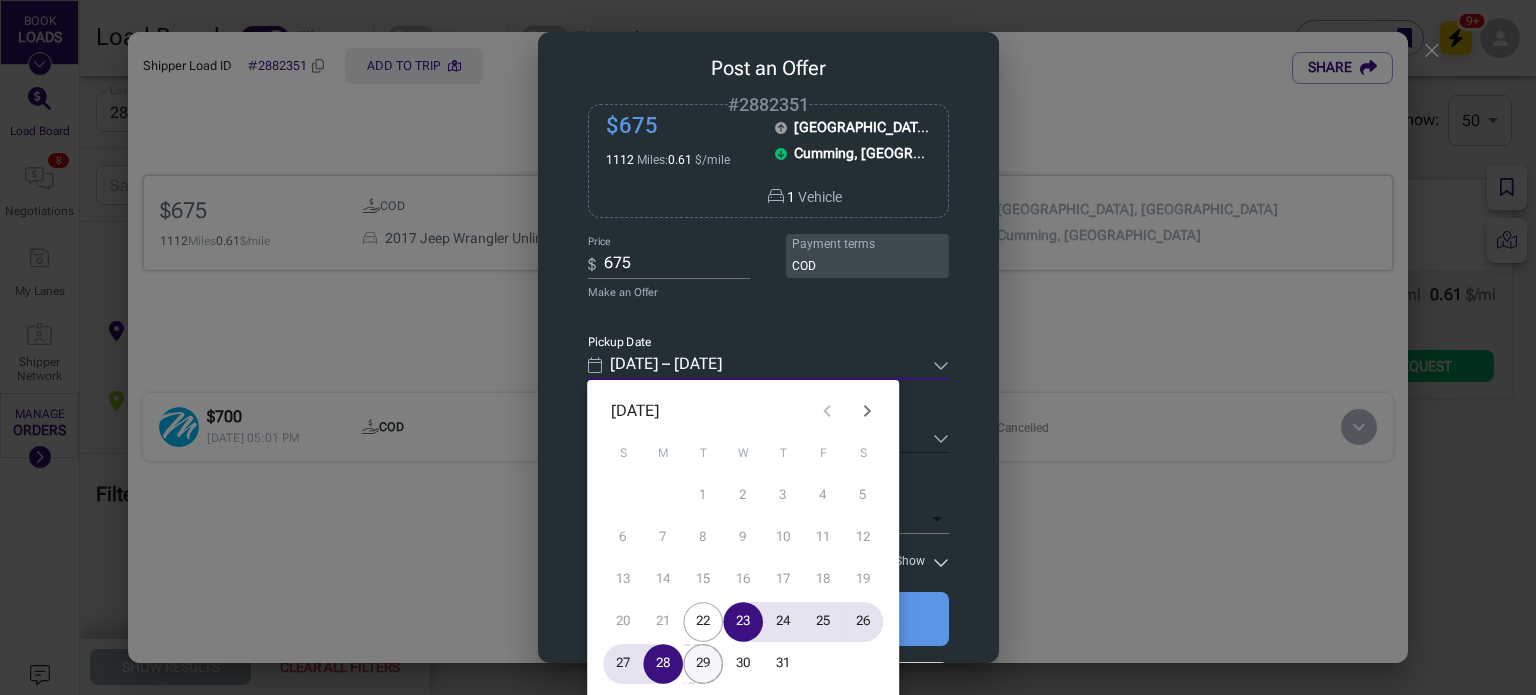 click on "29" at bounding box center [703, 664] 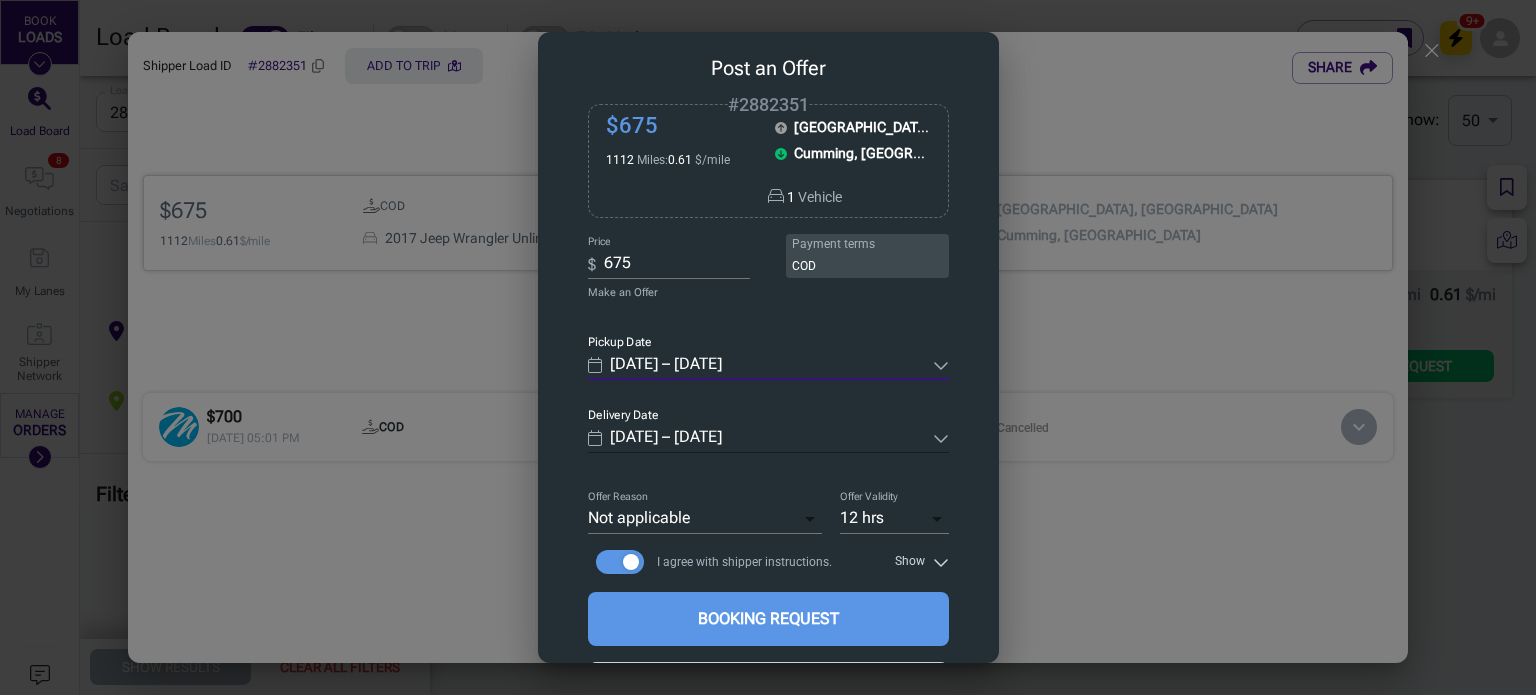 click on "[DATE] – [DATE]" at bounding box center (767, 365) 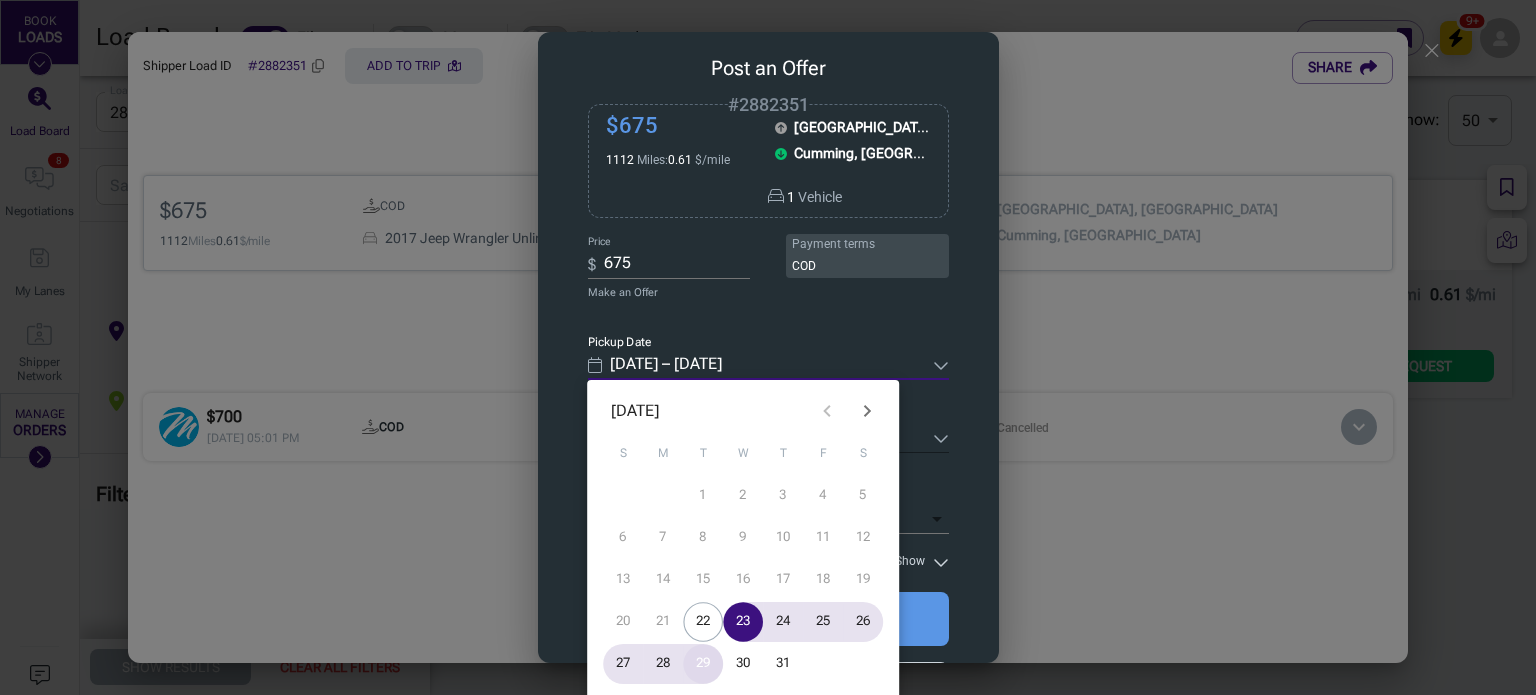 click on "29" at bounding box center (703, 664) 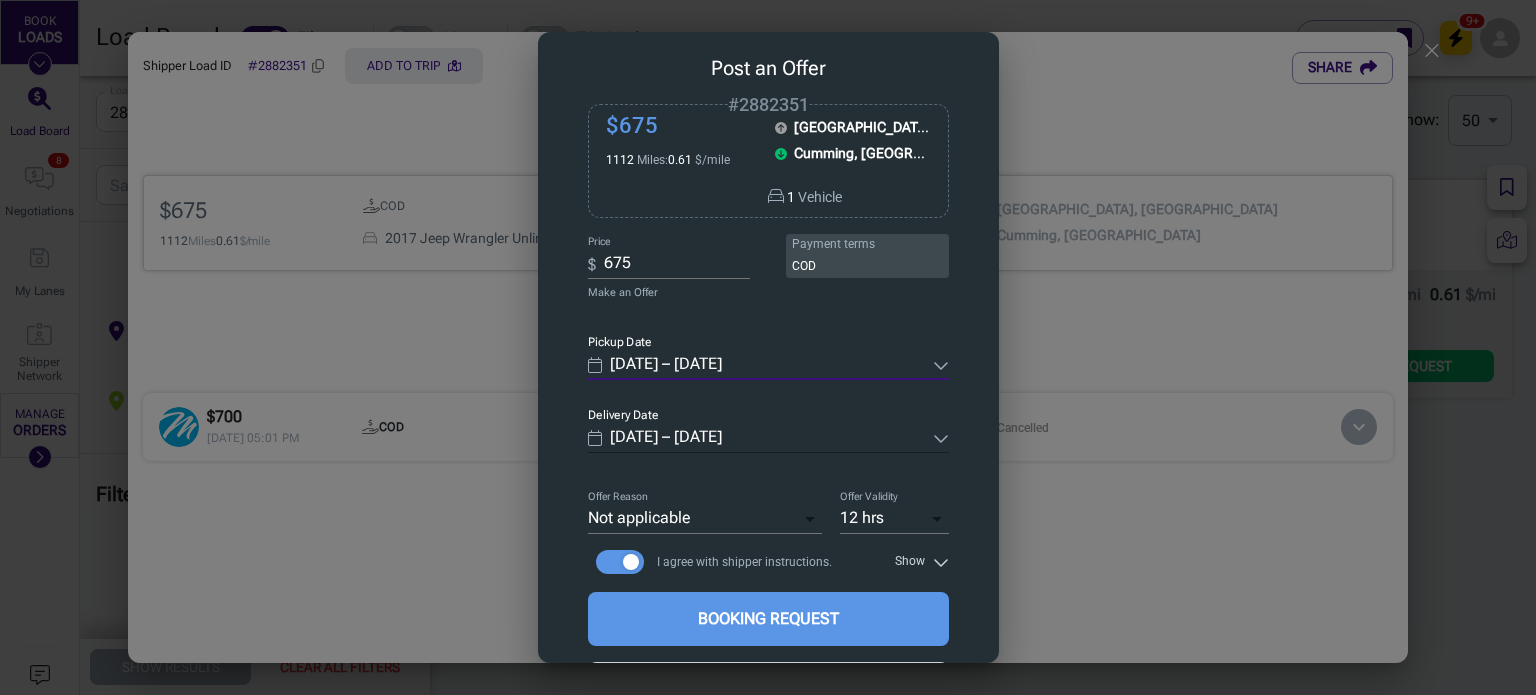 click on "[DATE] – [DATE]" at bounding box center (767, 365) 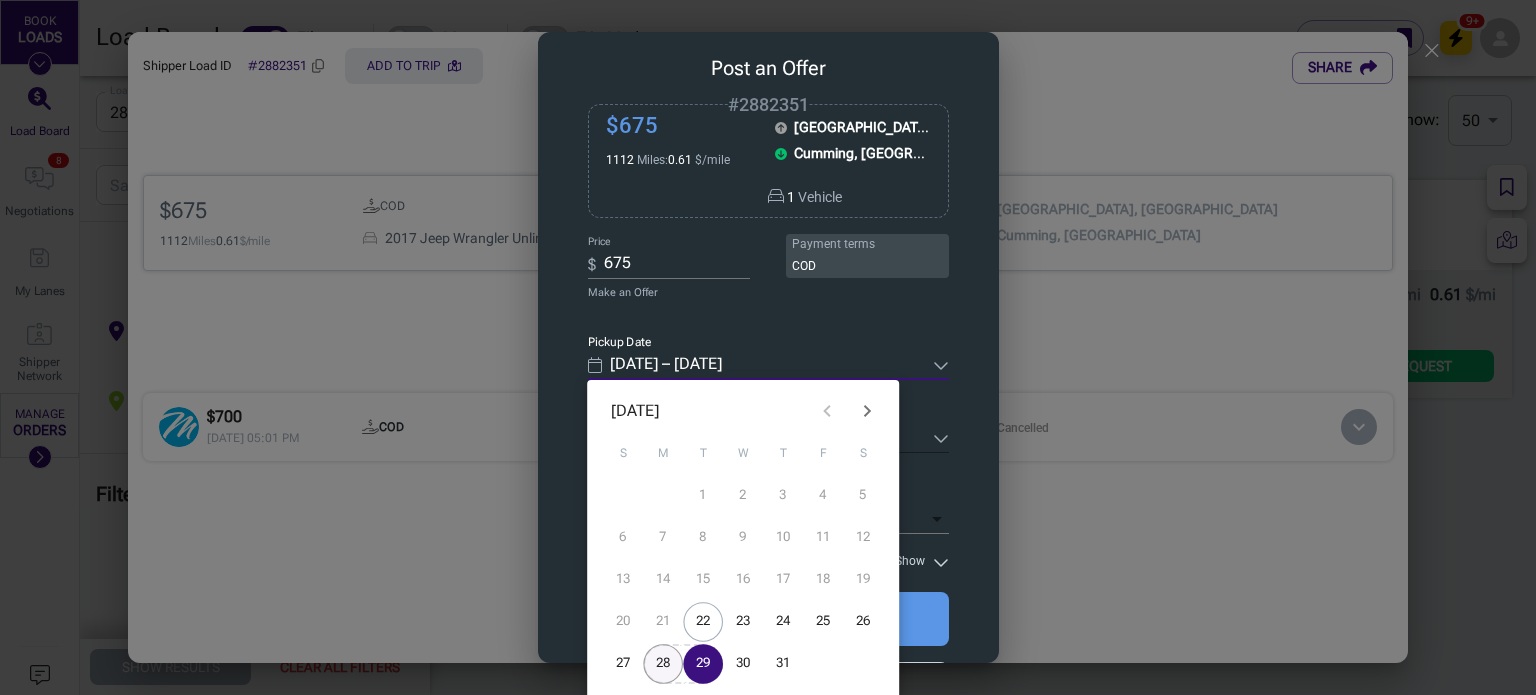 click on "28" at bounding box center (663, 664) 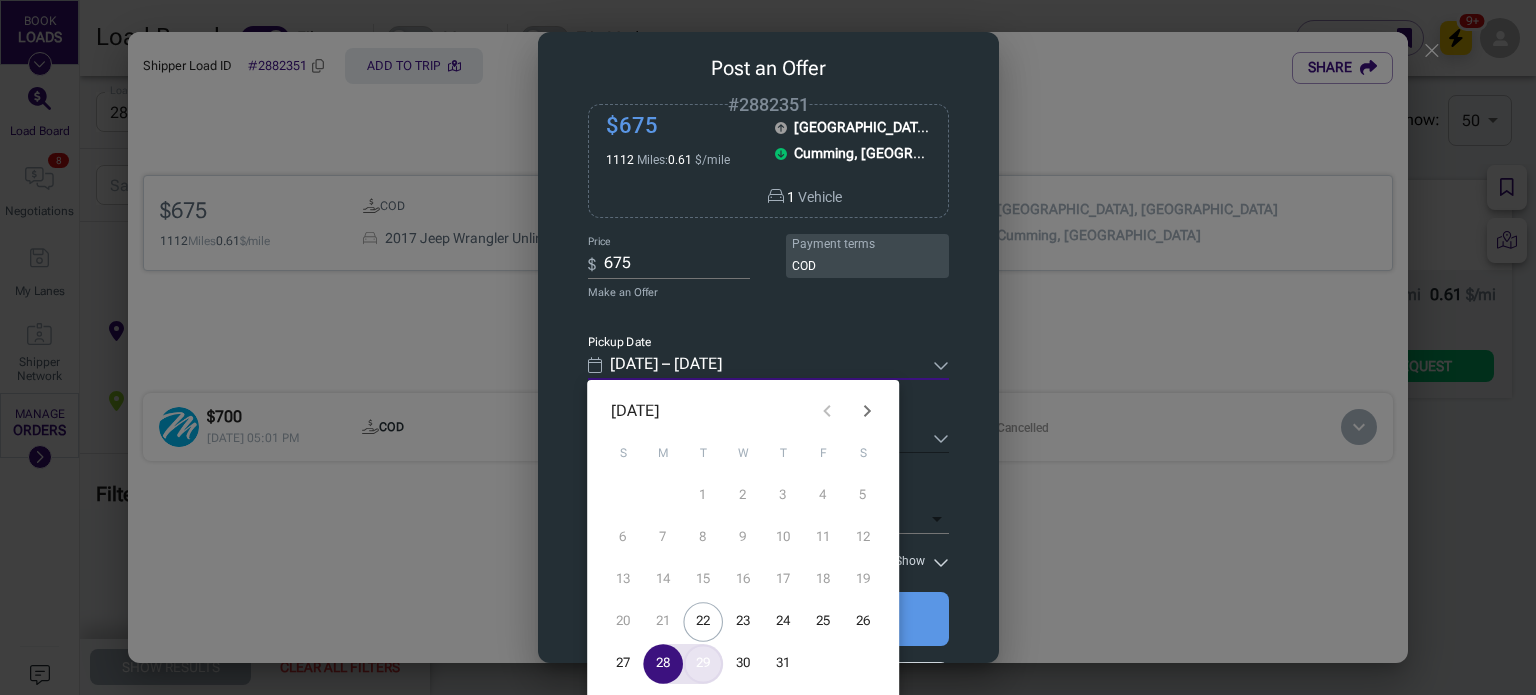 click on "29" at bounding box center (703, 664) 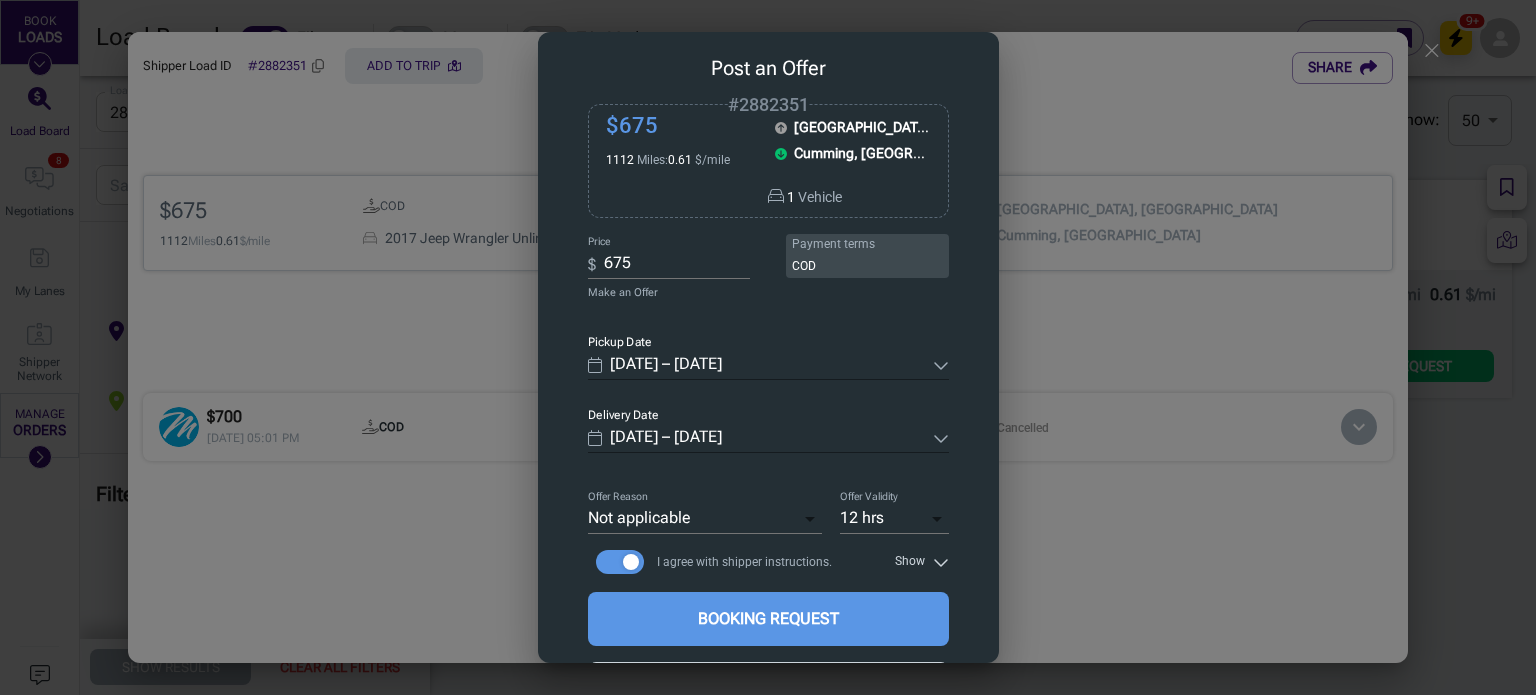 click on "[DATE] – [DATE]" at bounding box center (767, 438) 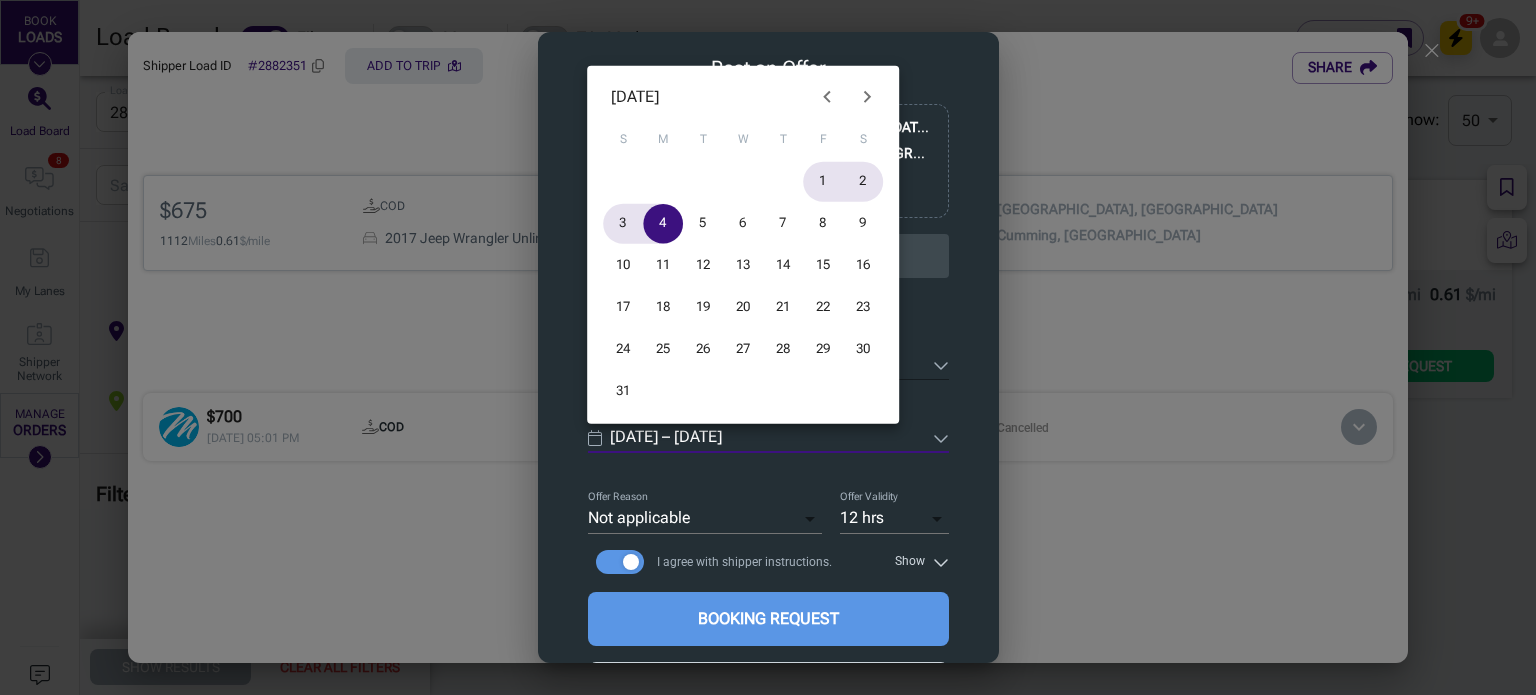 click 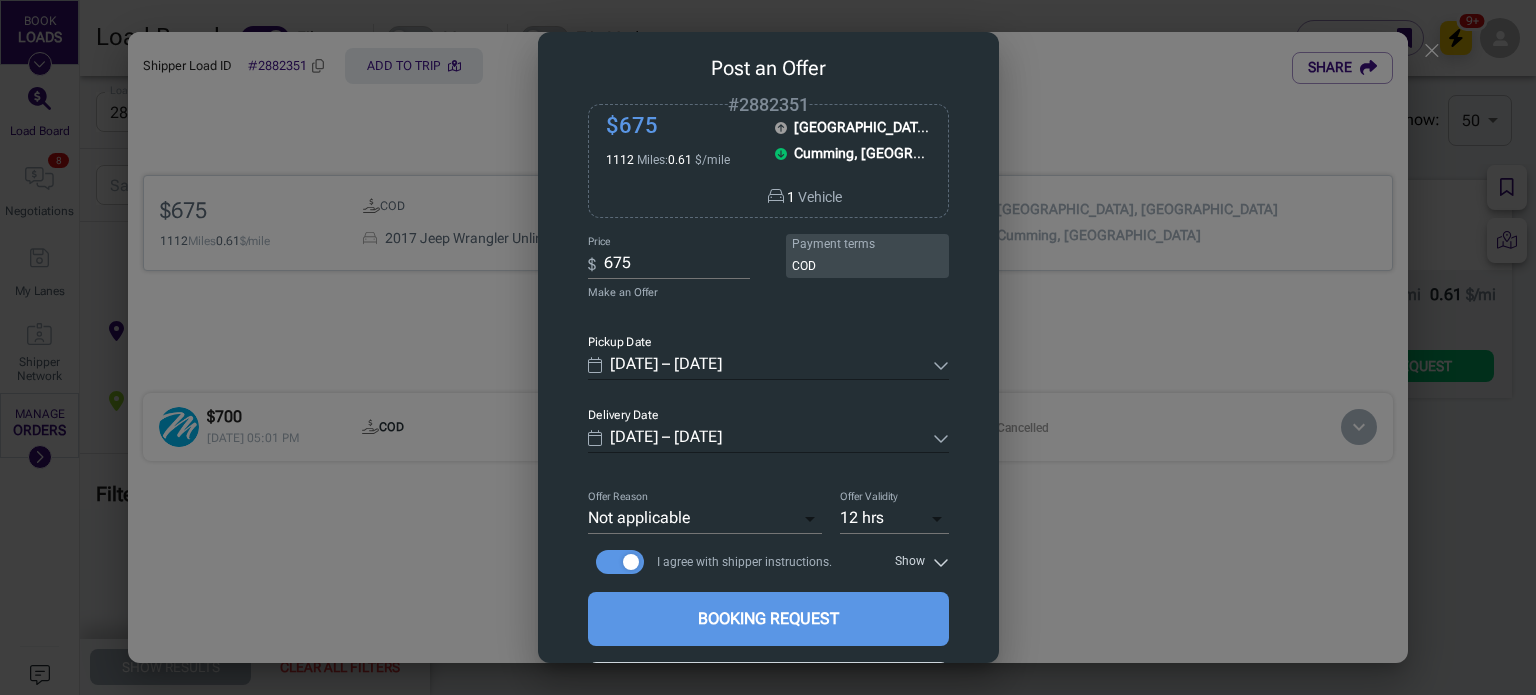 click on "[DATE] – [DATE]" at bounding box center (767, 438) 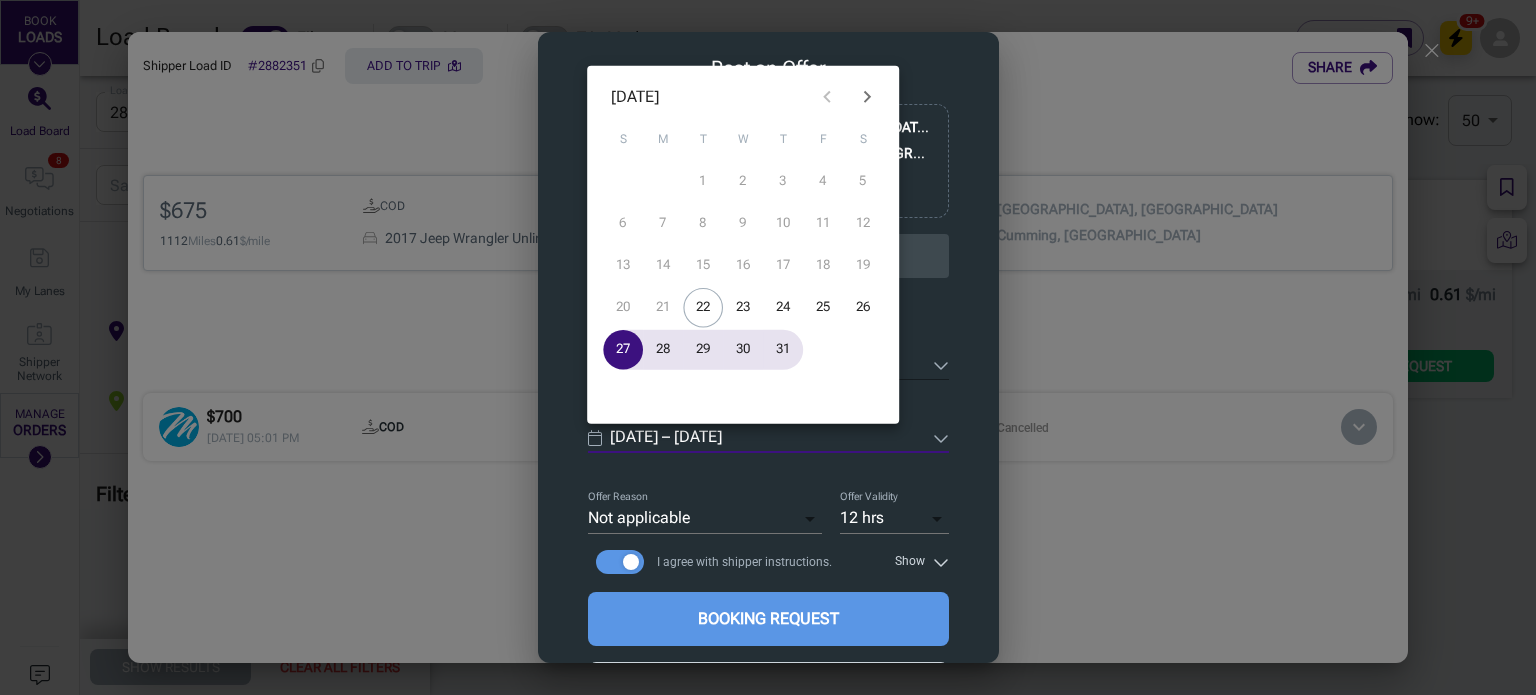 click 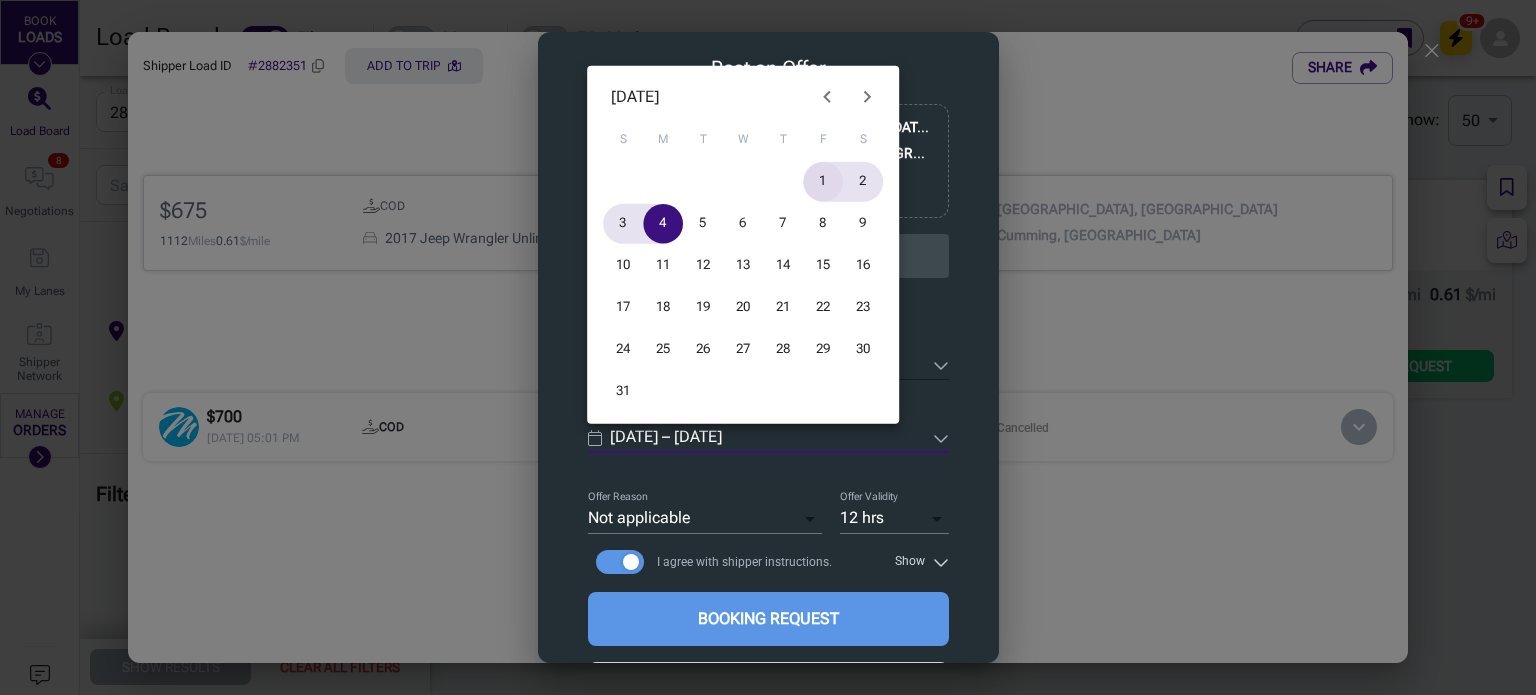 click on "1" at bounding box center (823, 182) 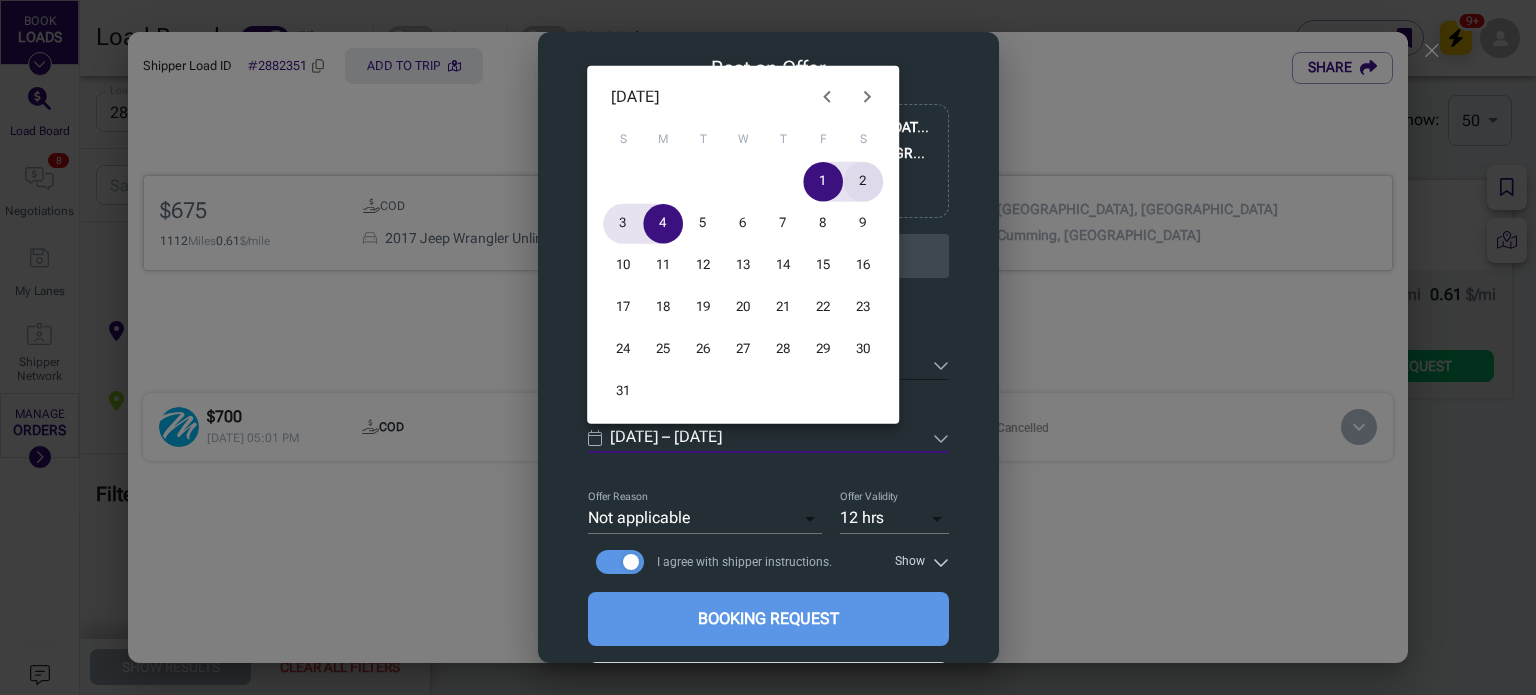 click on "2" at bounding box center (863, 182) 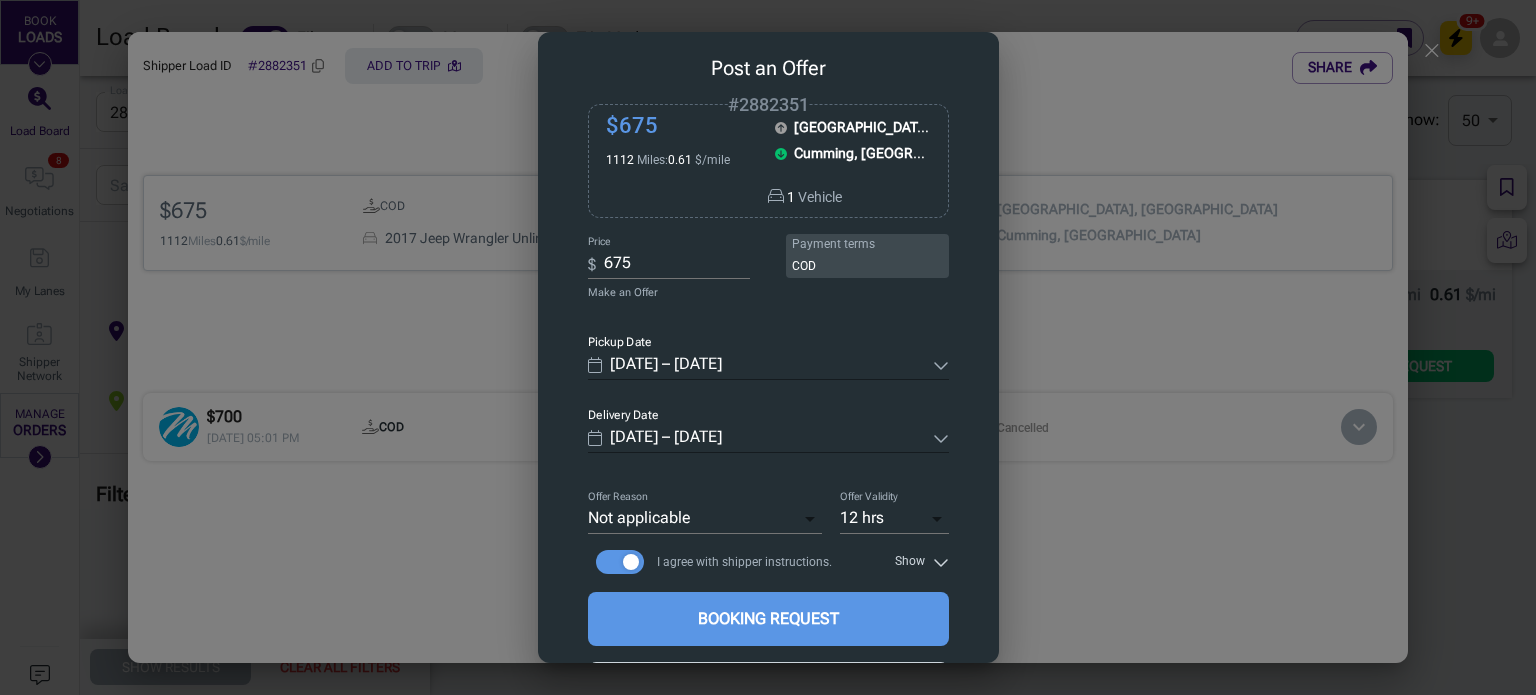 type on "[DATE] – [DATE]" 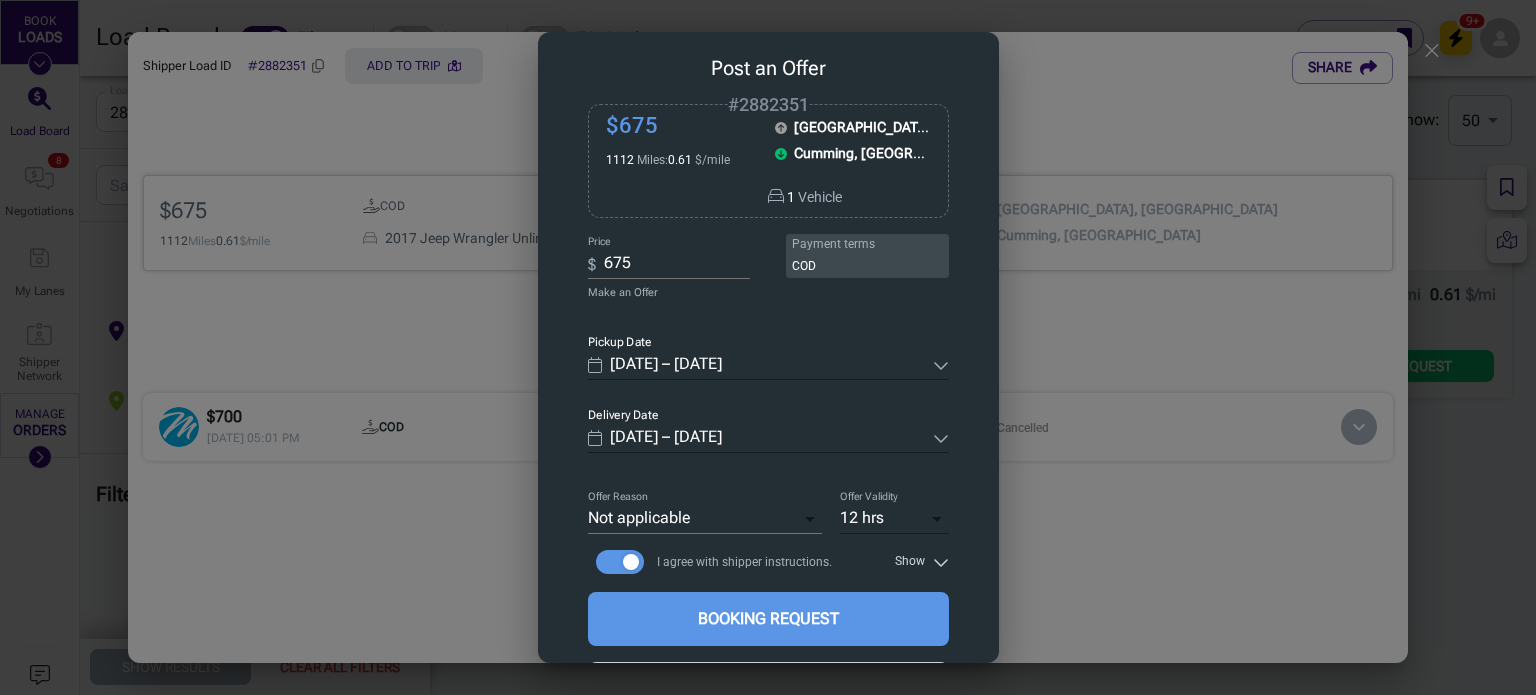 click on "BOOK LOADS Load Board Negotiations 8 My Lanes Shipper Network MANAGE ORDERS Dashboard Import / Create Order Orders 99+ Active Orders 99+ Trips Archived Orders Users Driver Chat Invoices Reporting Contact Book Load Board Filters Map Trip Mode Bookmarks  0 9+ Load ID, Make or Model 2882351 Load ID, Make or Model Saved lanes Saved lanes Simple Search Search Along Route ​ ​ Filters Sort & Highlight Primary $/mile -price_per_mile Primary Secondary ​ Secondary Highlight By (Posted Within): ​ Highlight By (Posted Within): Date &  Shipper Ready to ship within: ​ Ready to ship within: Shipper Shipper Vehicle/s Trailer Type ​ Trailer Type Condition ​ Condition Vehicle Type ​ Vehicle Type Number of Vehicles: Min # ​ Min # Max # ​ Max # Payment Payment Terms ​ Payment Terms Carrier Pay (min) Carrier Pay (min) $/Mile (min) $/Mile (min) Example 0.75 Show Results Clear All Filters Turn on alert for this lane All Loads 1 Private Loads 0 Show: 50 50 ​ [GEOGRAPHIC_DATA] Est. [DATE] - -" at bounding box center [768, 347] 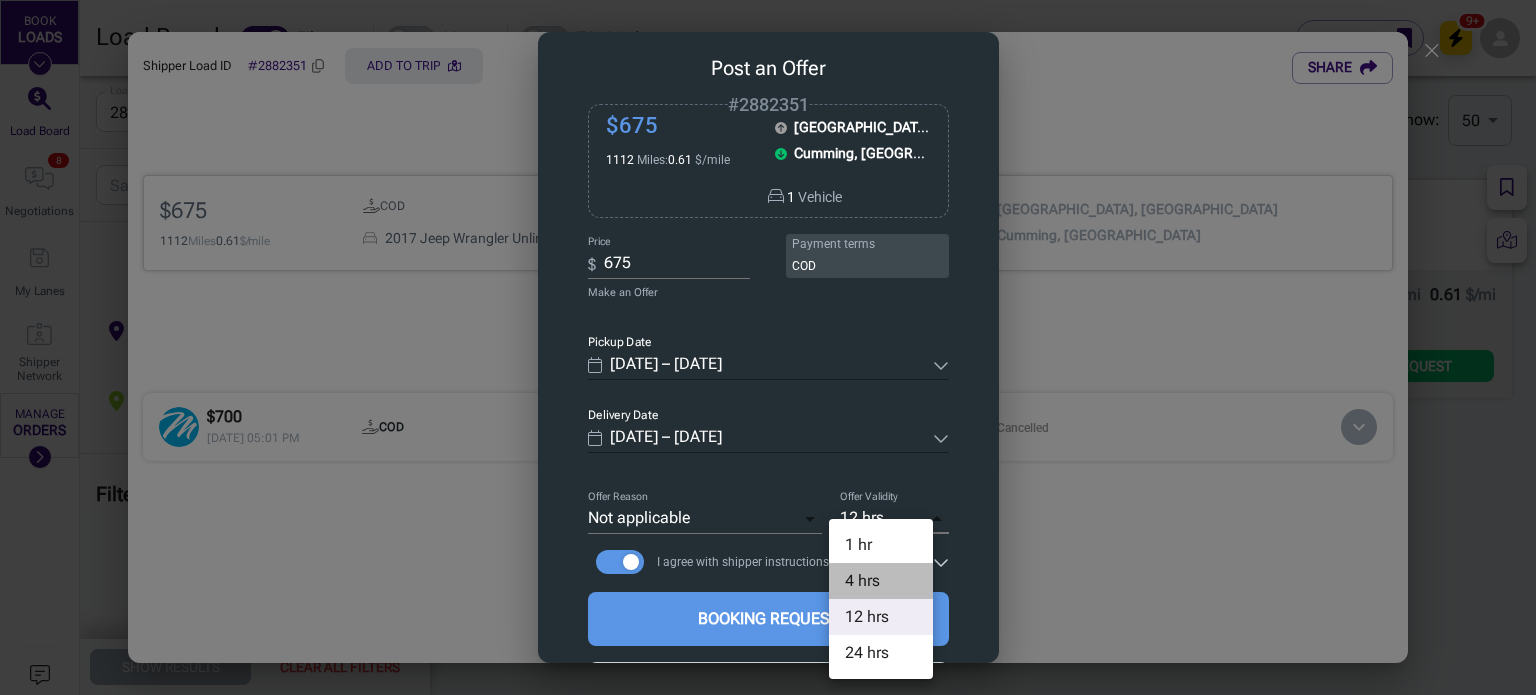 click on "4 hrs" at bounding box center (881, 581) 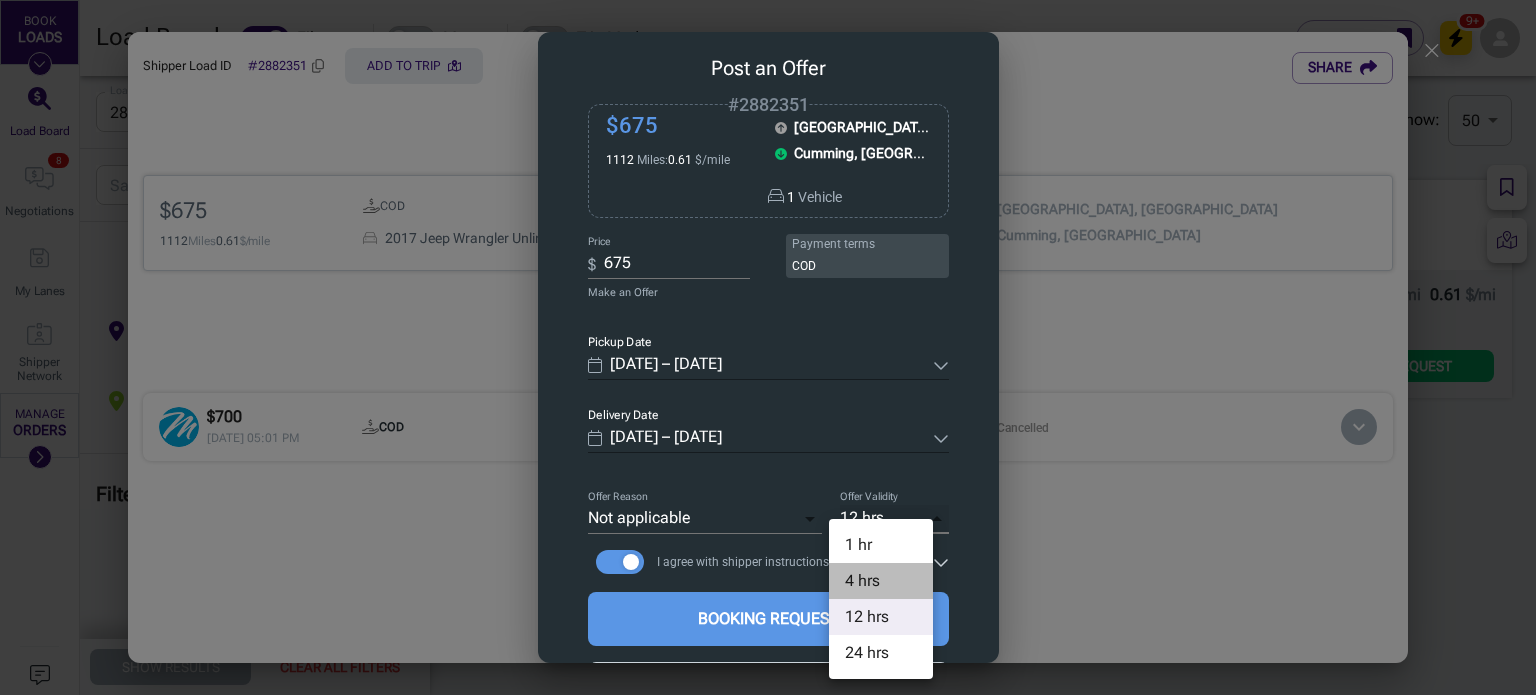 type on "4" 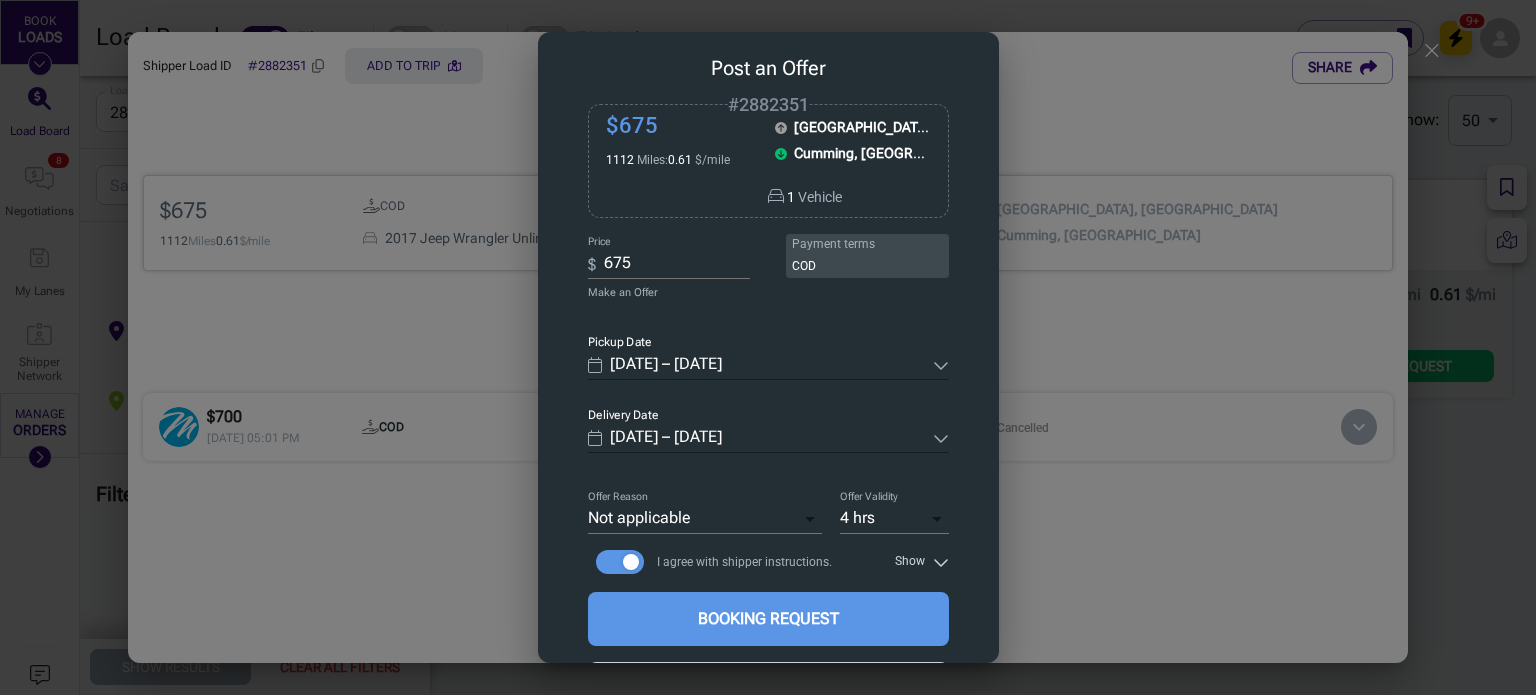 click on "Show" at bounding box center (910, 562) 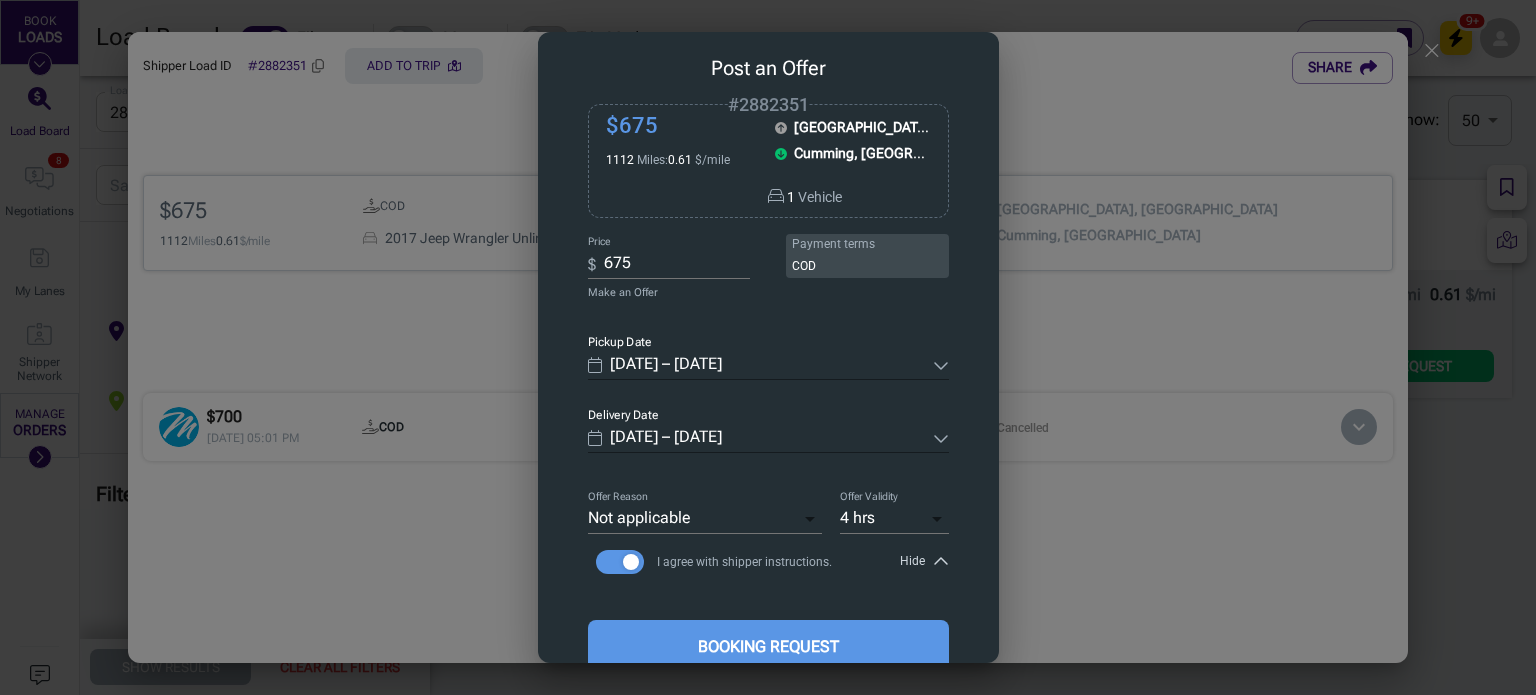 scroll, scrollTop: 131, scrollLeft: 0, axis: vertical 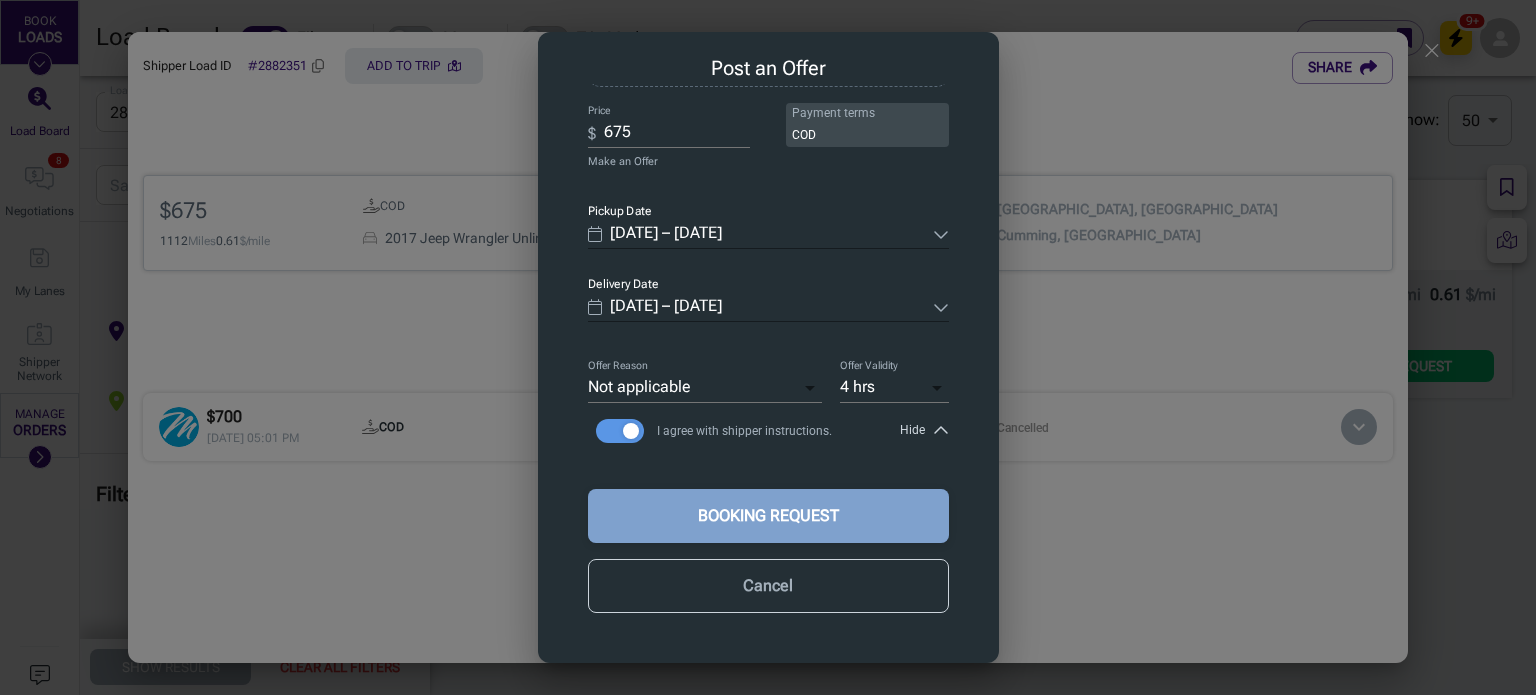 click on "BOOKING REQUEST" at bounding box center (768, 516) 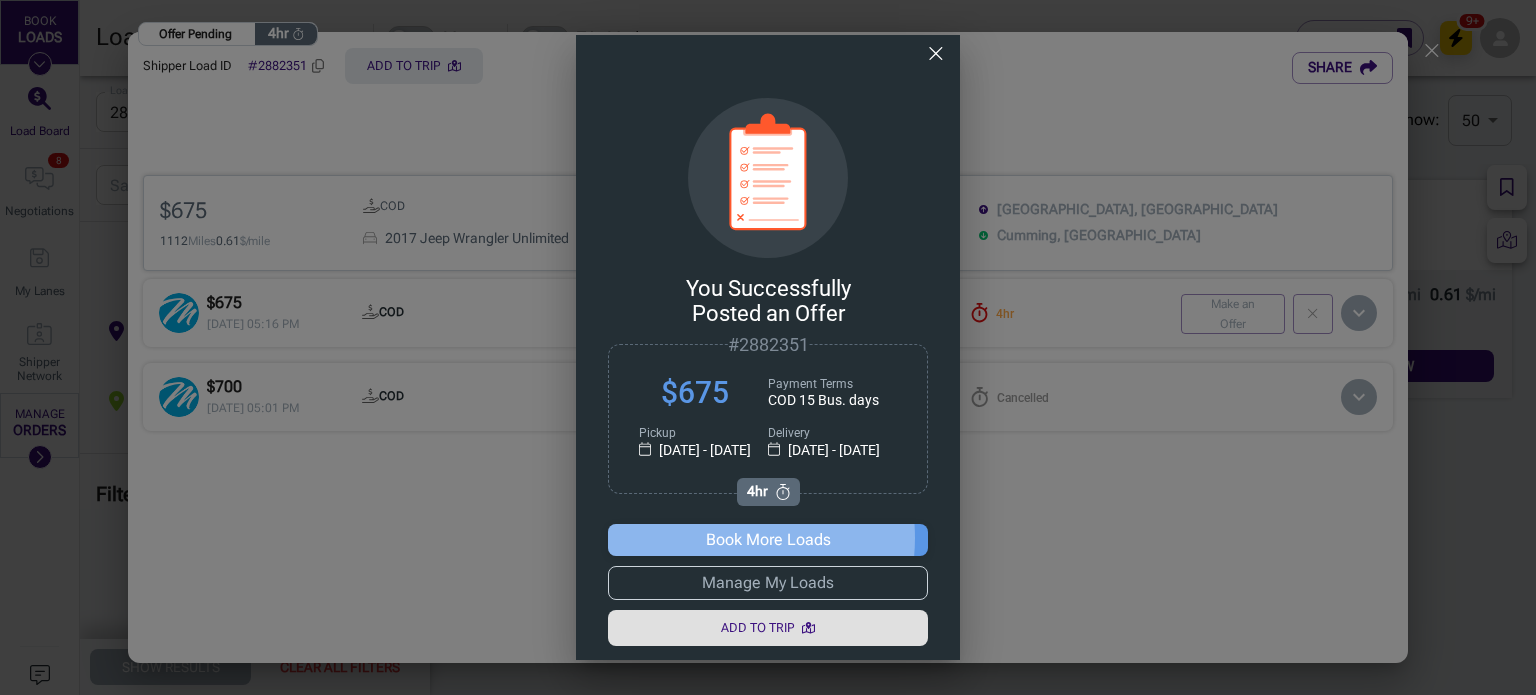 click on "Book More Loads" at bounding box center (767, 540) 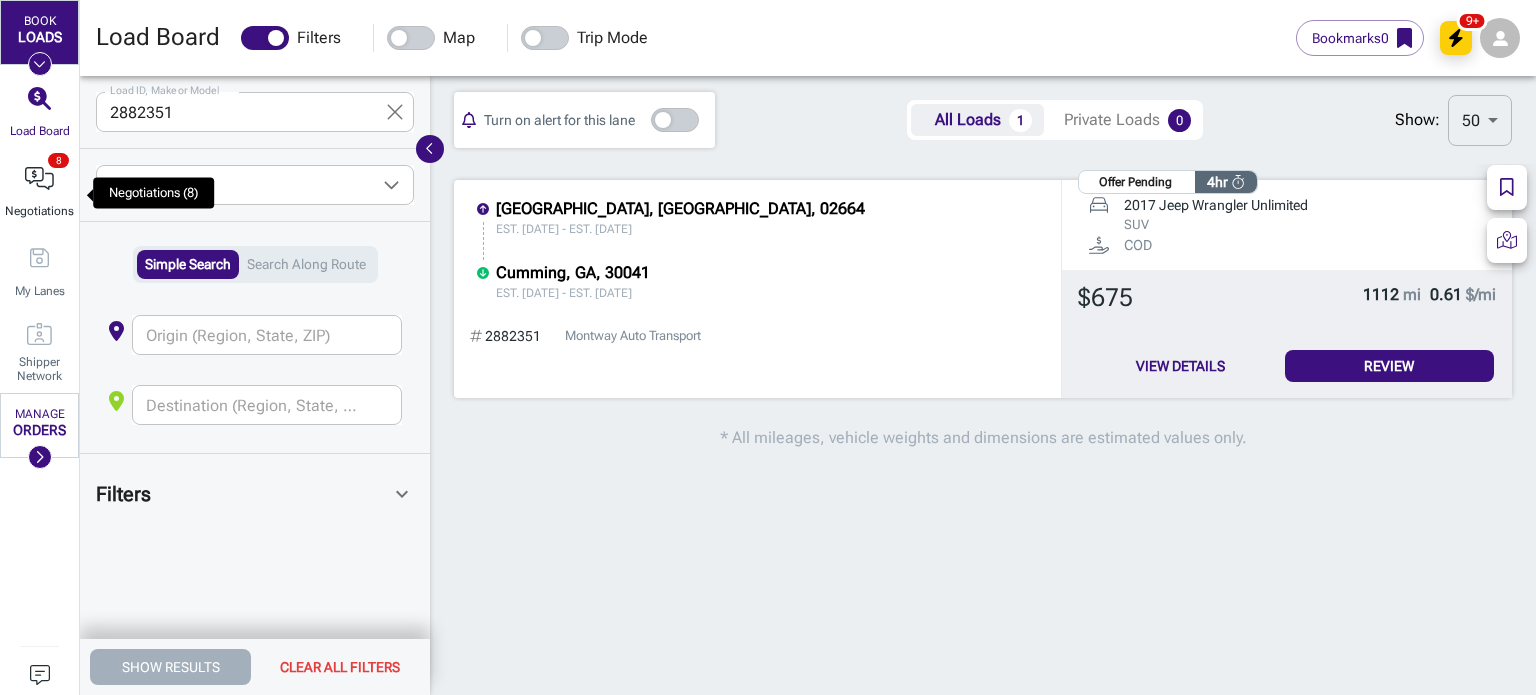 click 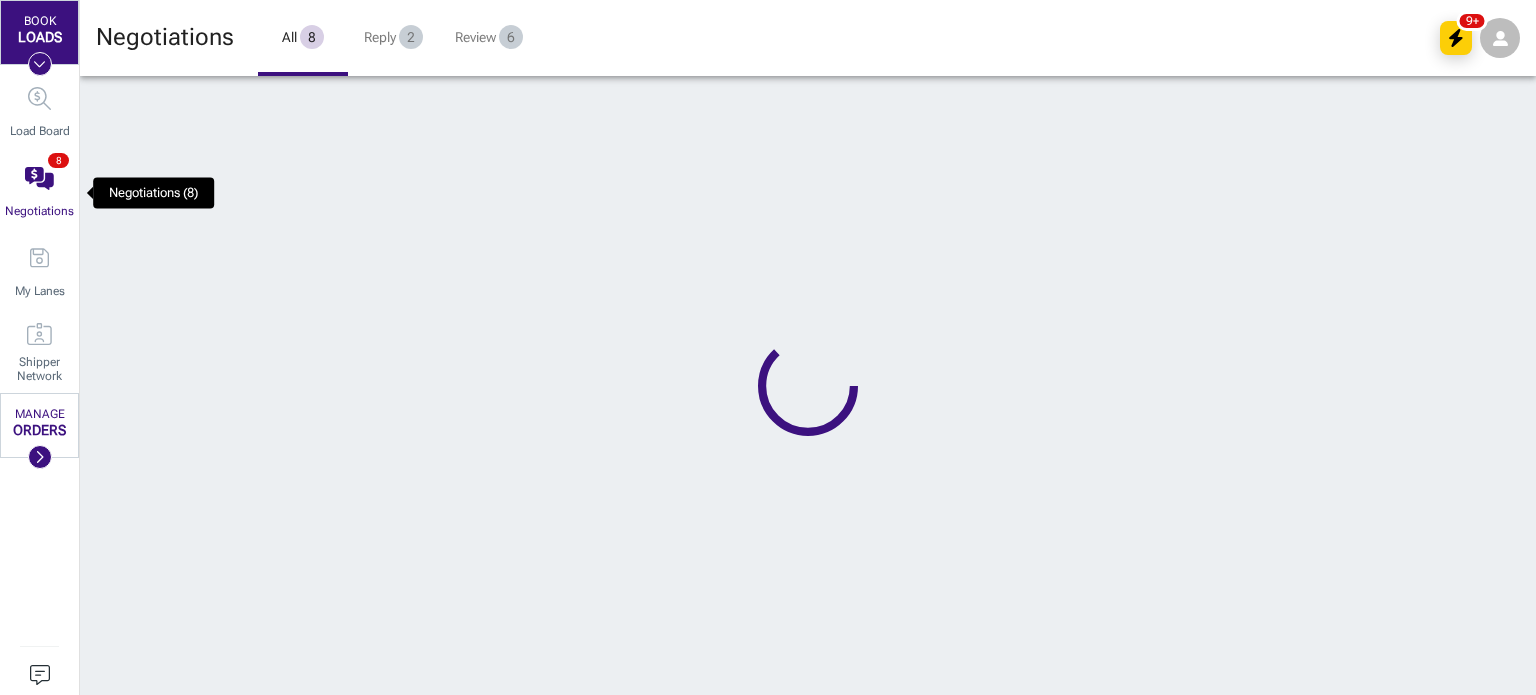 scroll, scrollTop: 0, scrollLeft: 16, axis: horizontal 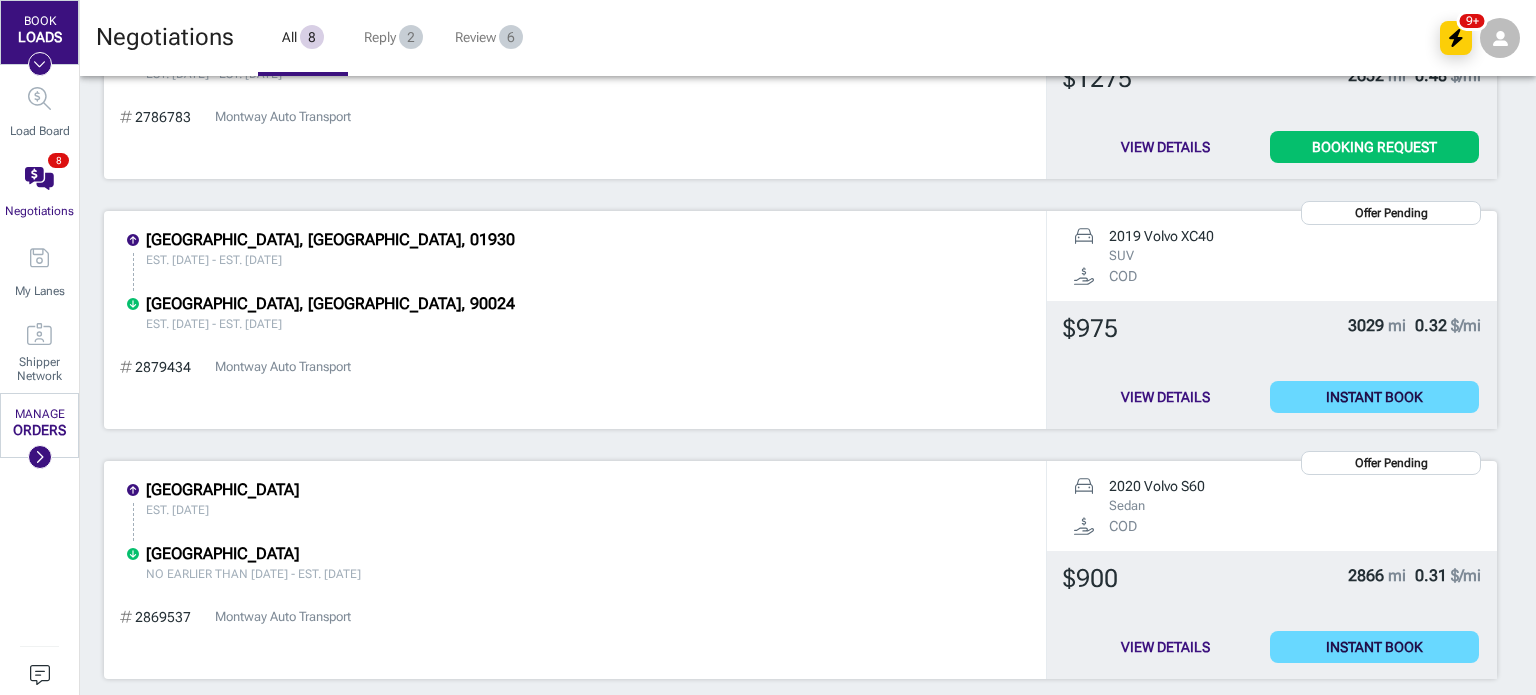 click on "View Details" at bounding box center [1165, 397] 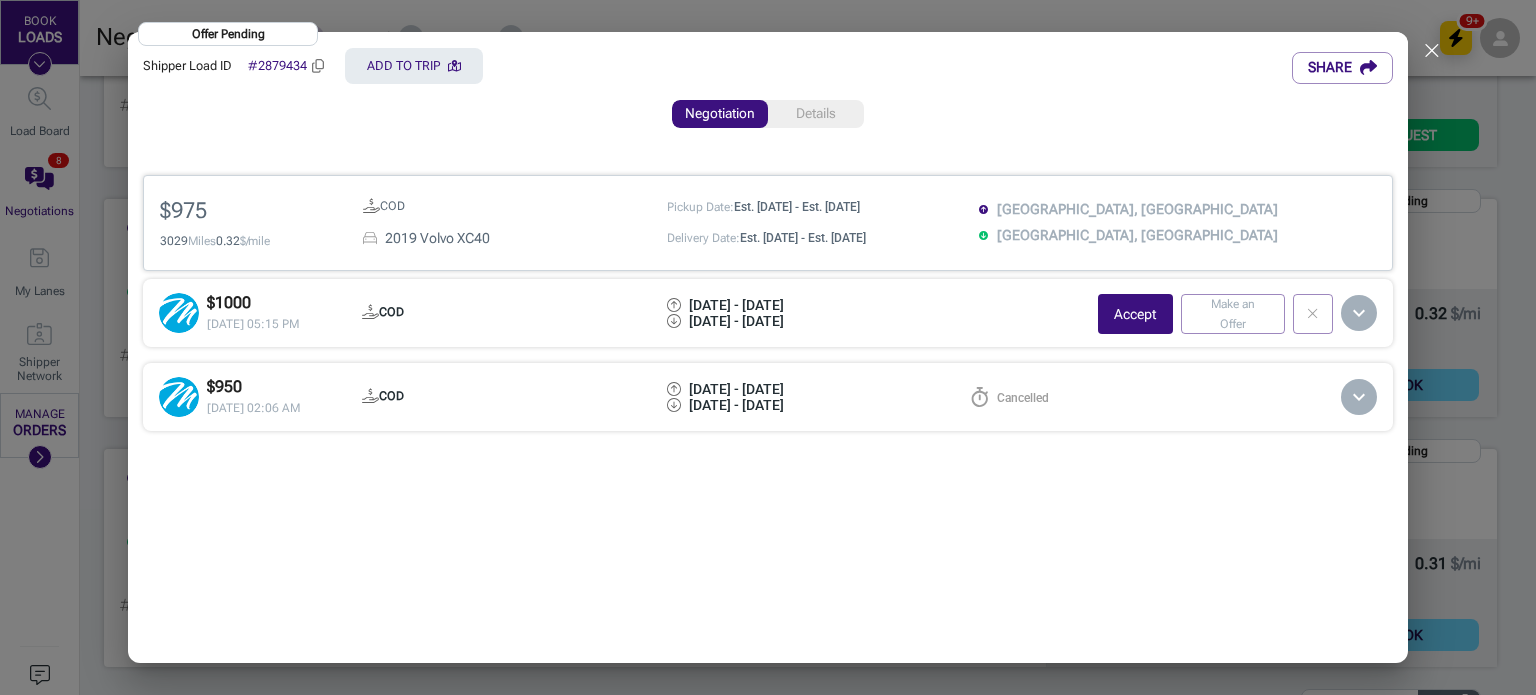 scroll, scrollTop: 1976, scrollLeft: 1425, axis: both 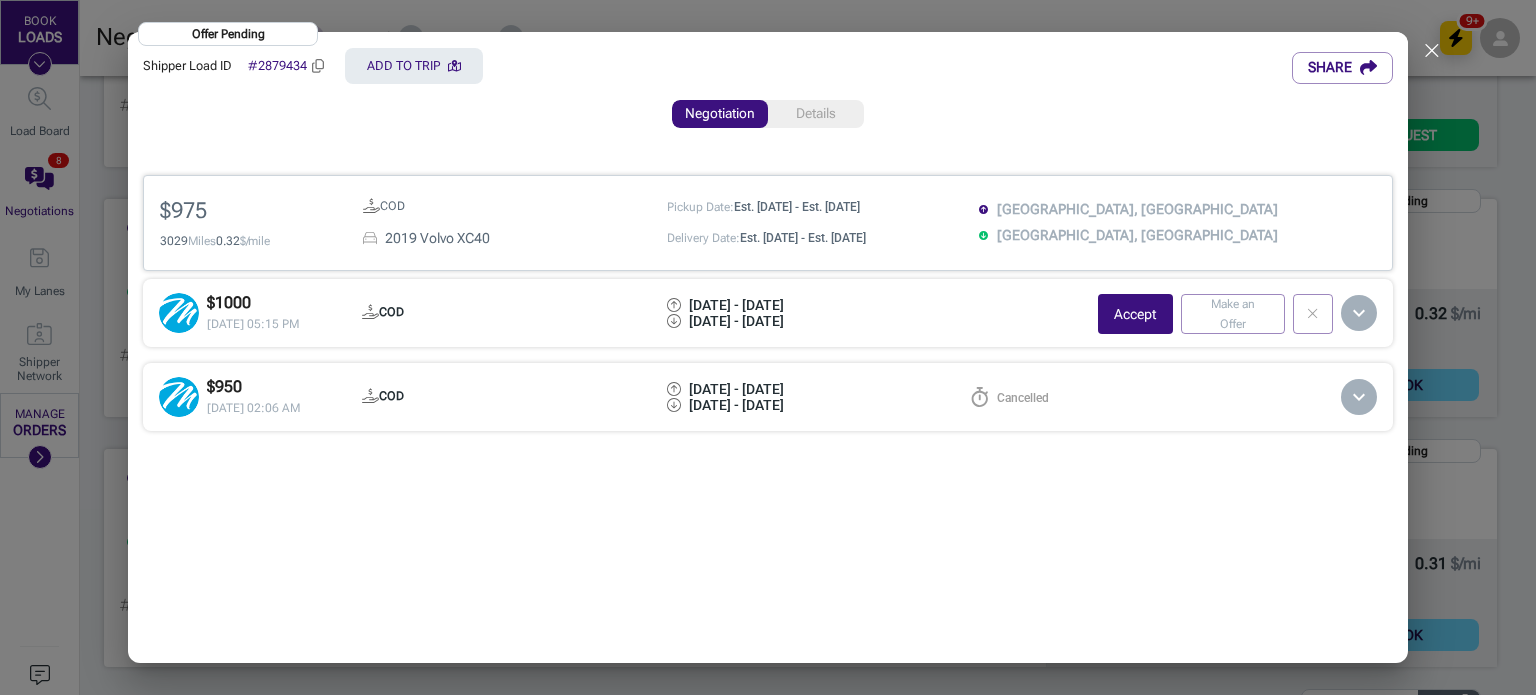 click 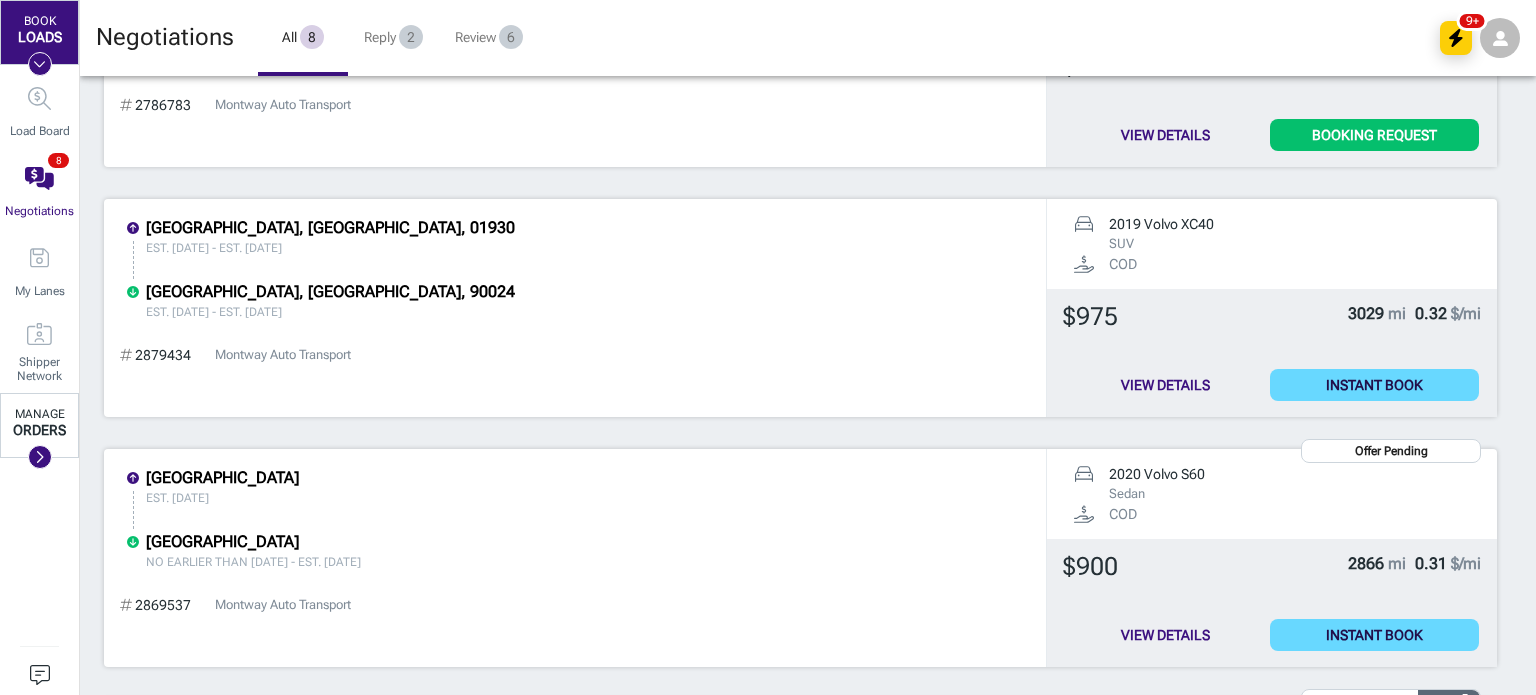 click on "MANAGE ORDERS" at bounding box center (40, 427) 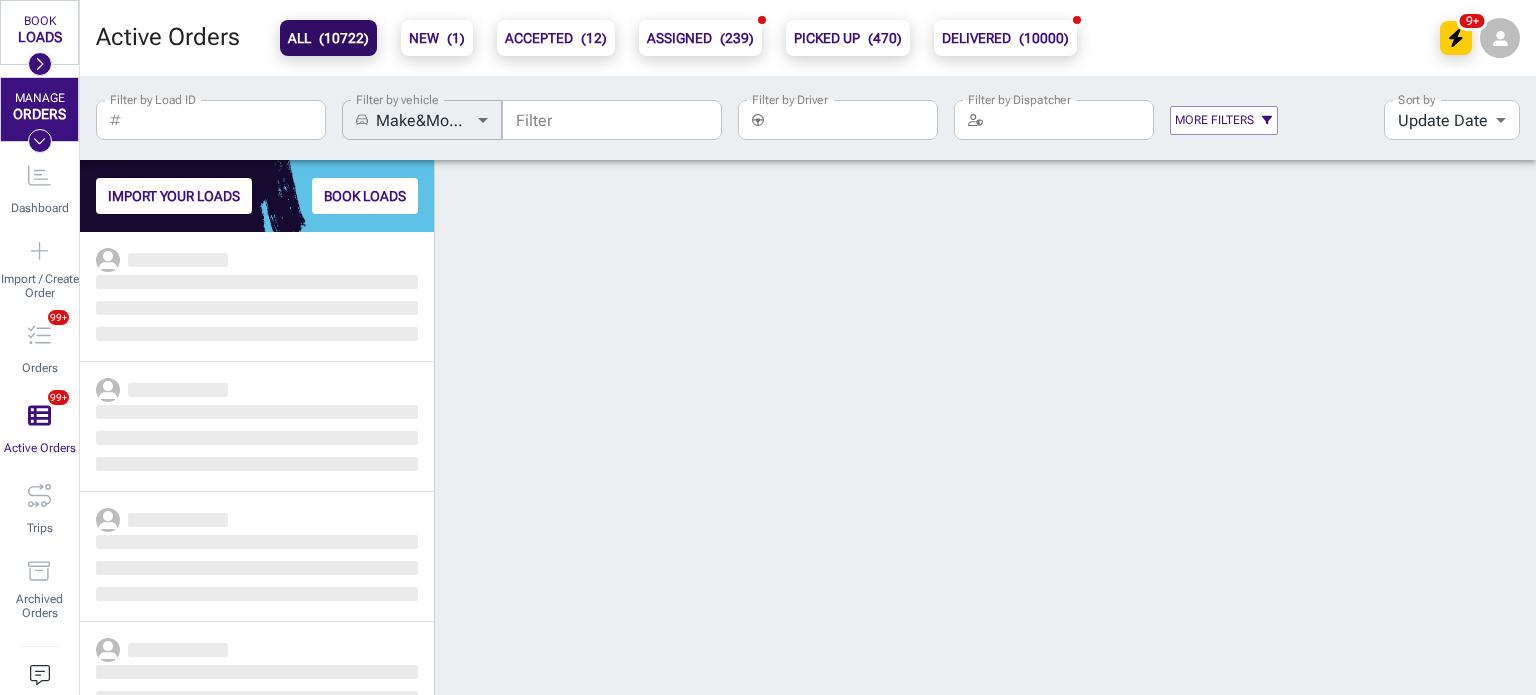 scroll, scrollTop: 448, scrollLeft: 339, axis: both 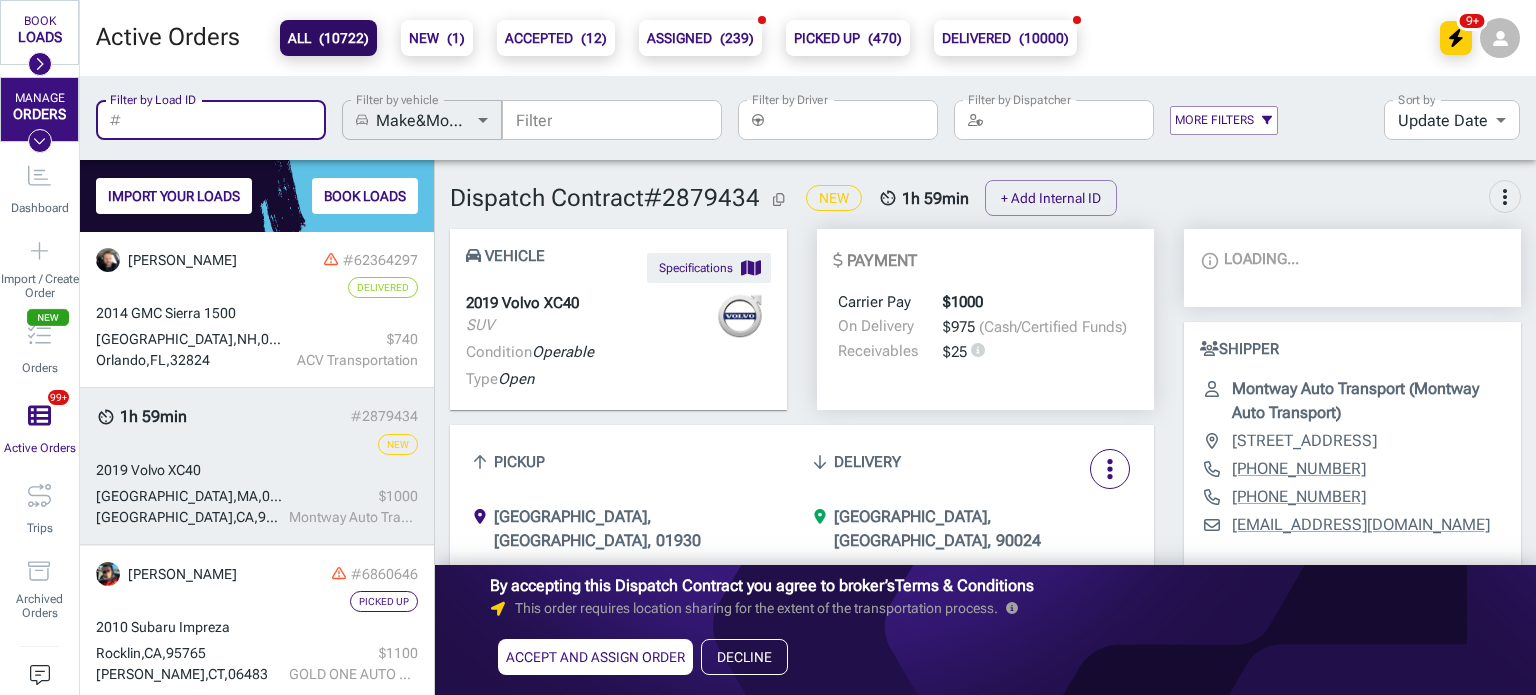 click on "Filter by Load ID" at bounding box center (228, 120) 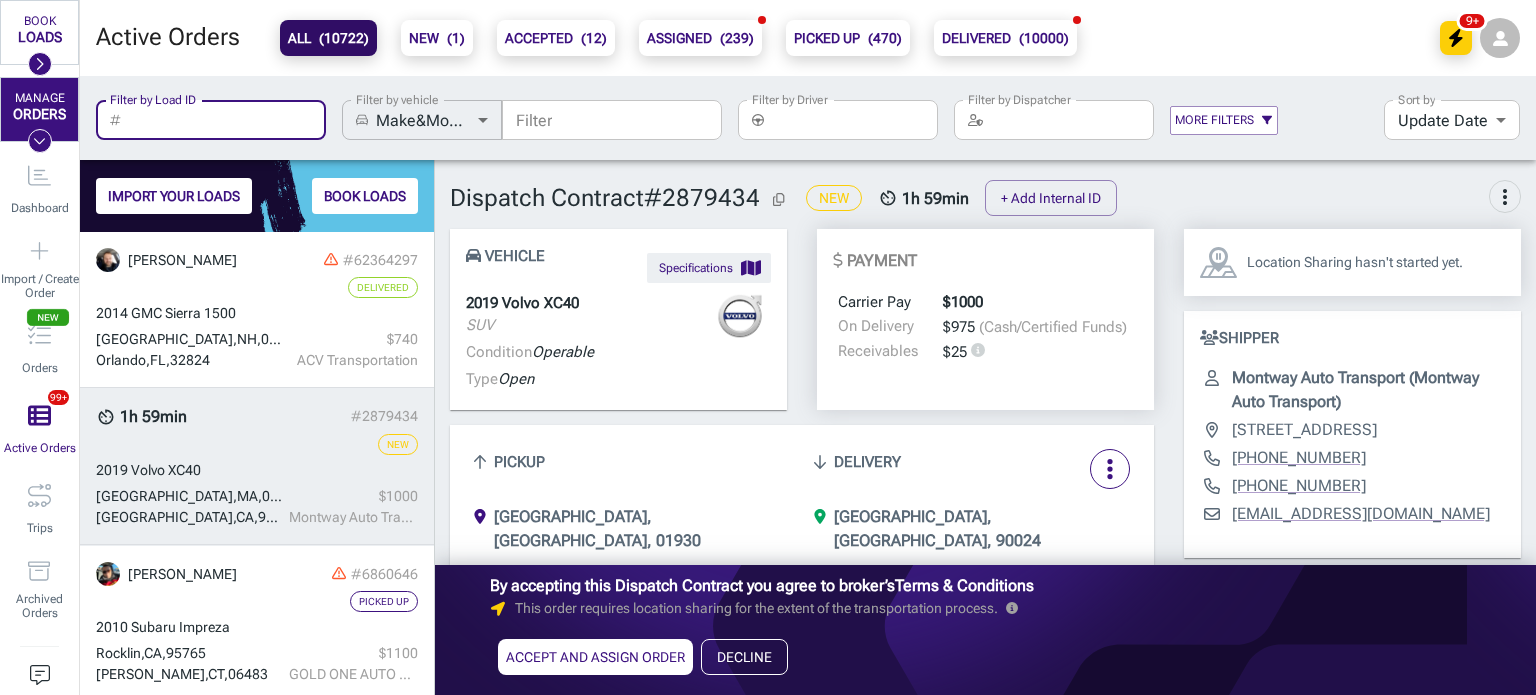paste on "62364297" 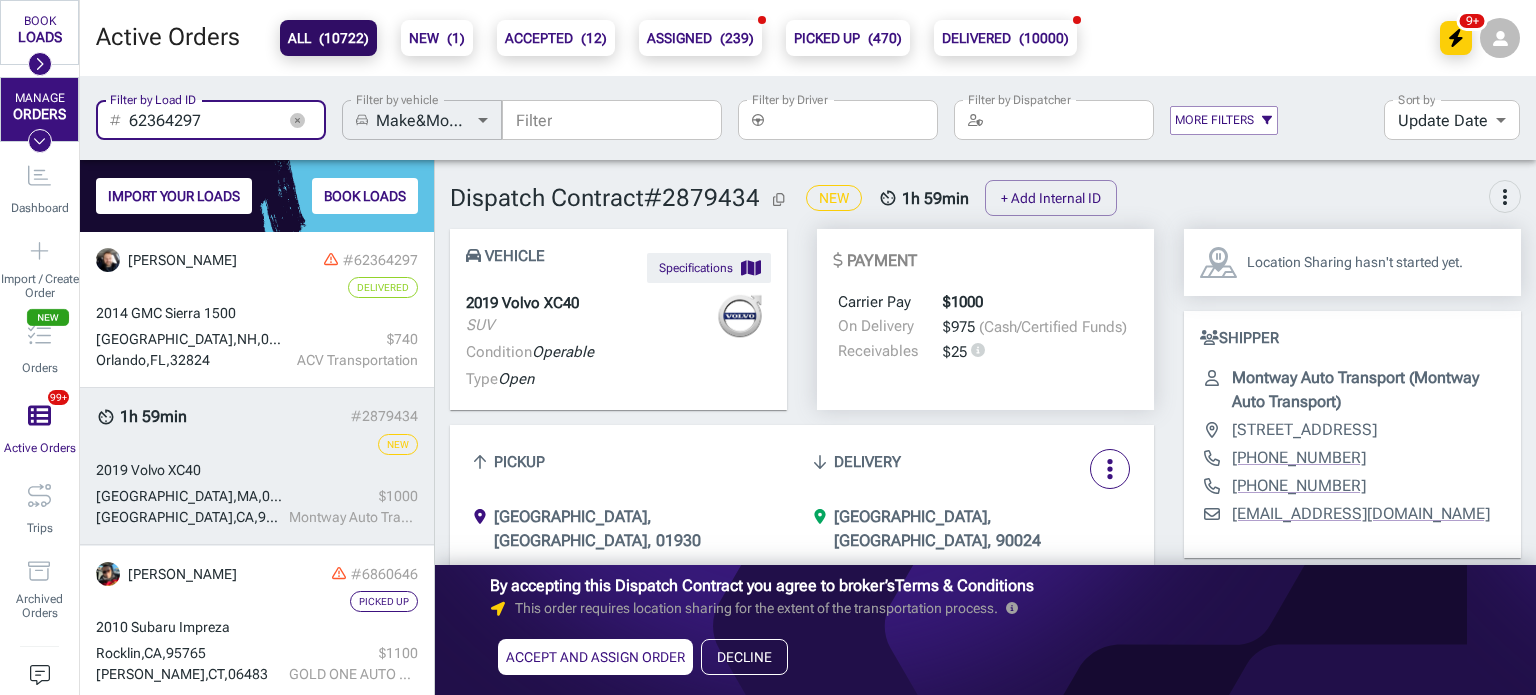 type on "62364297" 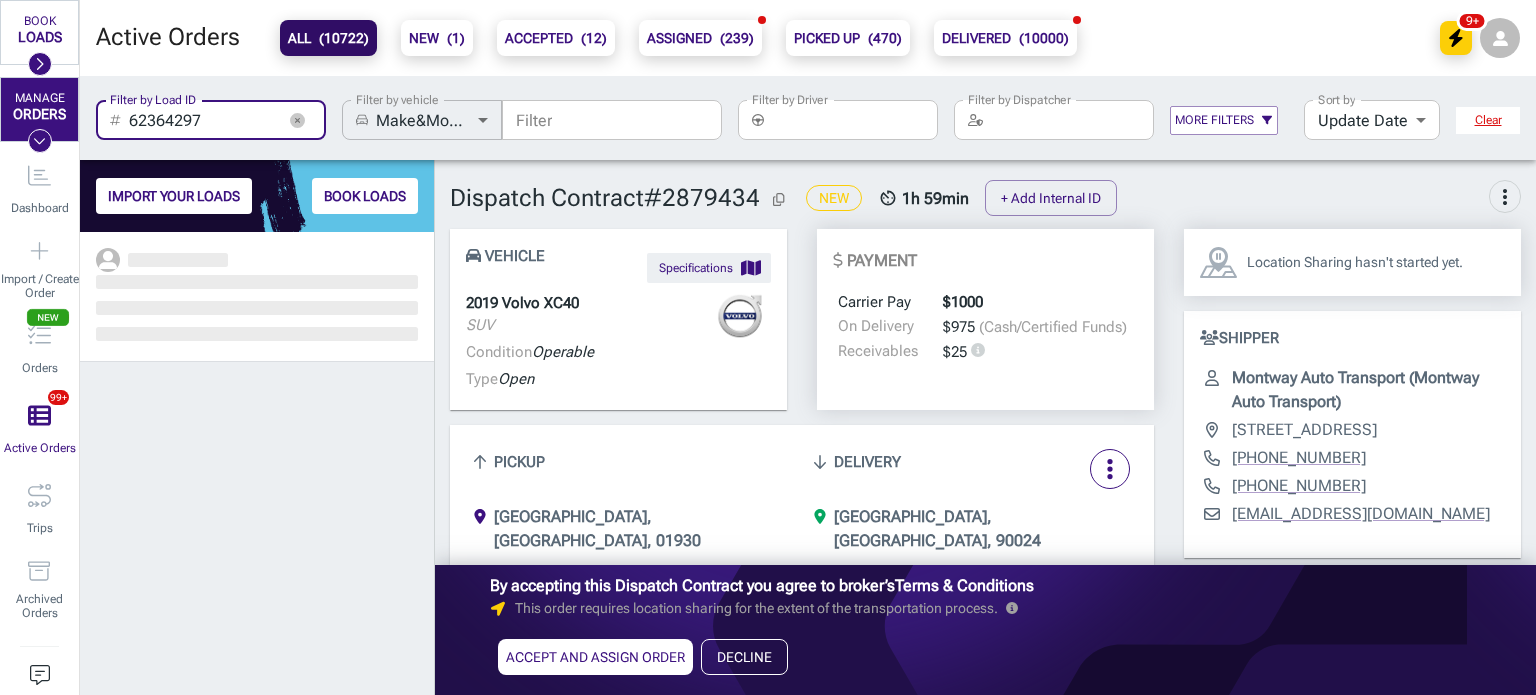 scroll, scrollTop: 16, scrollLeft: 16, axis: both 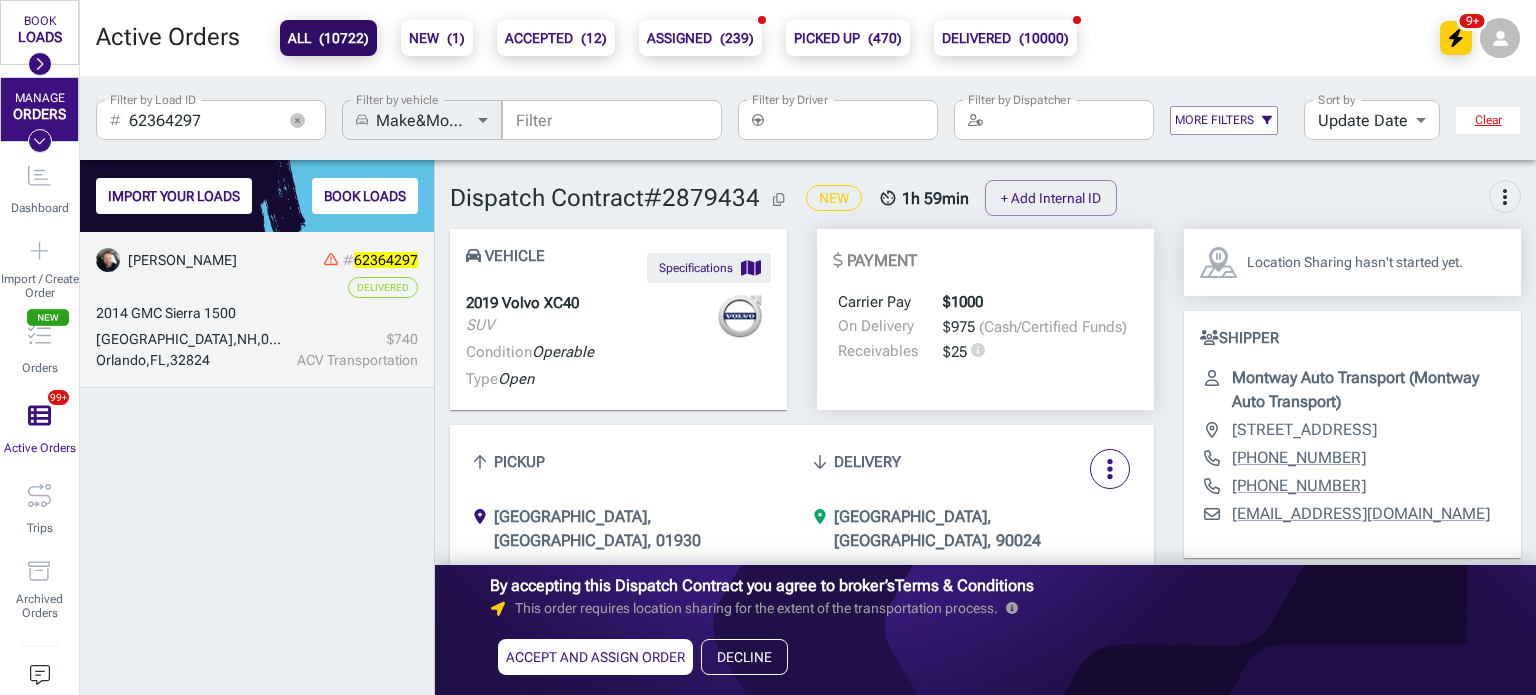 click on "Delivered" at bounding box center (257, 287) 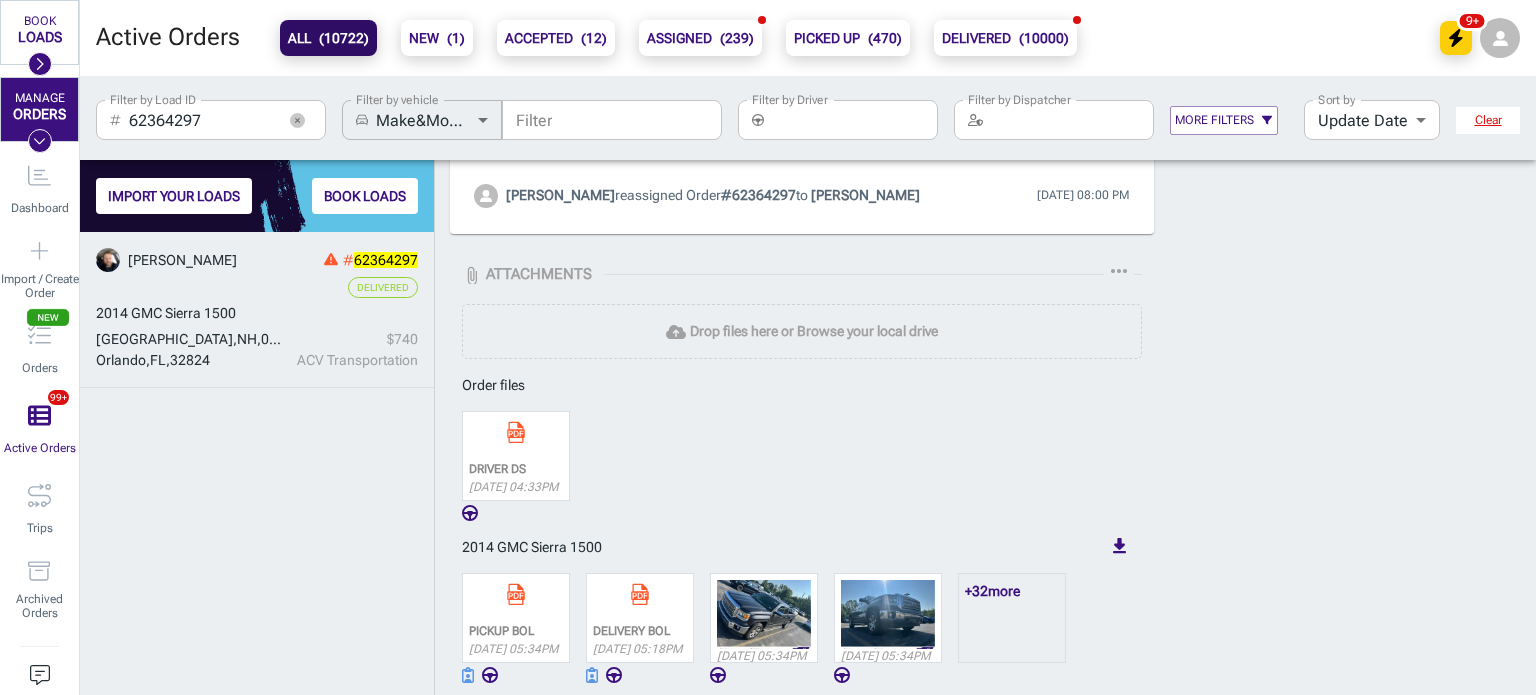 scroll, scrollTop: 1790, scrollLeft: 0, axis: vertical 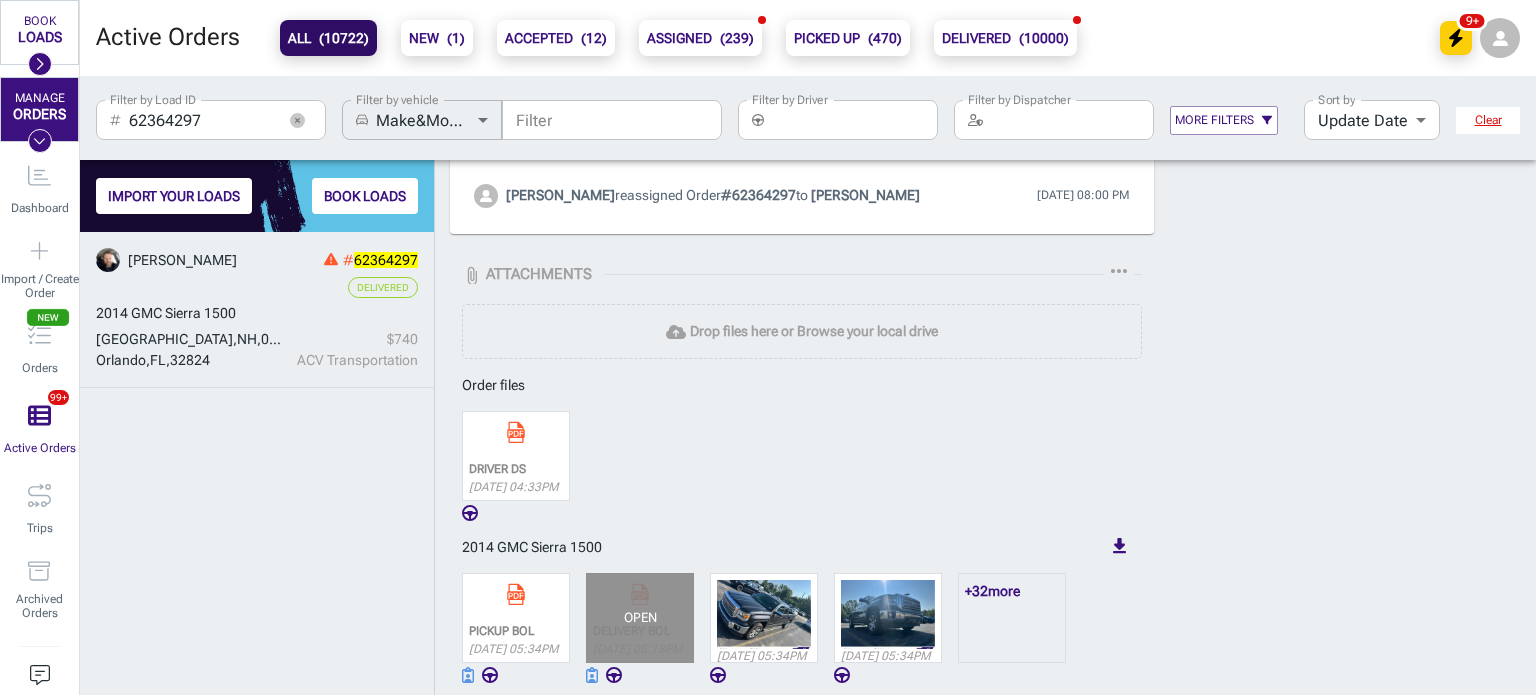 click on "OPEN" at bounding box center [640, 618] 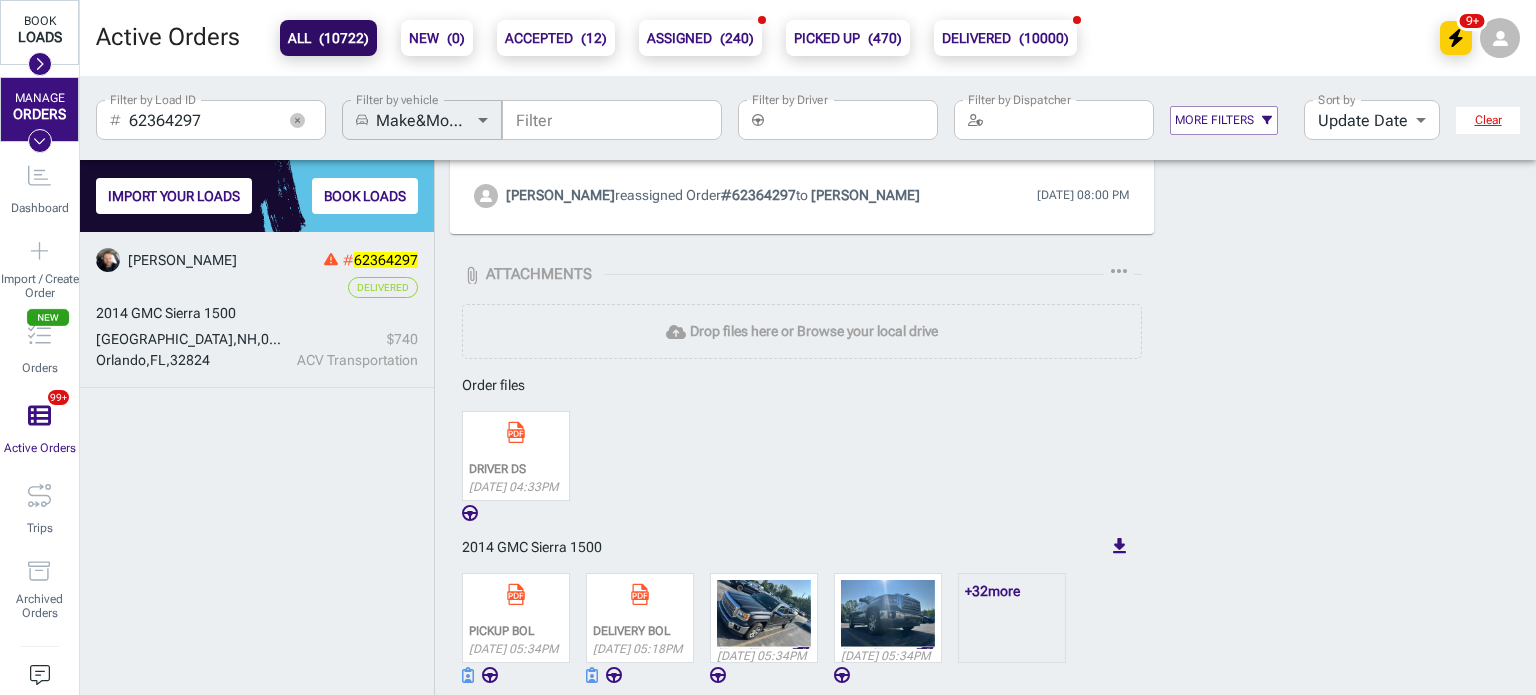 click at bounding box center [40, 64] 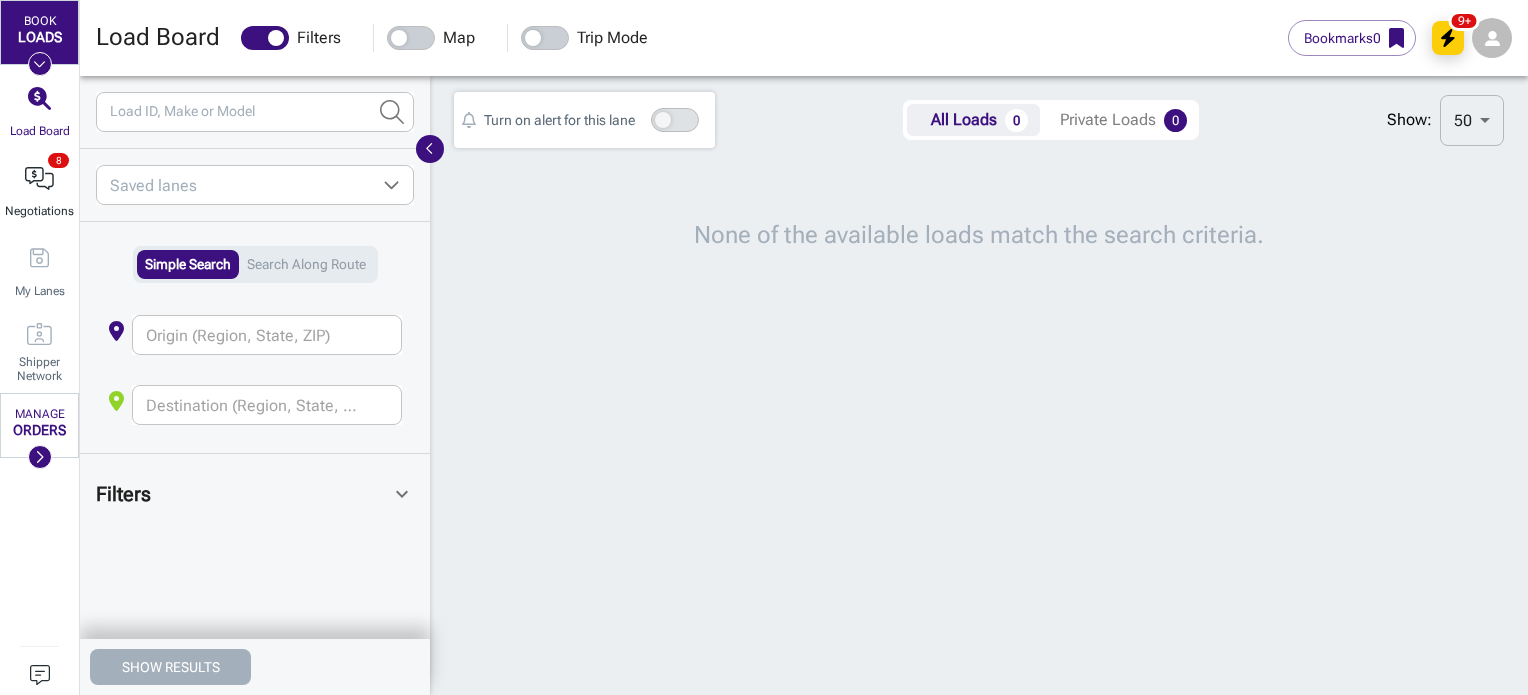 click on "Negotiations" at bounding box center [39, 211] 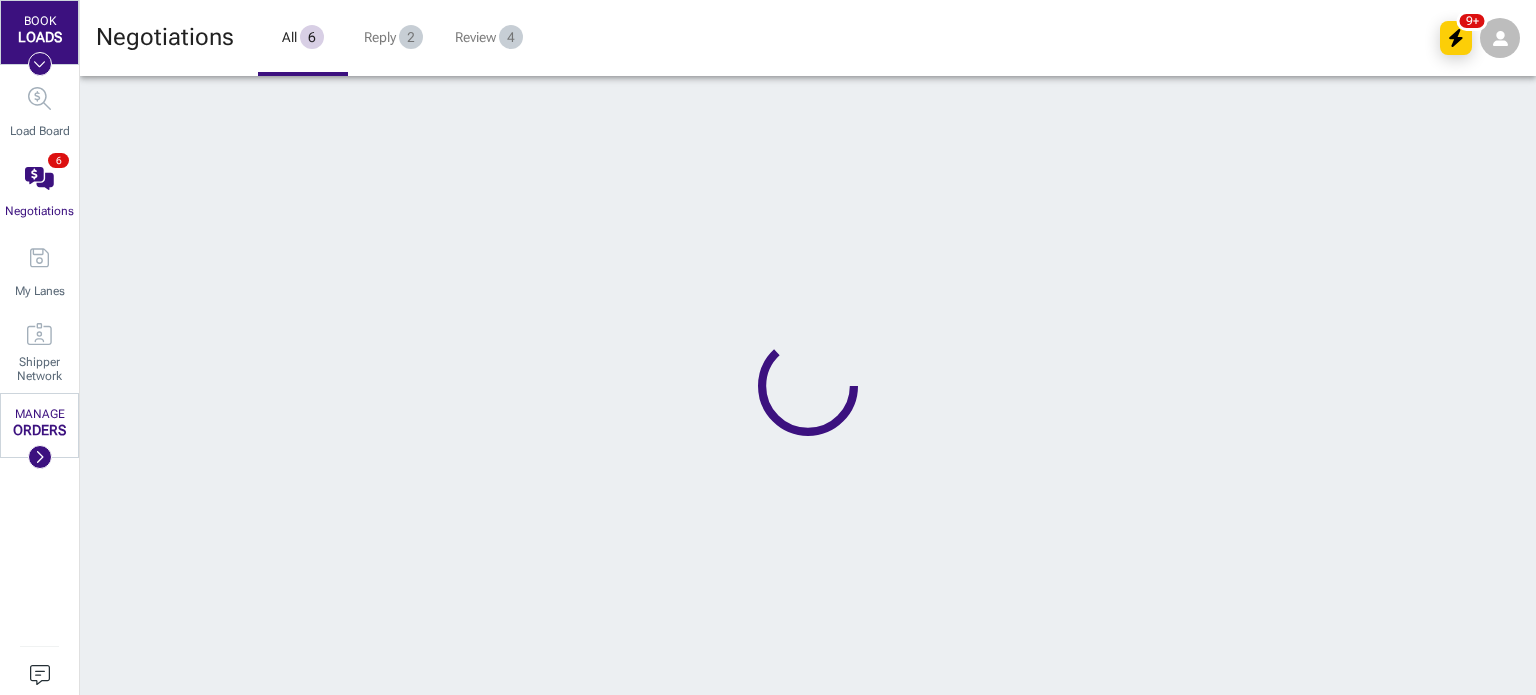 scroll, scrollTop: 0, scrollLeft: 16, axis: horizontal 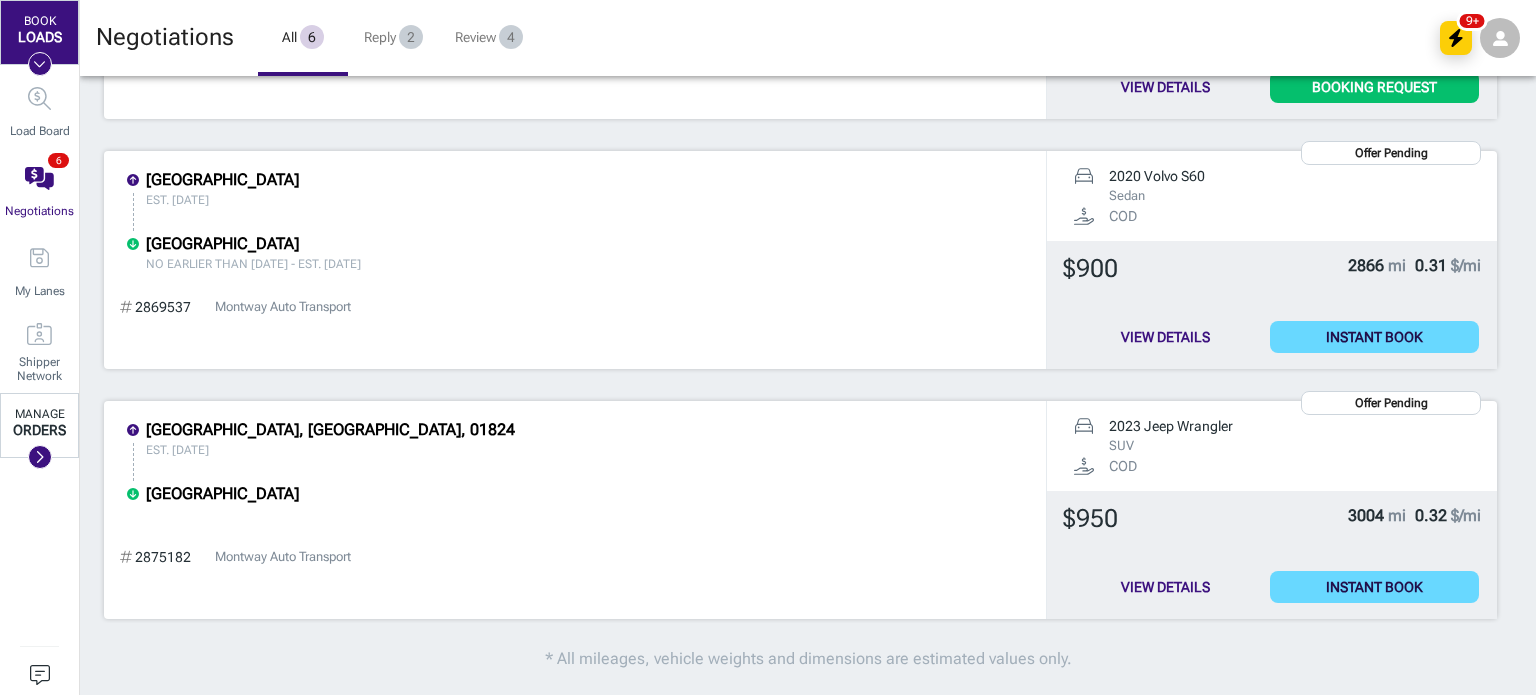click 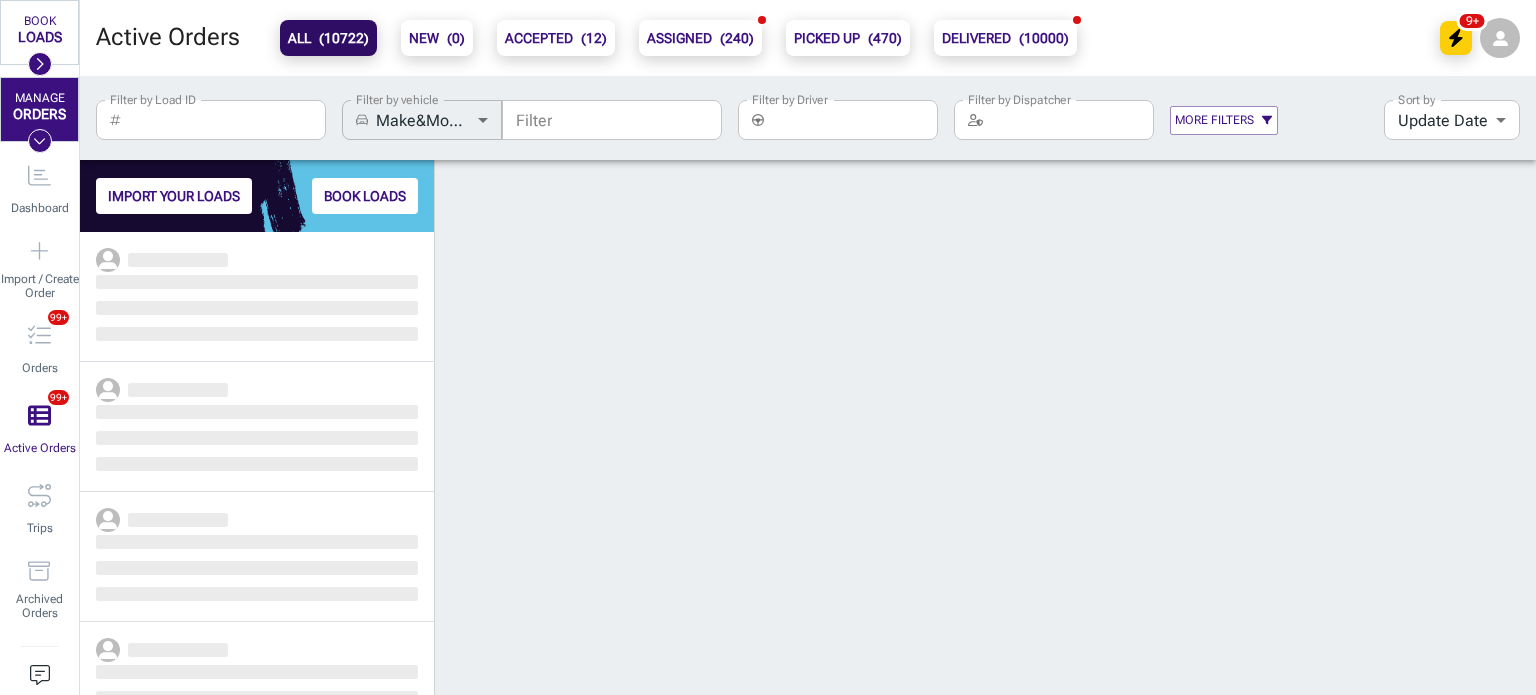 scroll, scrollTop: 16, scrollLeft: 16, axis: both 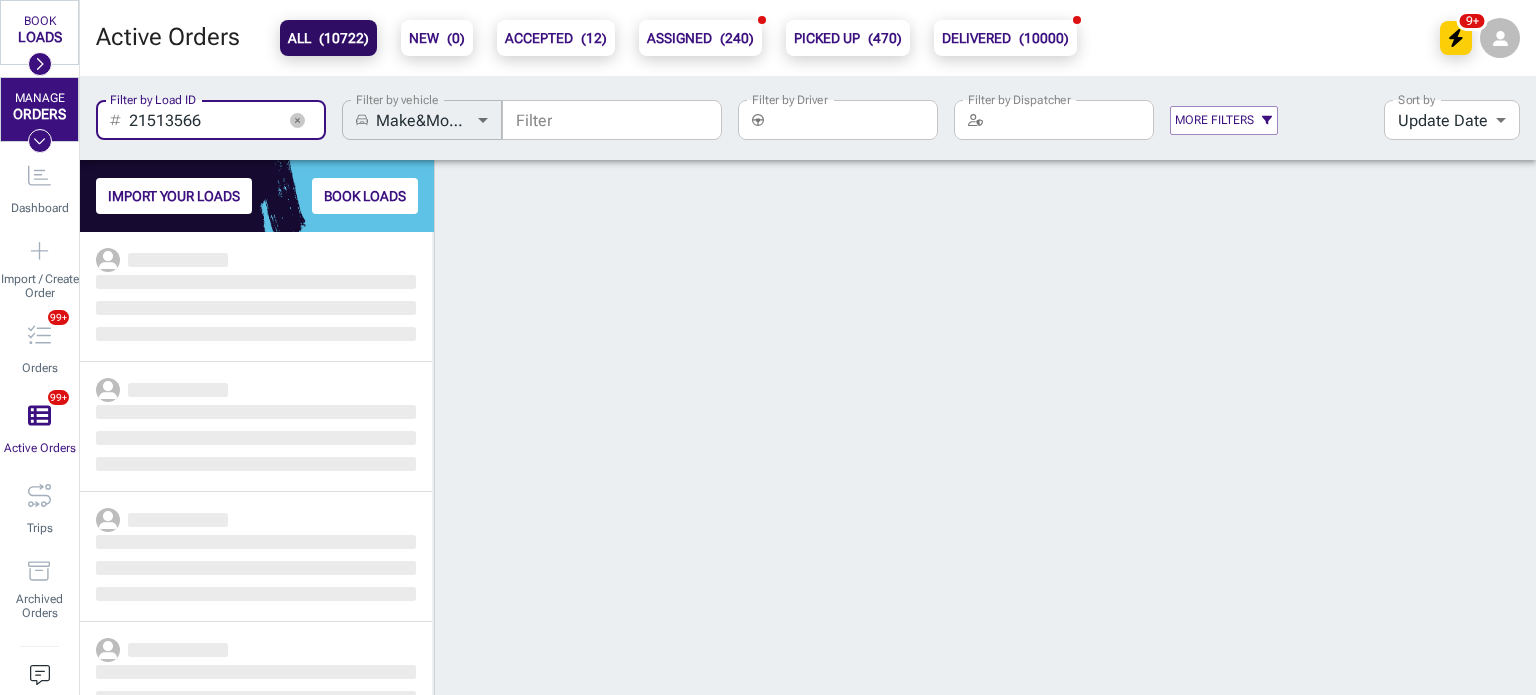 type on "21513566" 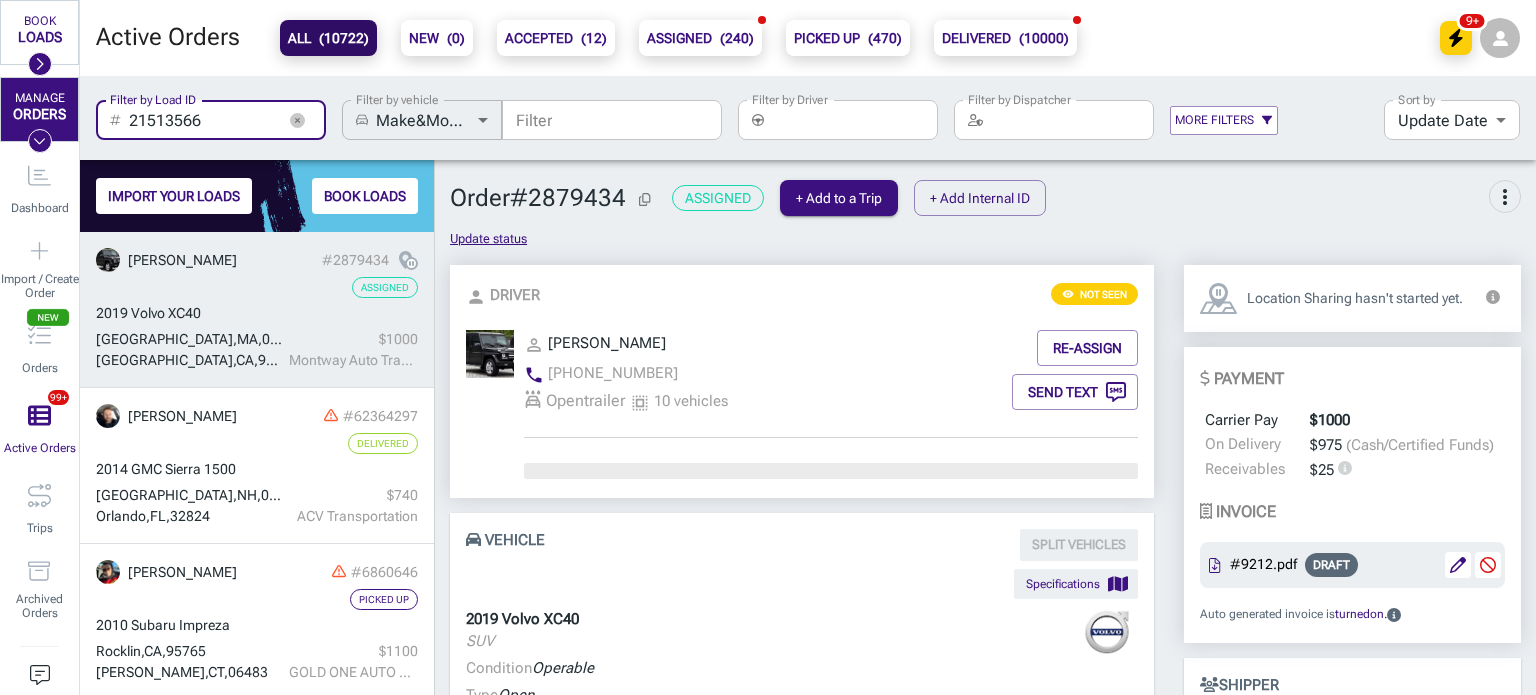 scroll, scrollTop: 448, scrollLeft: 339, axis: both 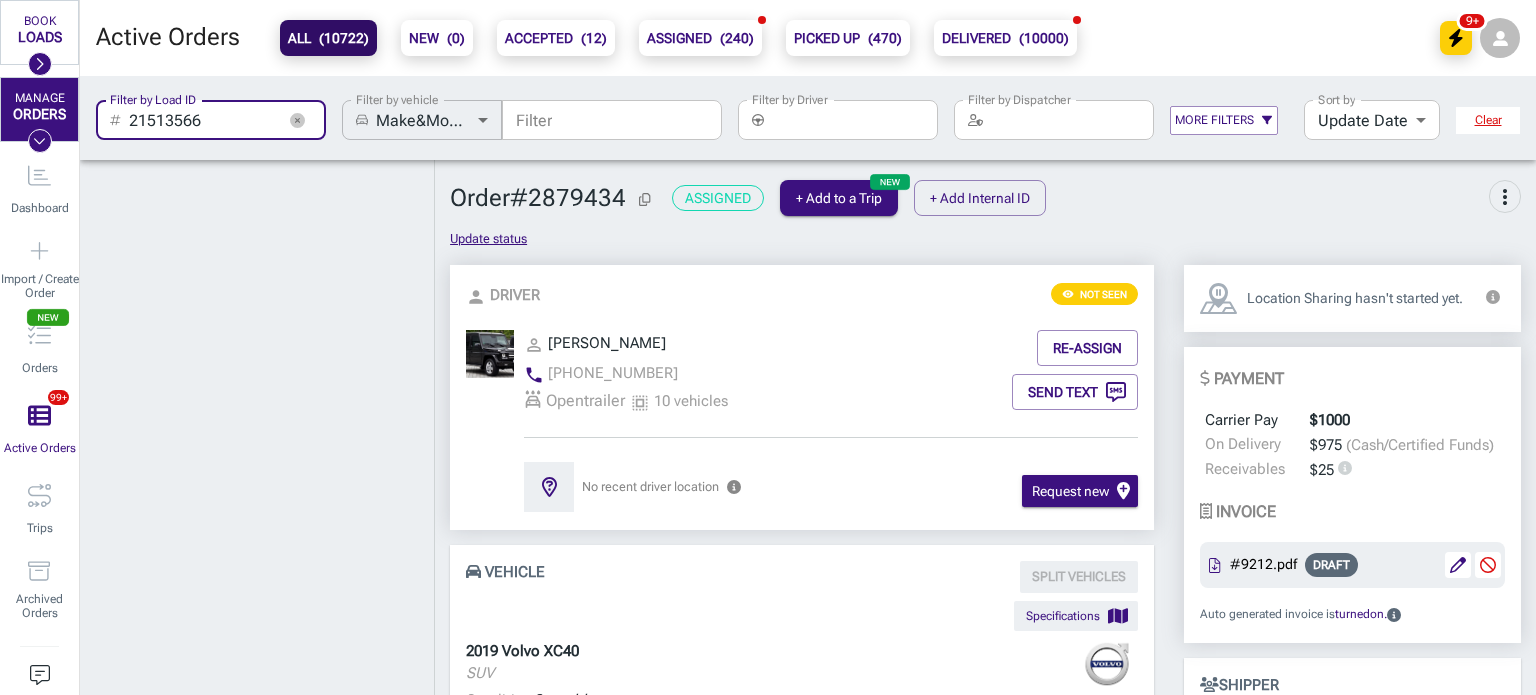 click 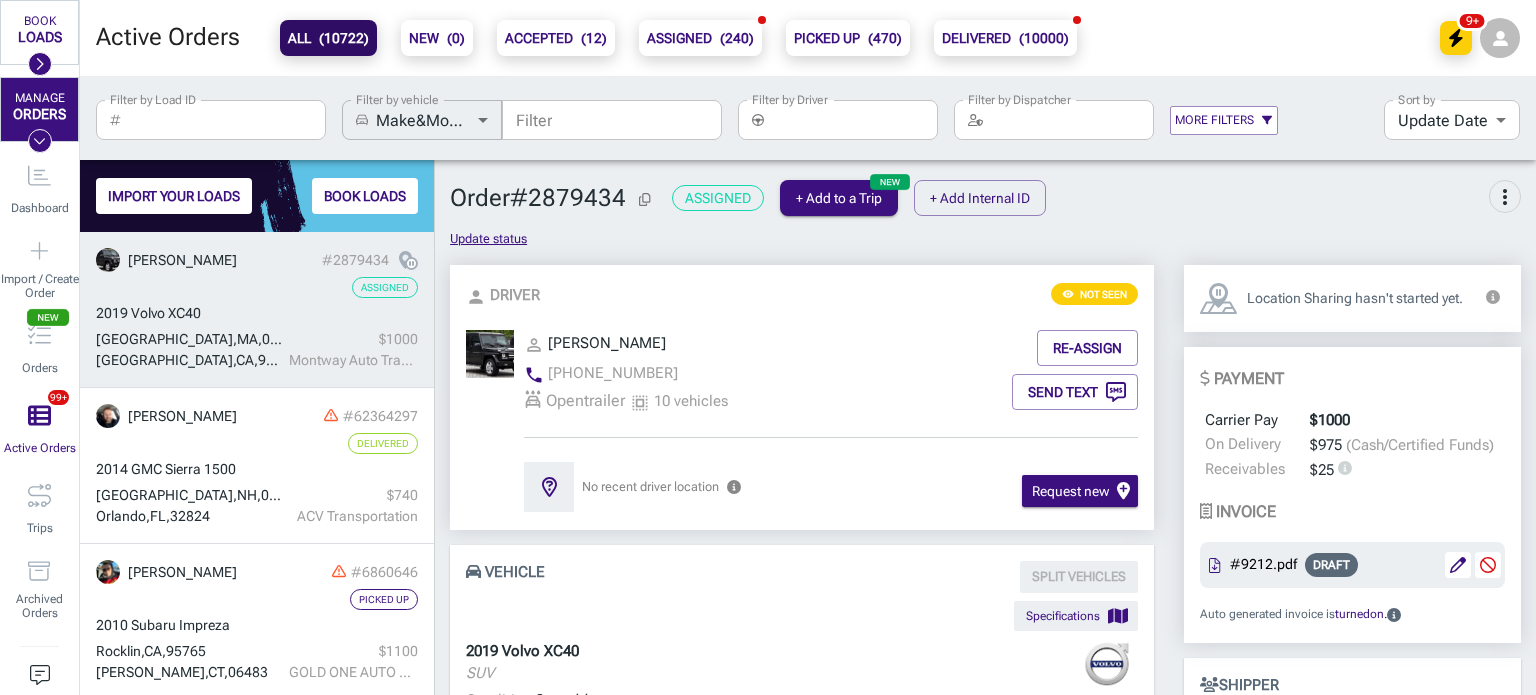 scroll, scrollTop: 16, scrollLeft: 16, axis: both 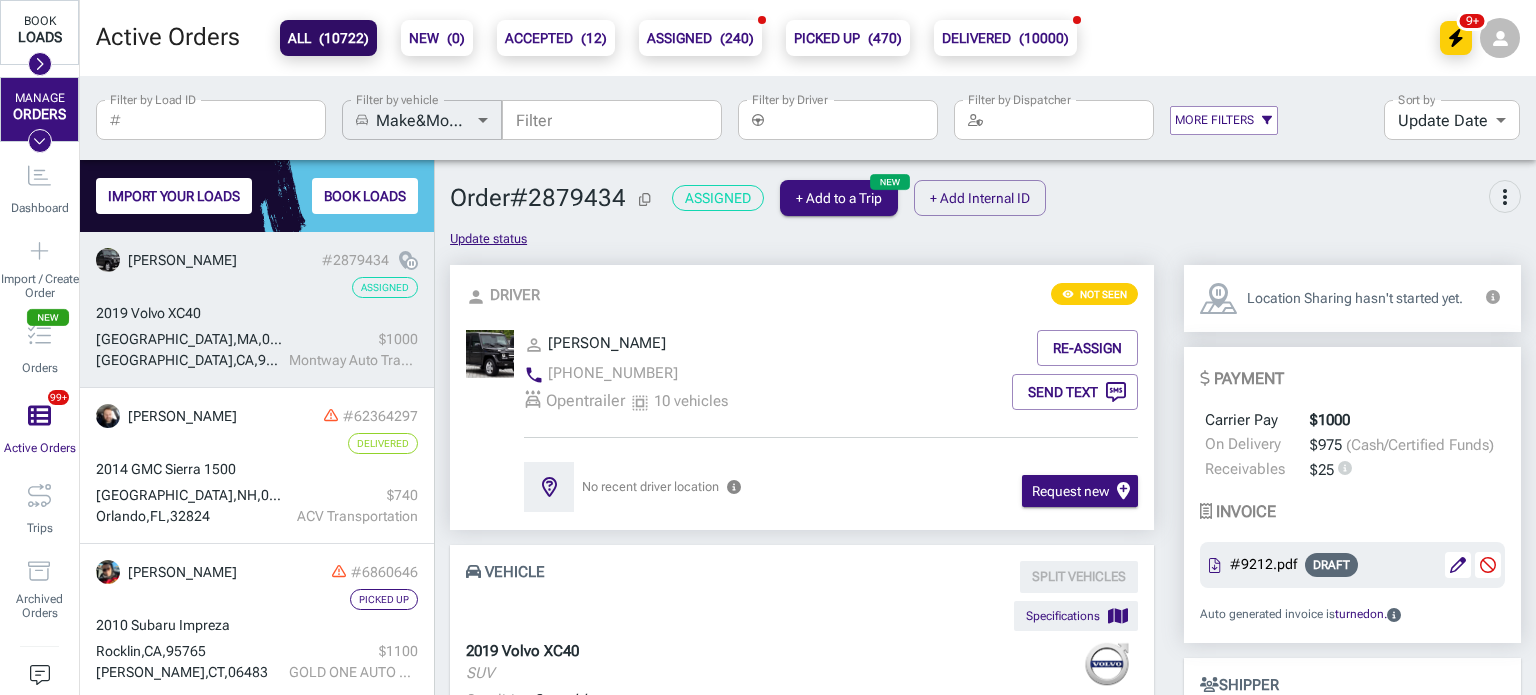 click at bounding box center (40, 64) 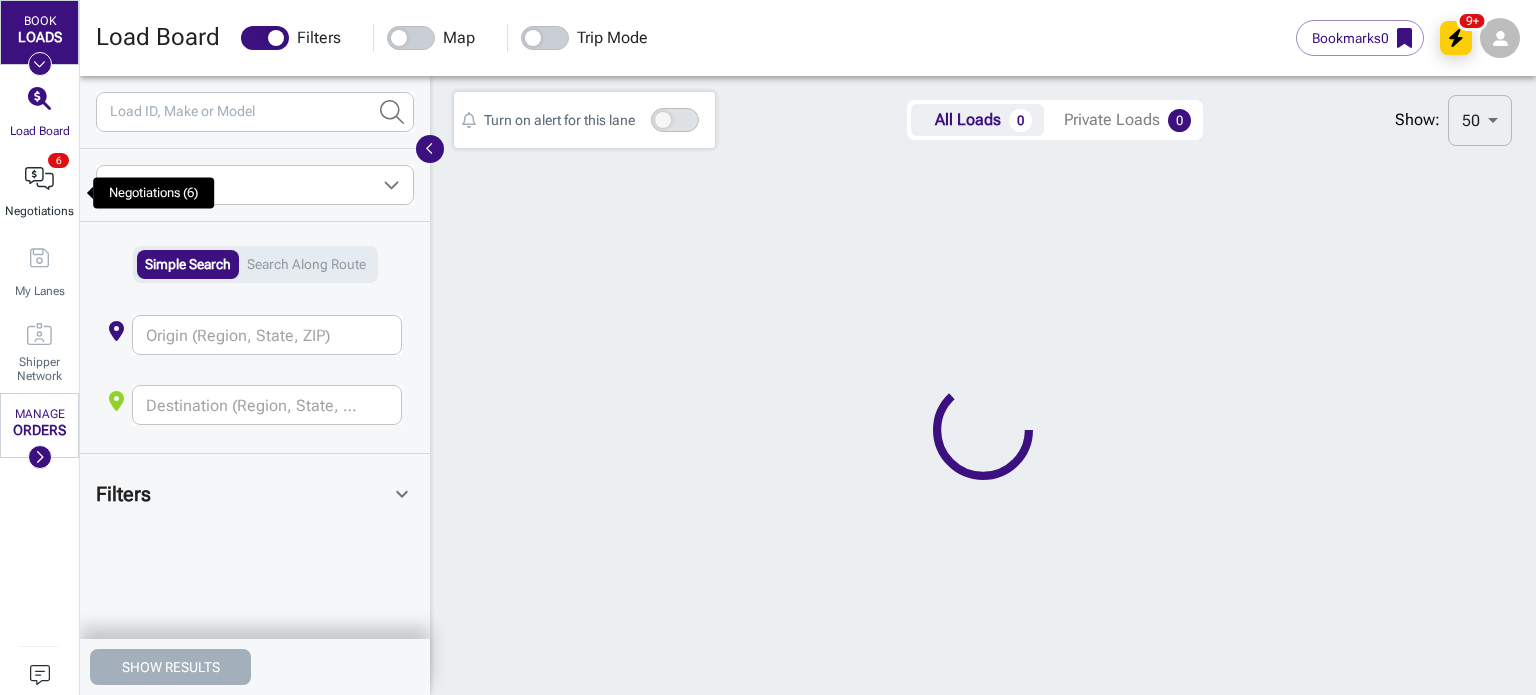 scroll, scrollTop: 0, scrollLeft: 16, axis: horizontal 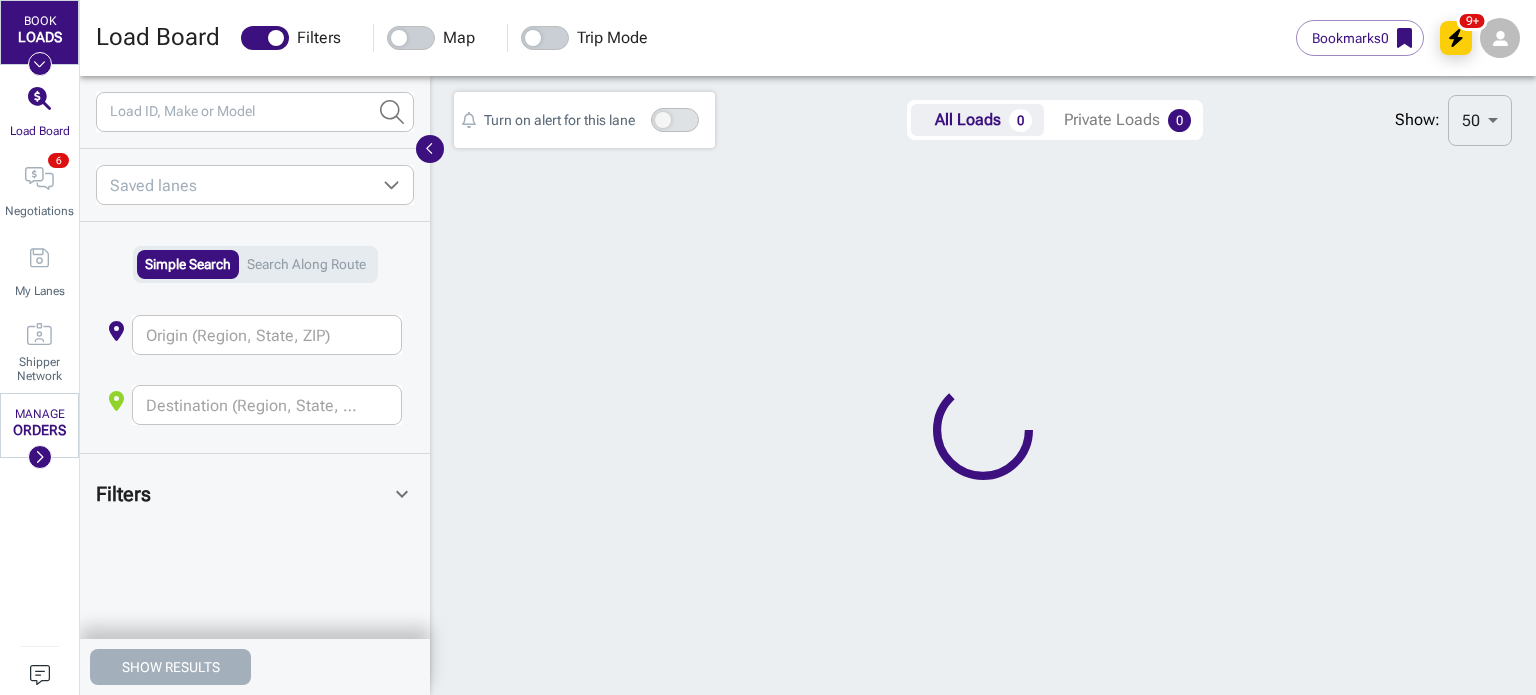 click on "Load ID, Make or Model Load ID, Make or Model" at bounding box center (255, 112) 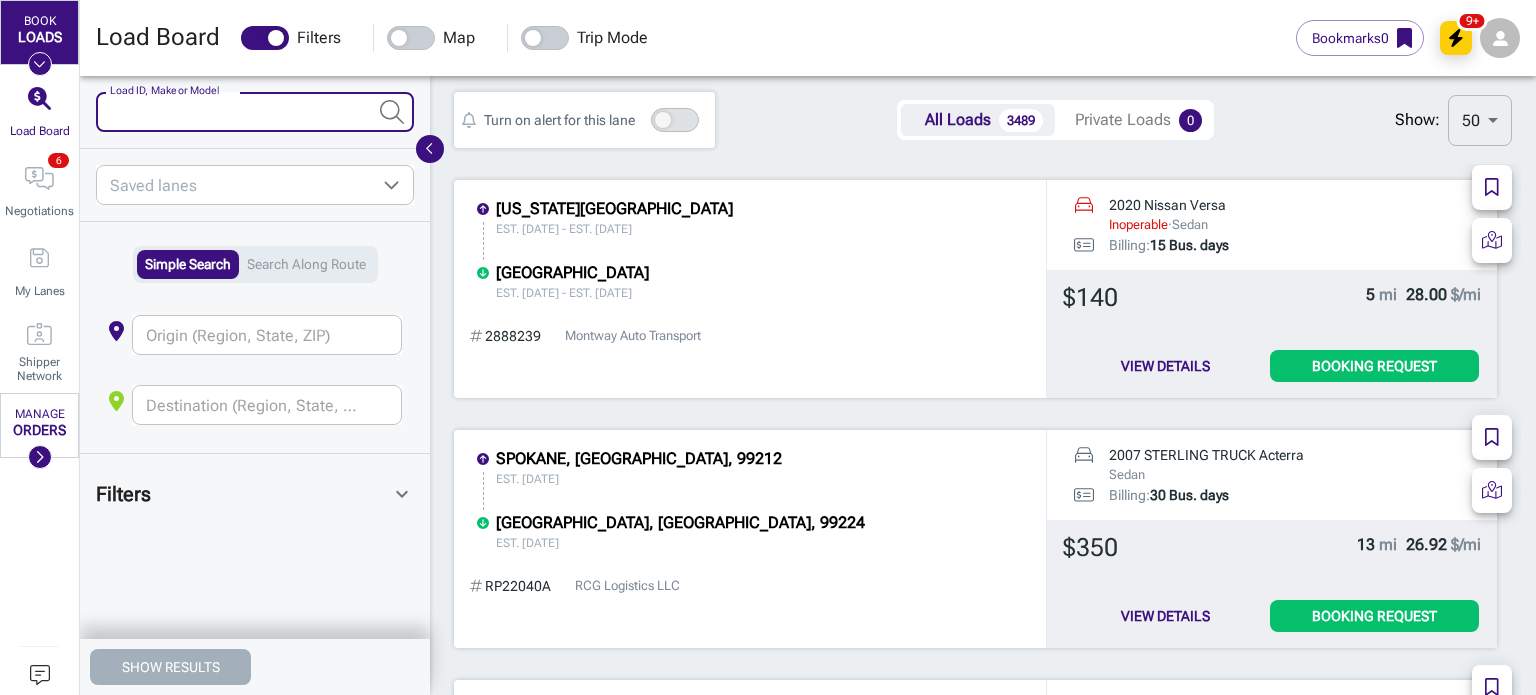 scroll, scrollTop: 16, scrollLeft: 16, axis: both 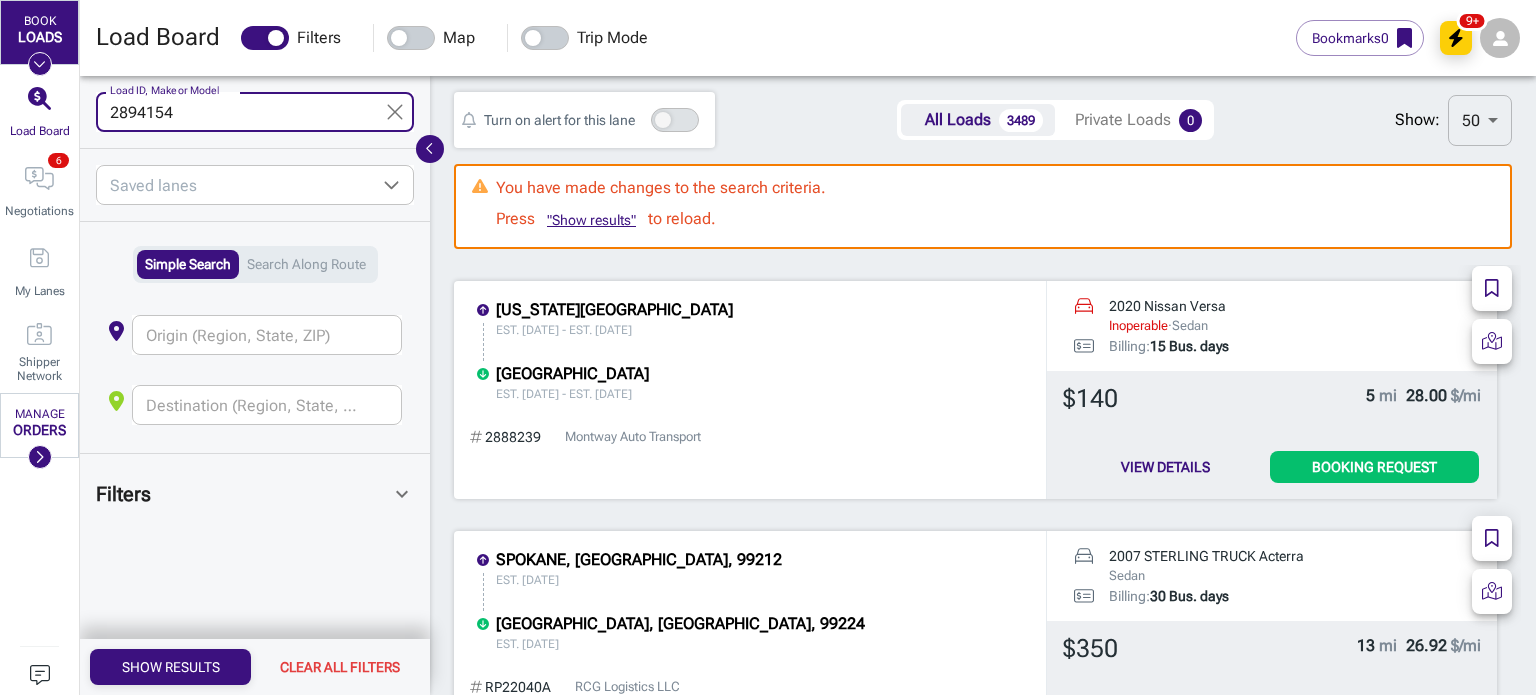 type on "2894154" 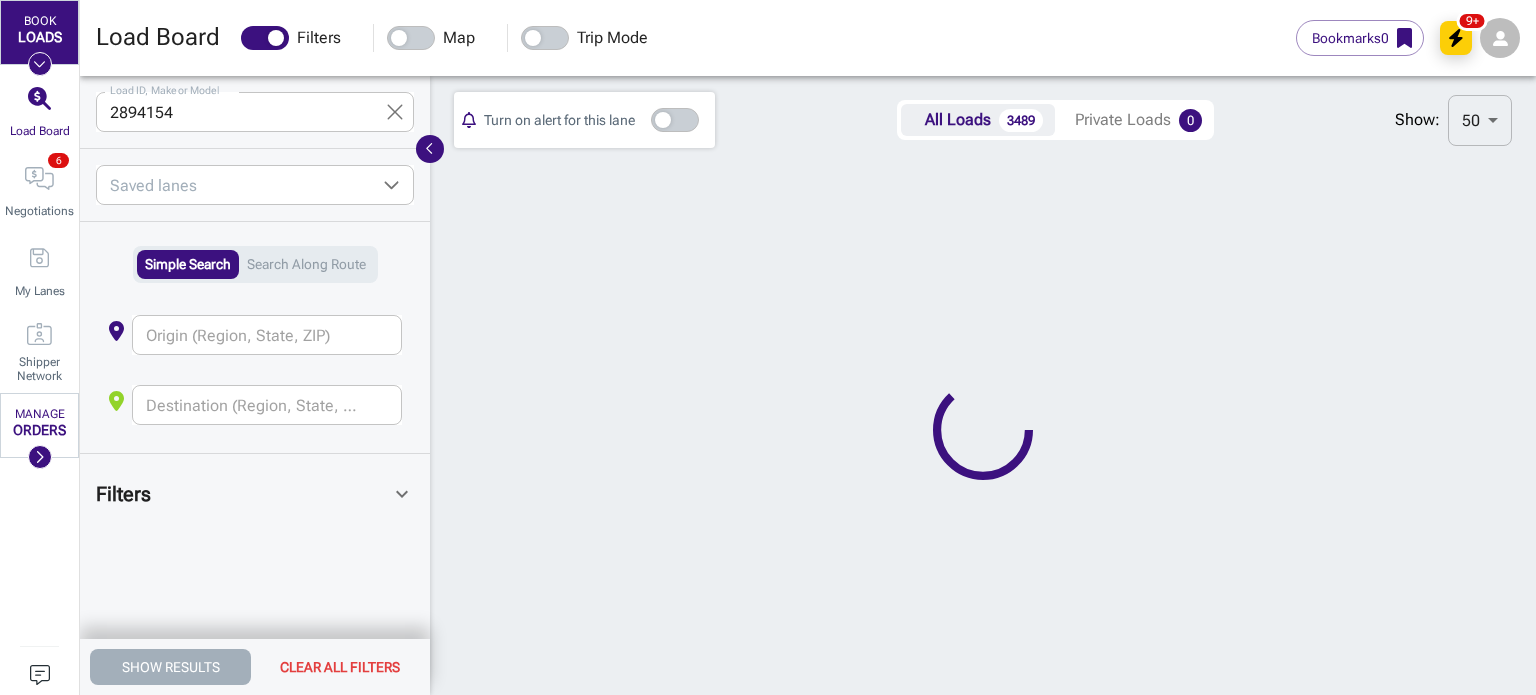 scroll, scrollTop: 0, scrollLeft: 16, axis: horizontal 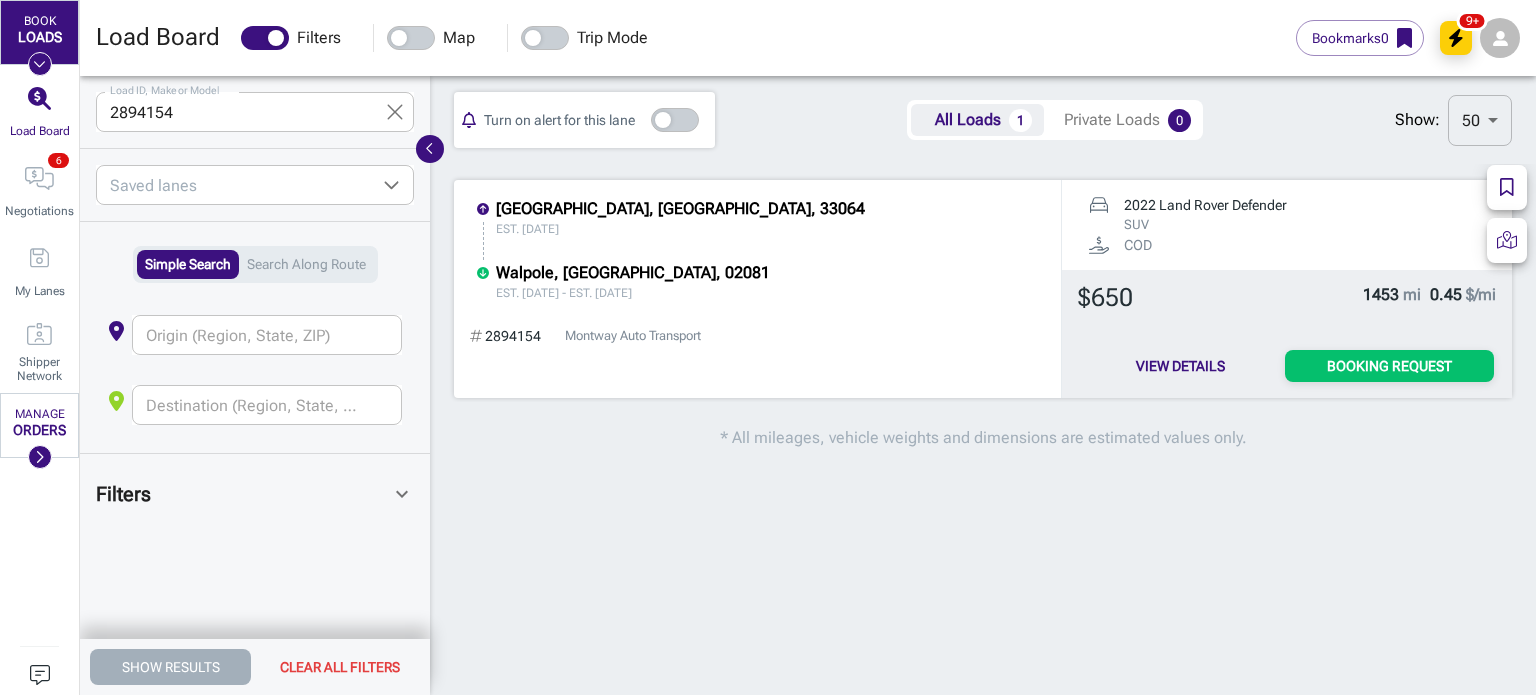 click on "Booking Request" at bounding box center (1389, 366) 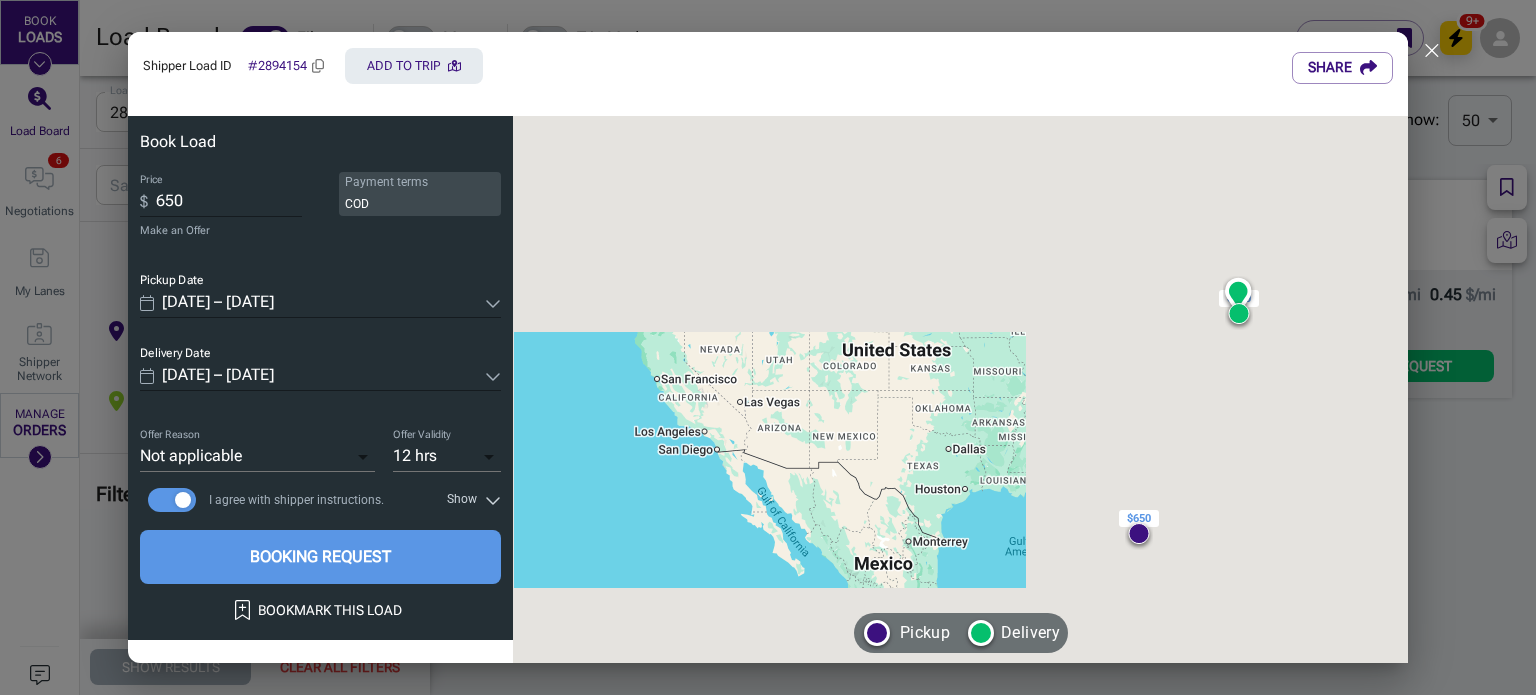 click on "650" at bounding box center (229, 202) 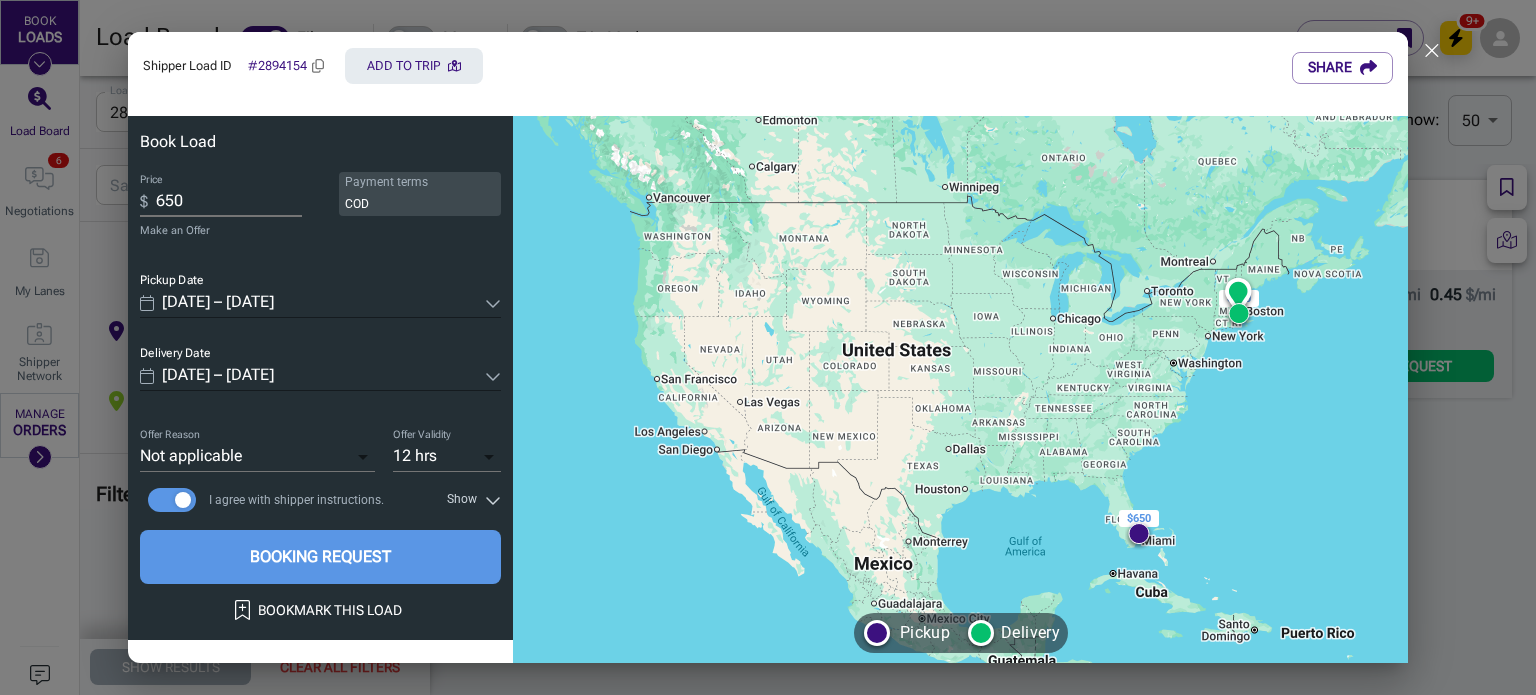 click on "650" at bounding box center [229, 202] 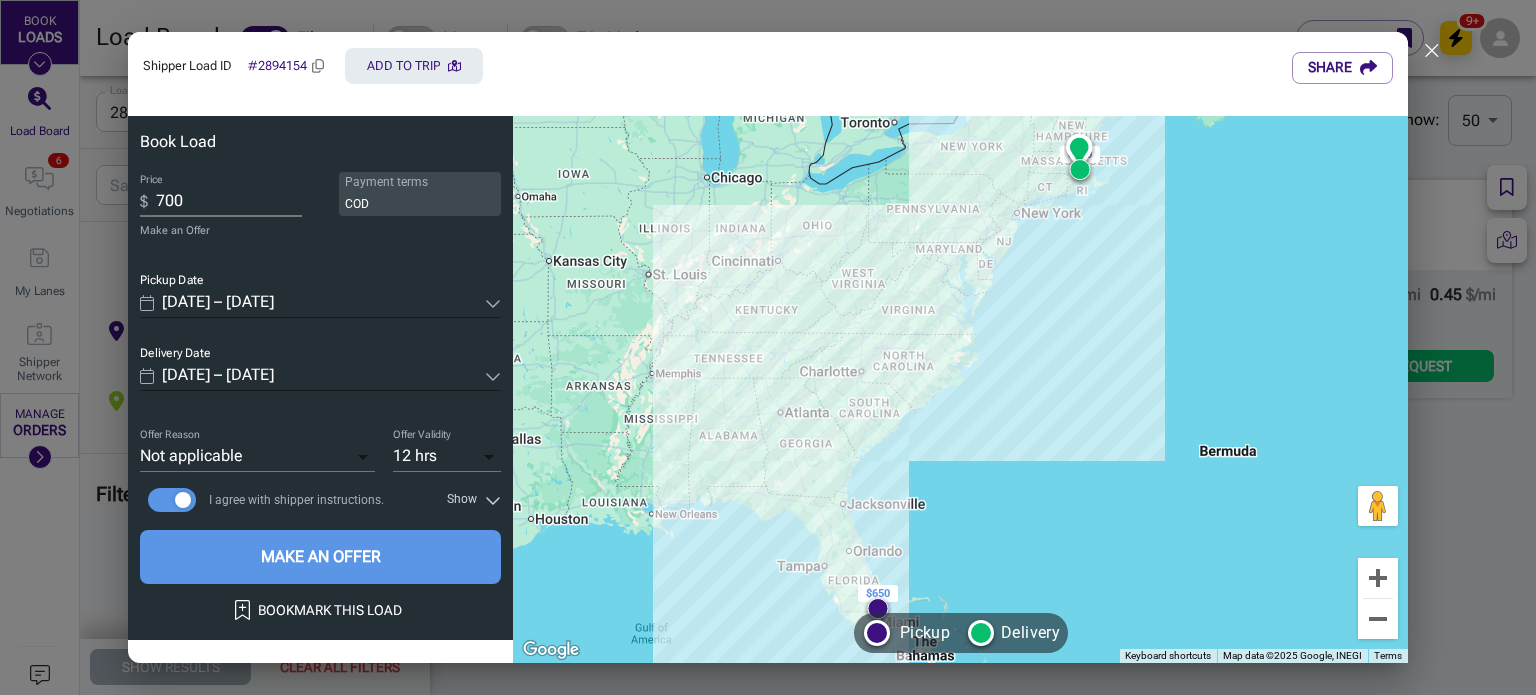 type on "700" 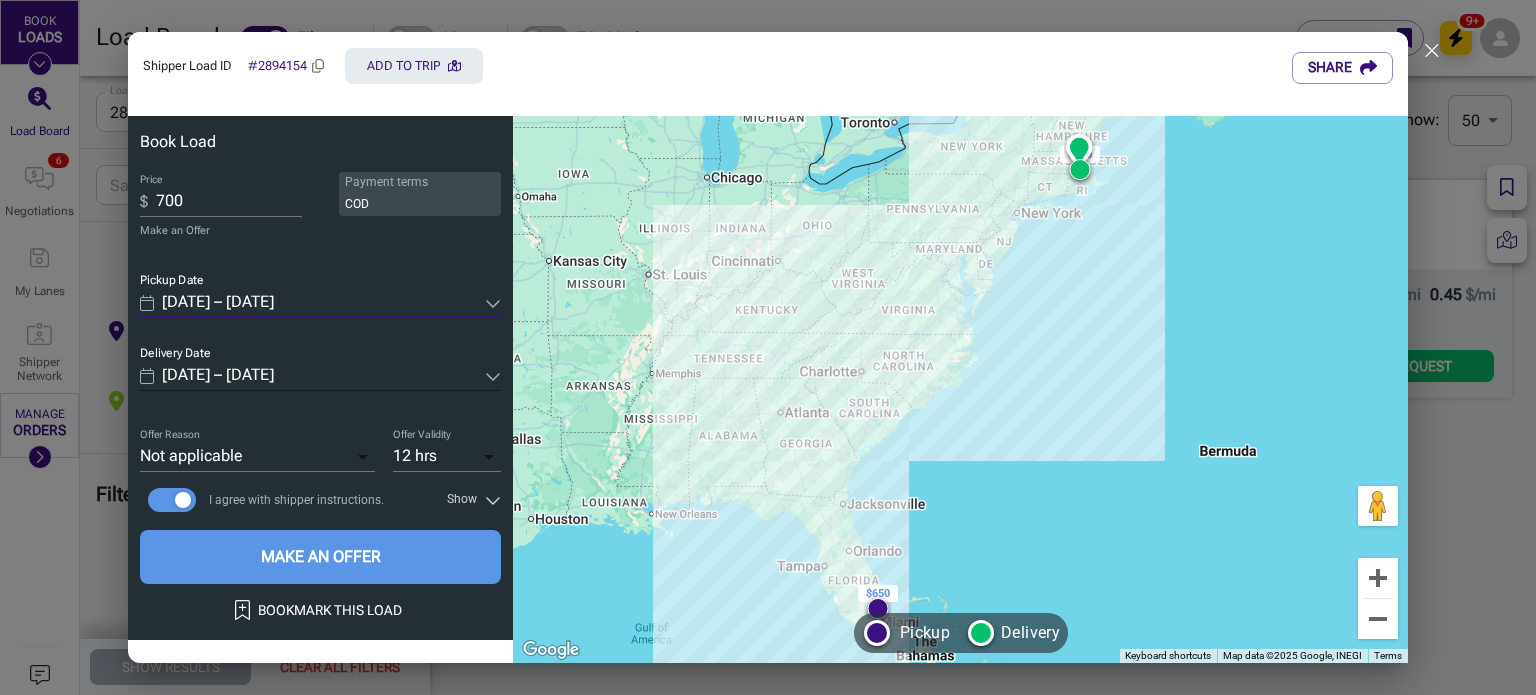 click on "[DATE] – [DATE]" at bounding box center [319, 303] 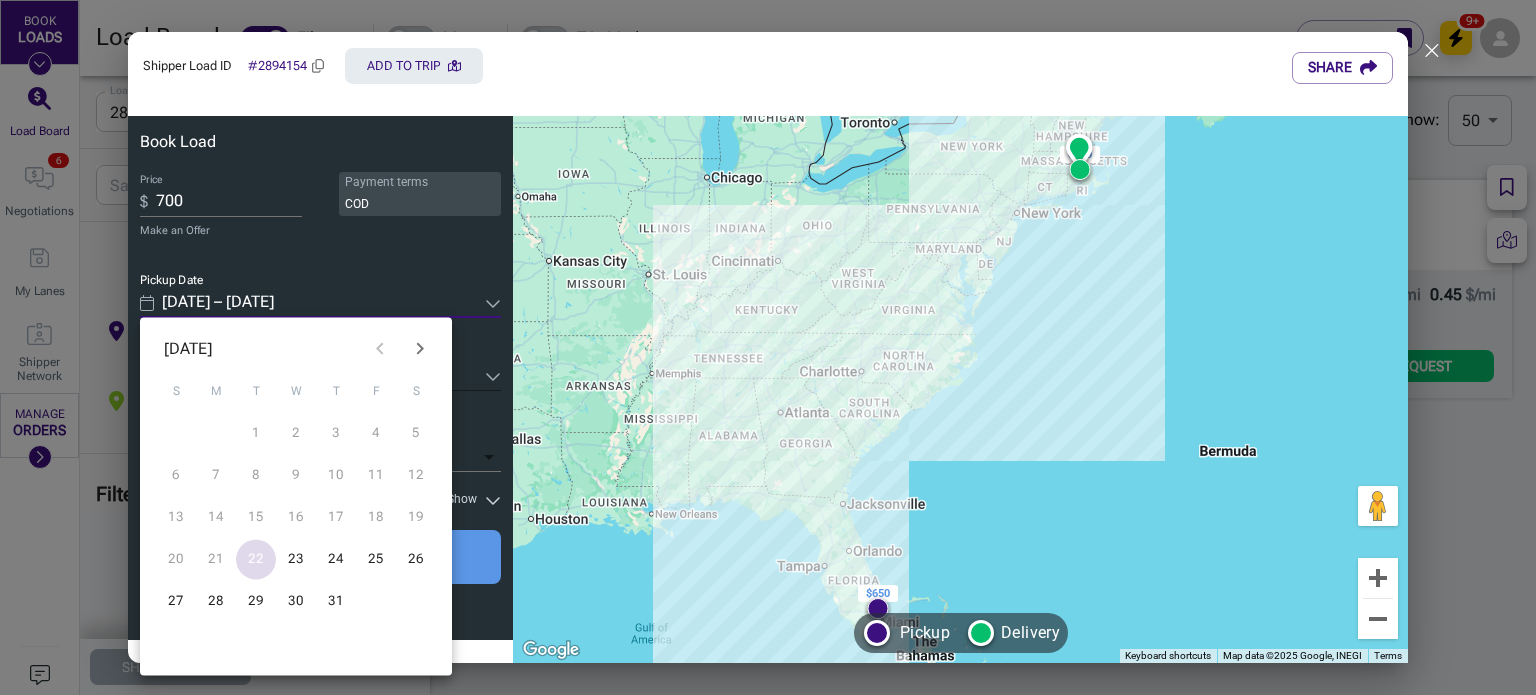 click on "22" at bounding box center [256, 560] 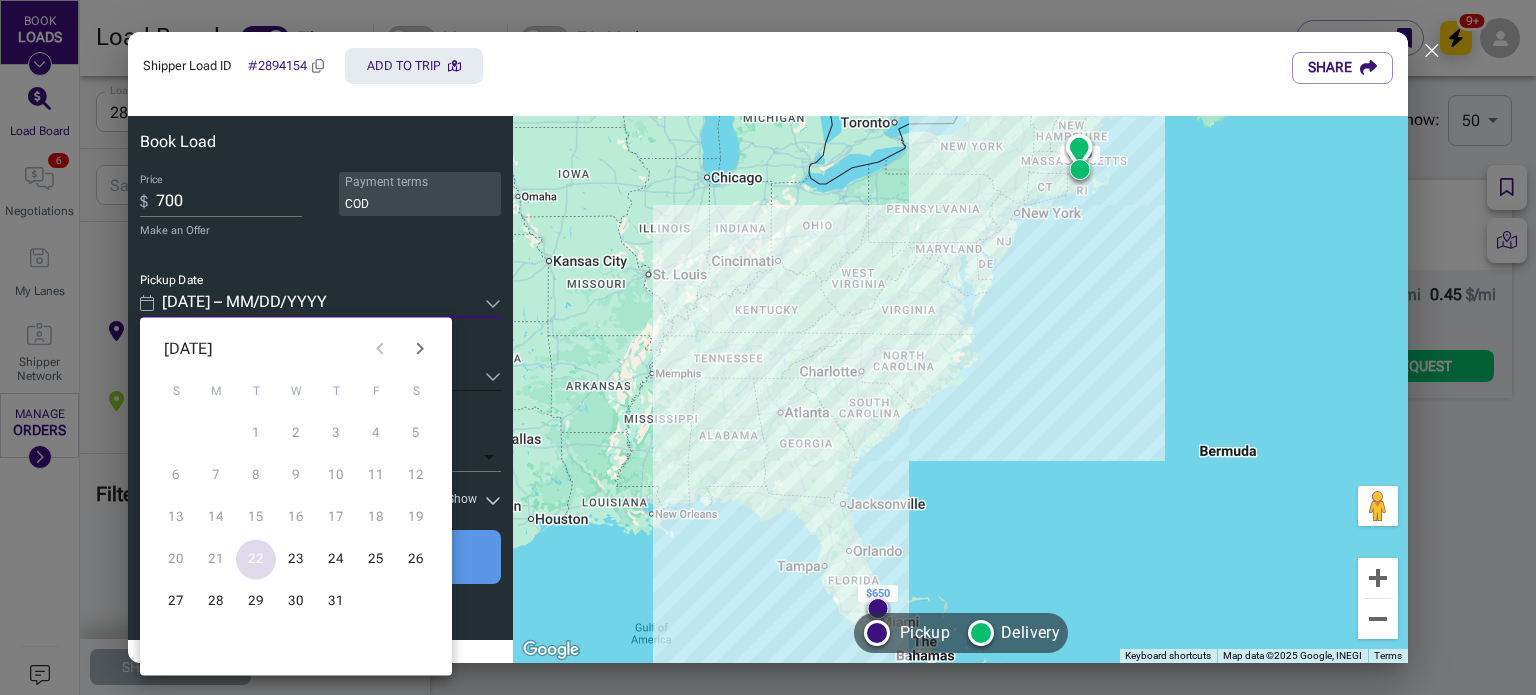 click on "22" at bounding box center (256, 560) 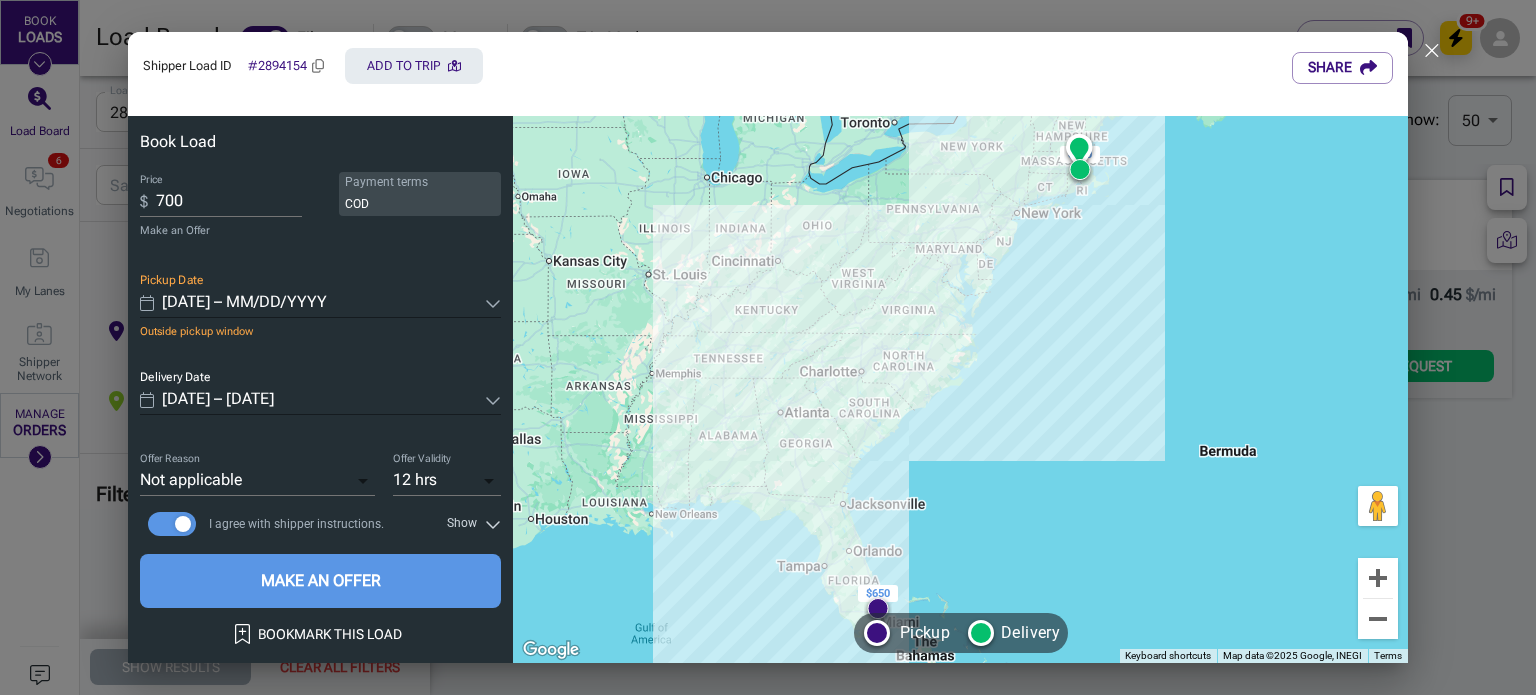 type on "[DATE] – [DATE]" 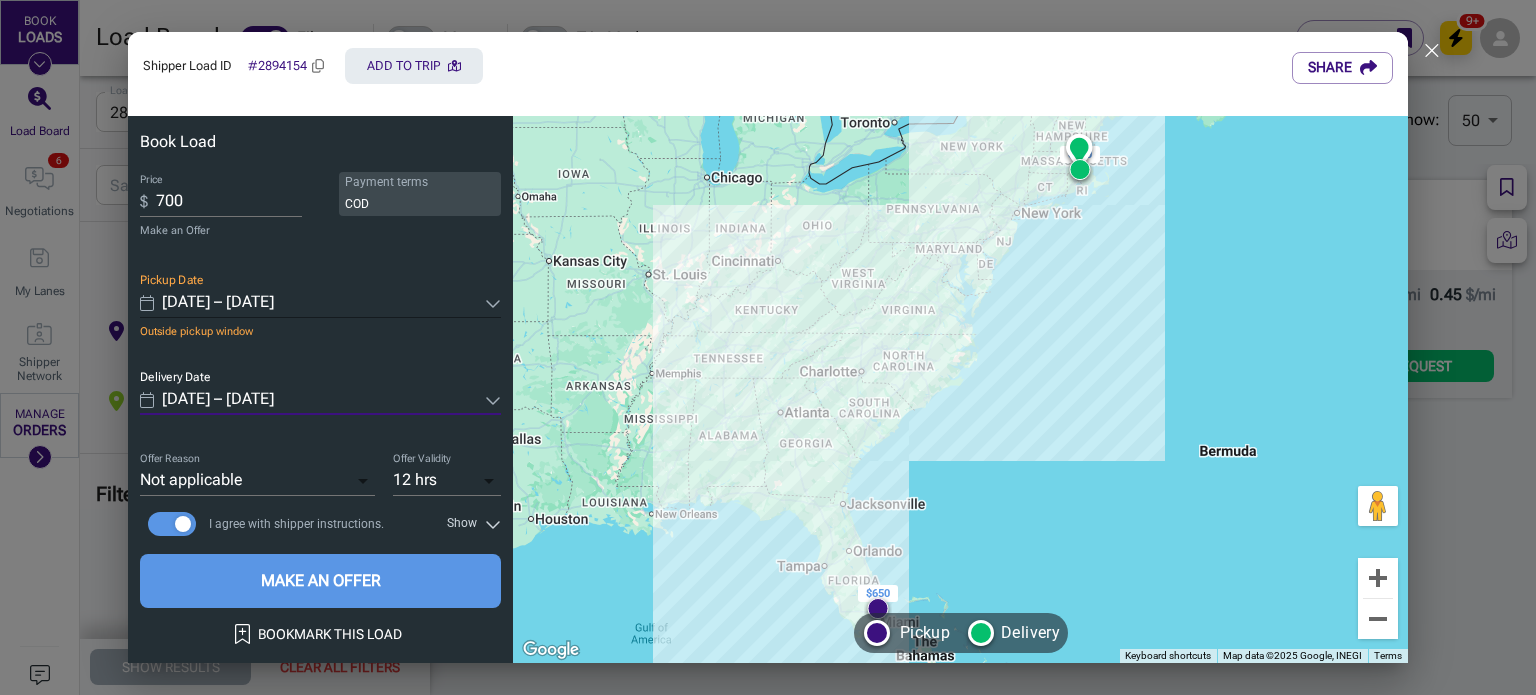 click on "[DATE] – [DATE]" at bounding box center [319, 400] 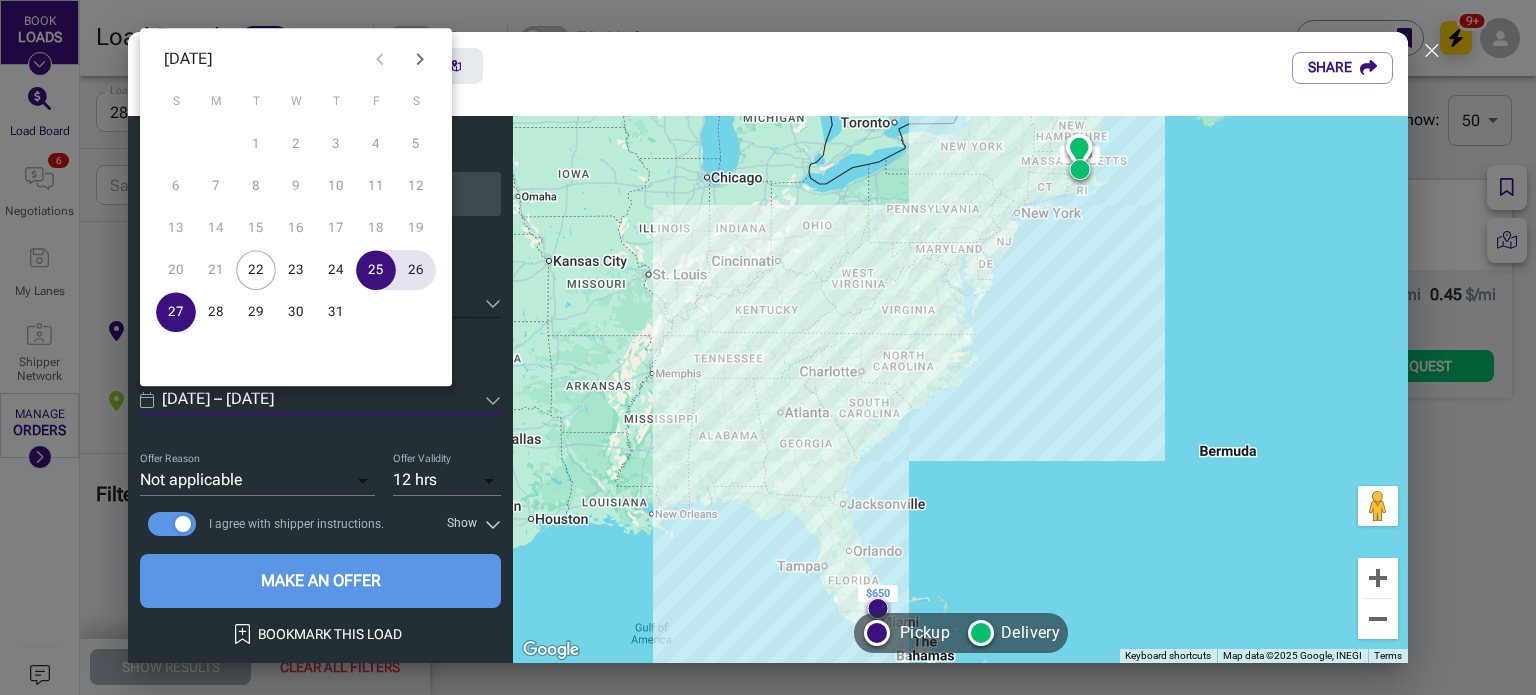 click on "To navigate, press the arrow keys. $650 $650" at bounding box center (960, 389) 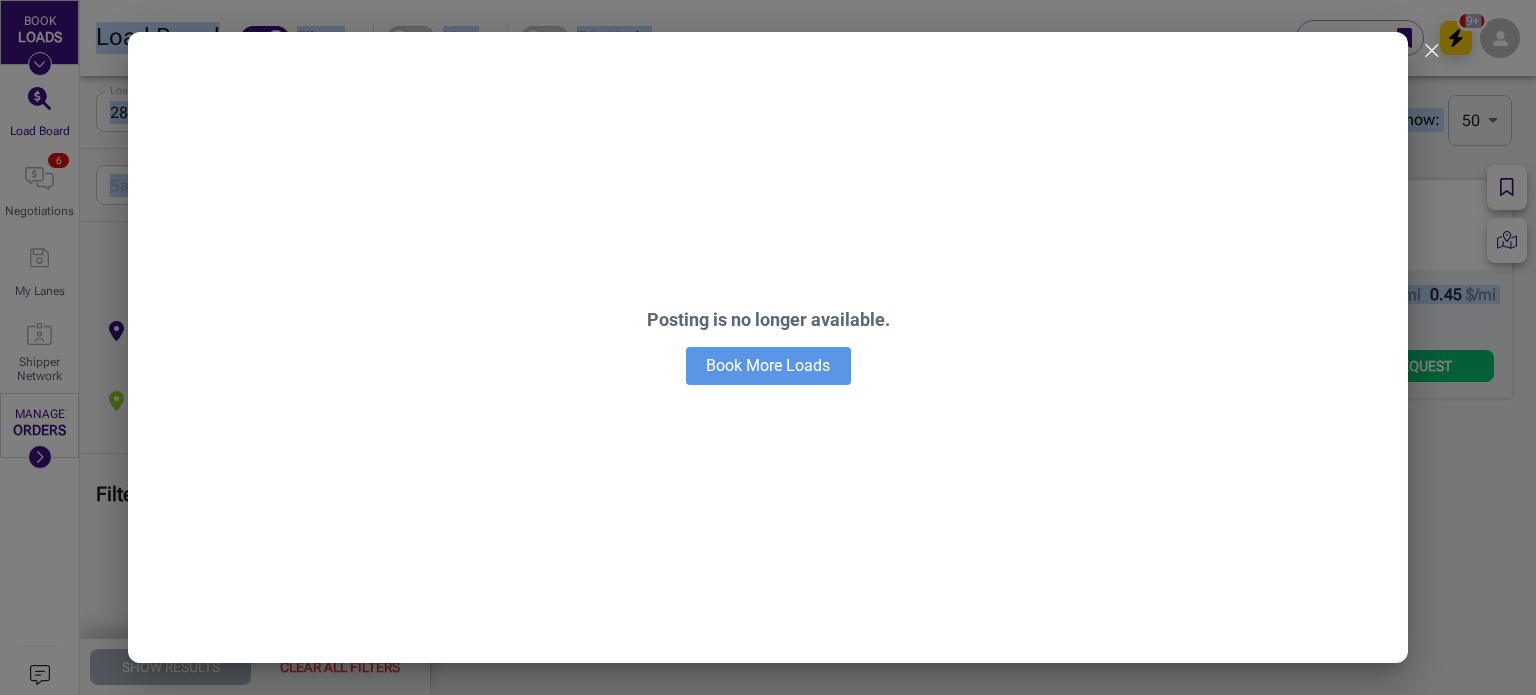 click 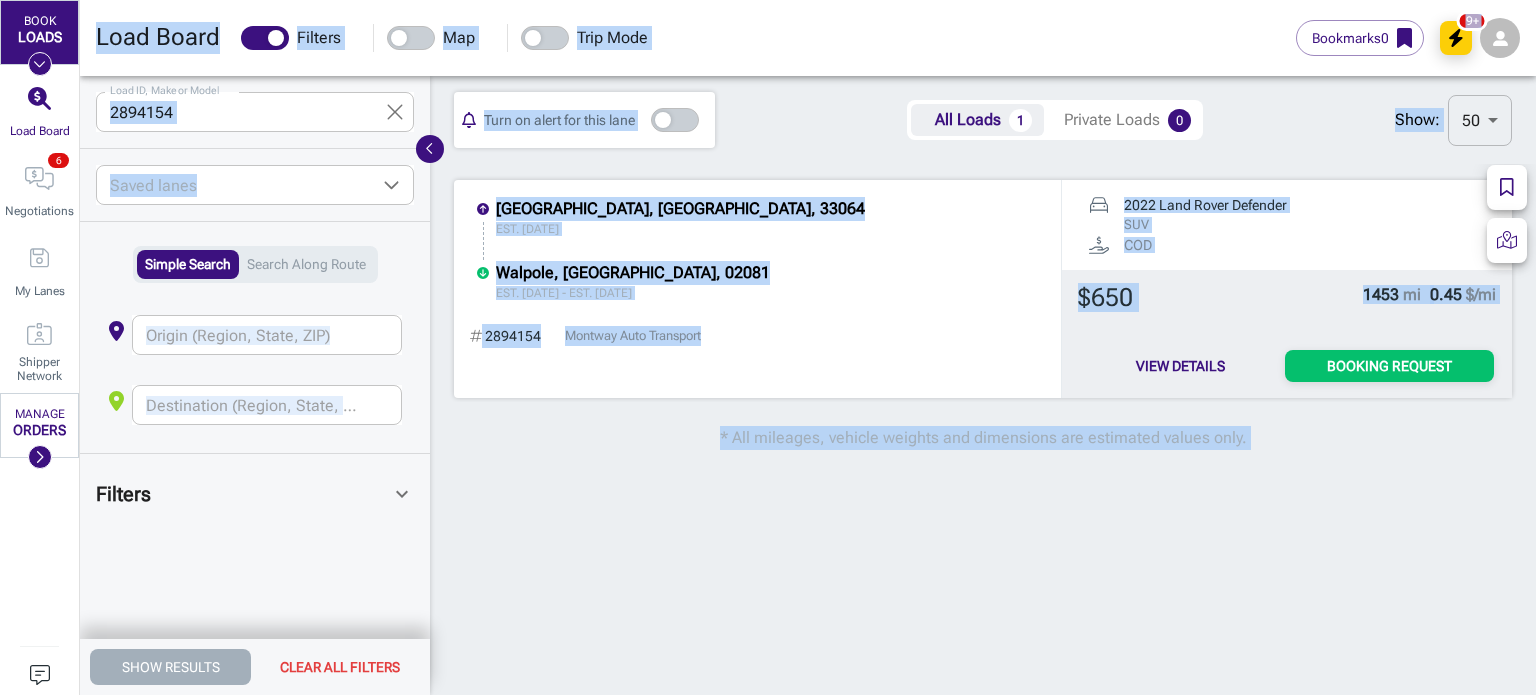 click on "Booking Request" at bounding box center (1389, 366) 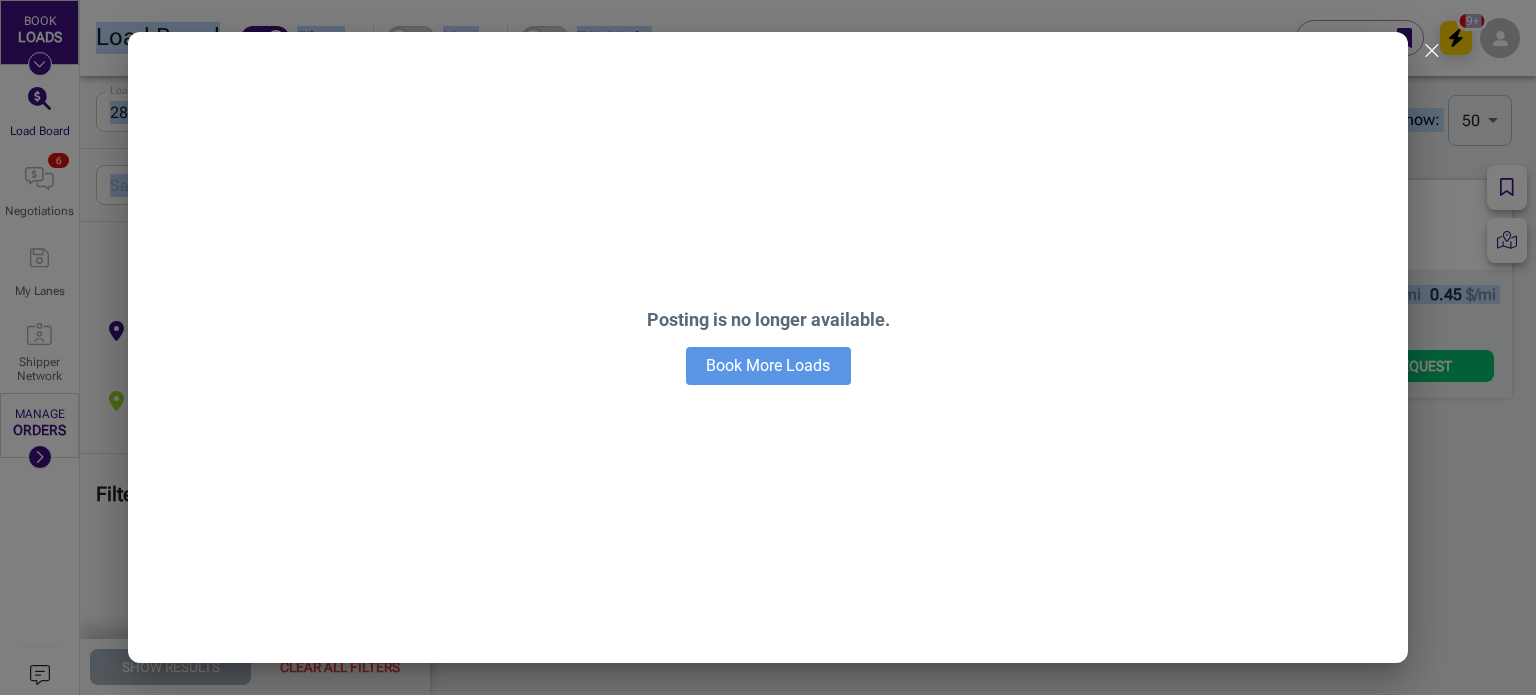 click 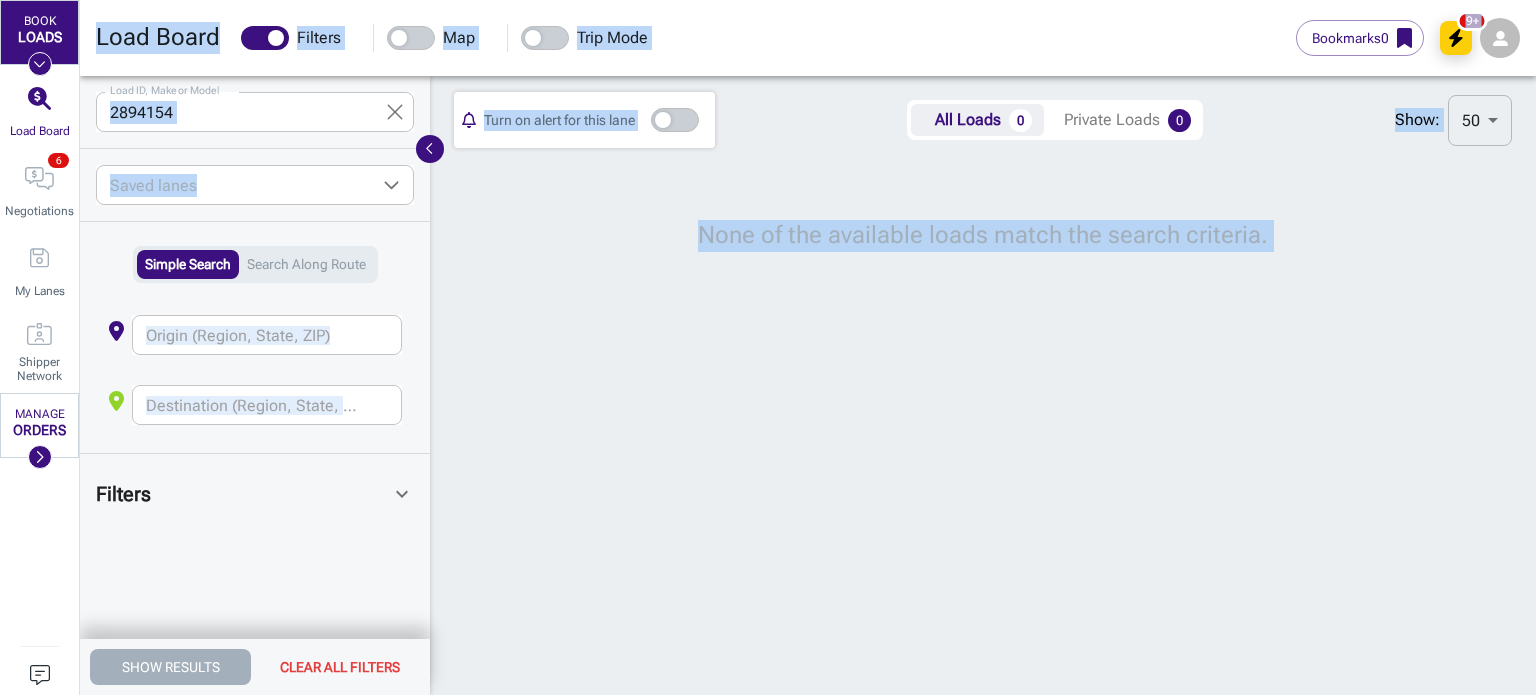 scroll, scrollTop: 0, scrollLeft: 0, axis: both 